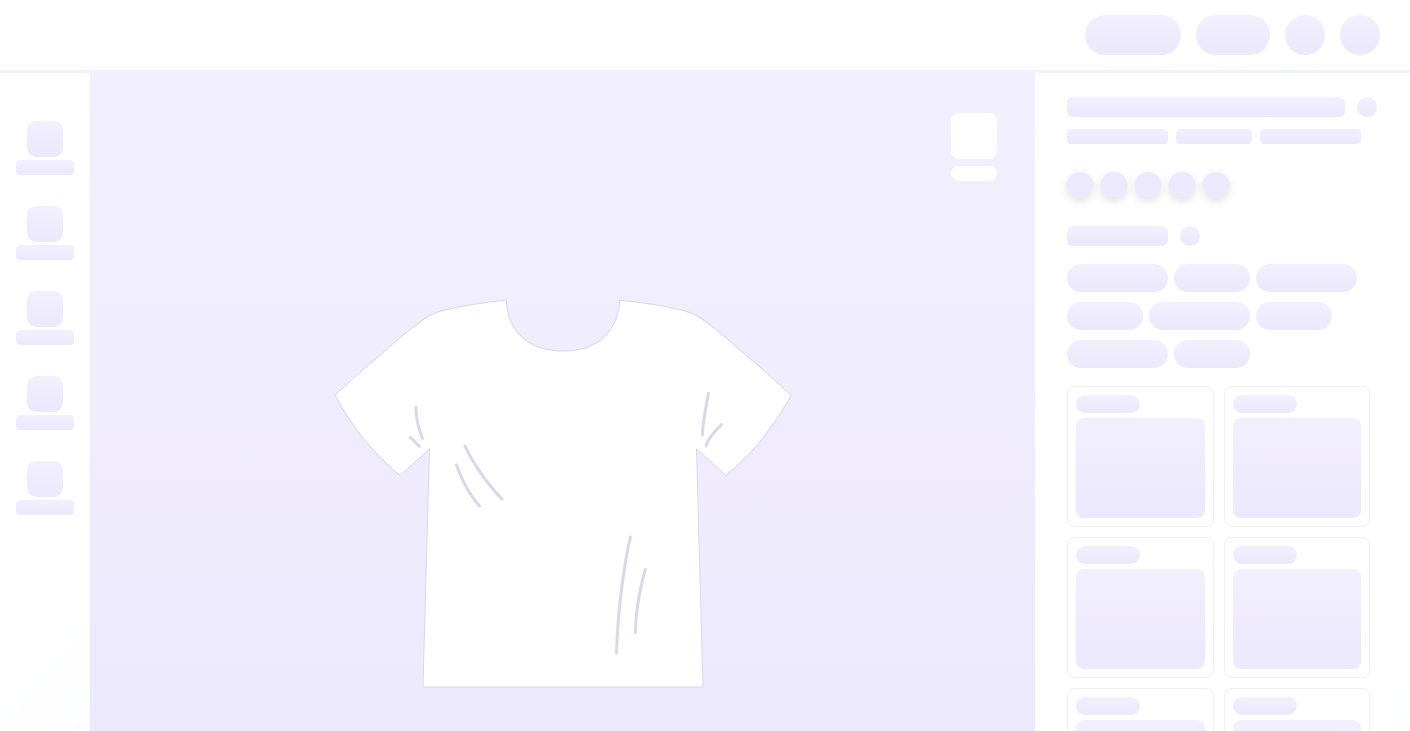 scroll, scrollTop: 0, scrollLeft: 0, axis: both 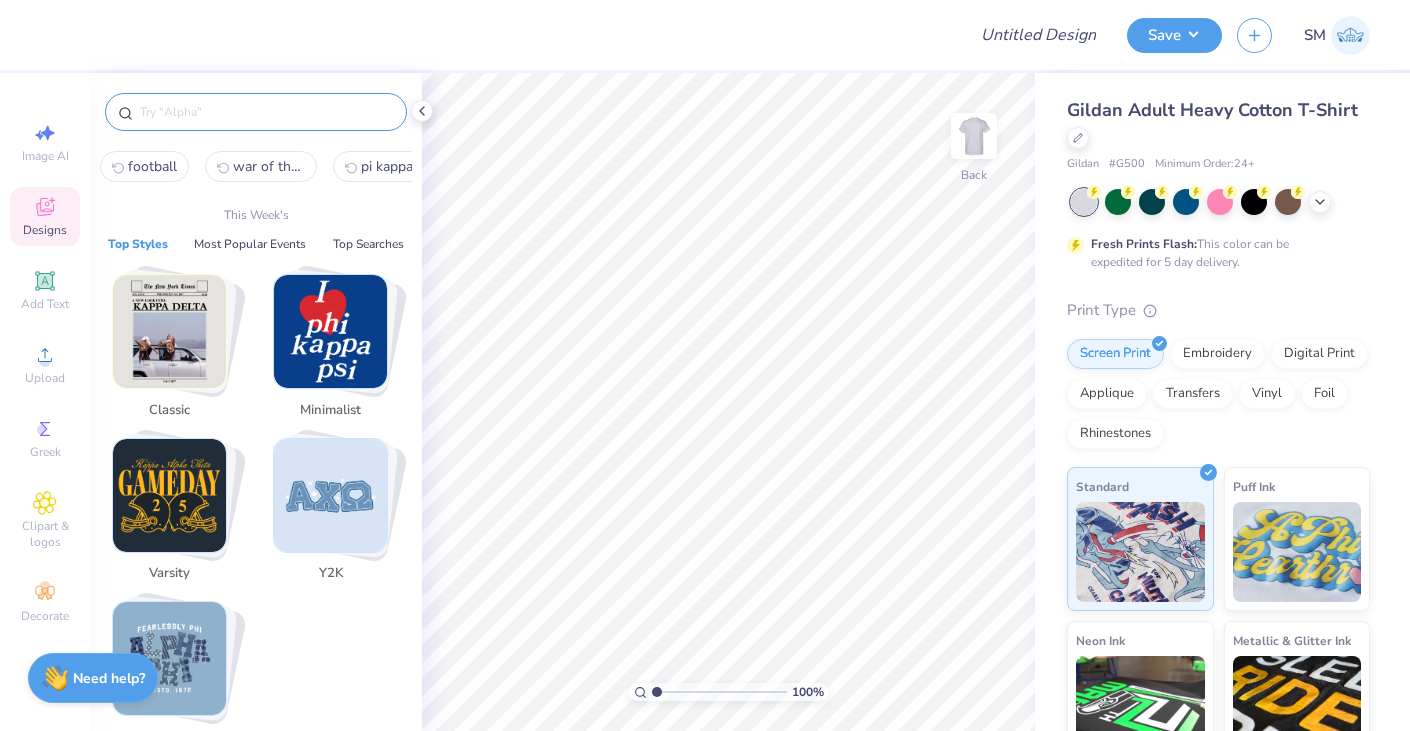 click at bounding box center (266, 112) 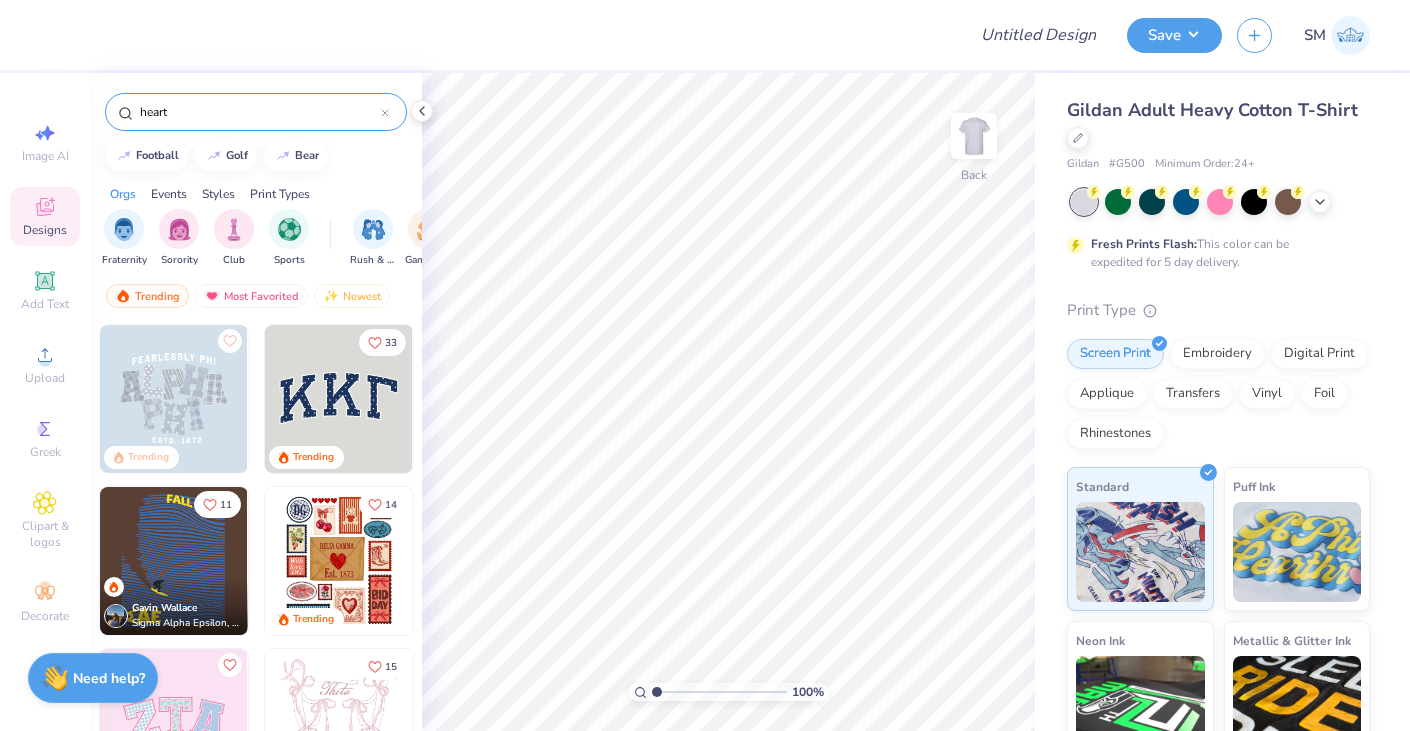 type on "heart" 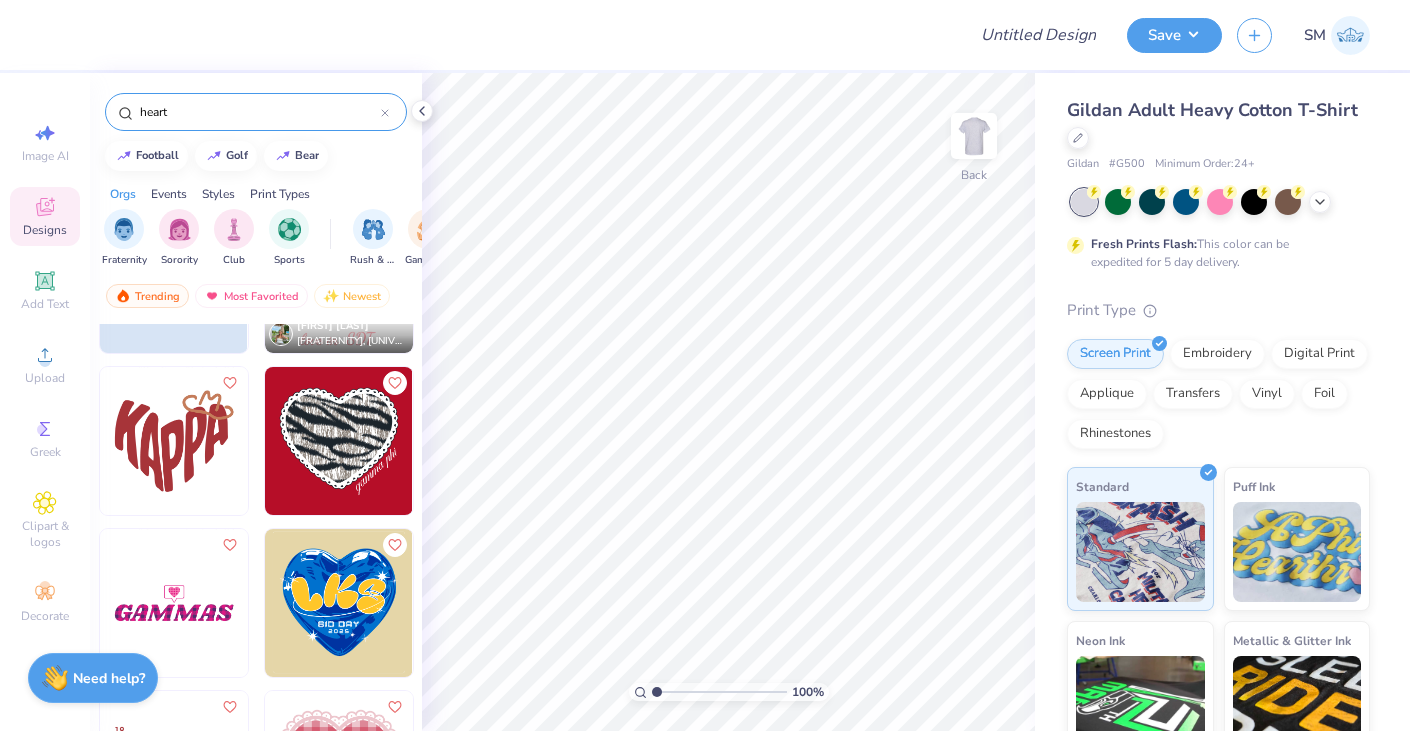 scroll, scrollTop: 2715, scrollLeft: 0, axis: vertical 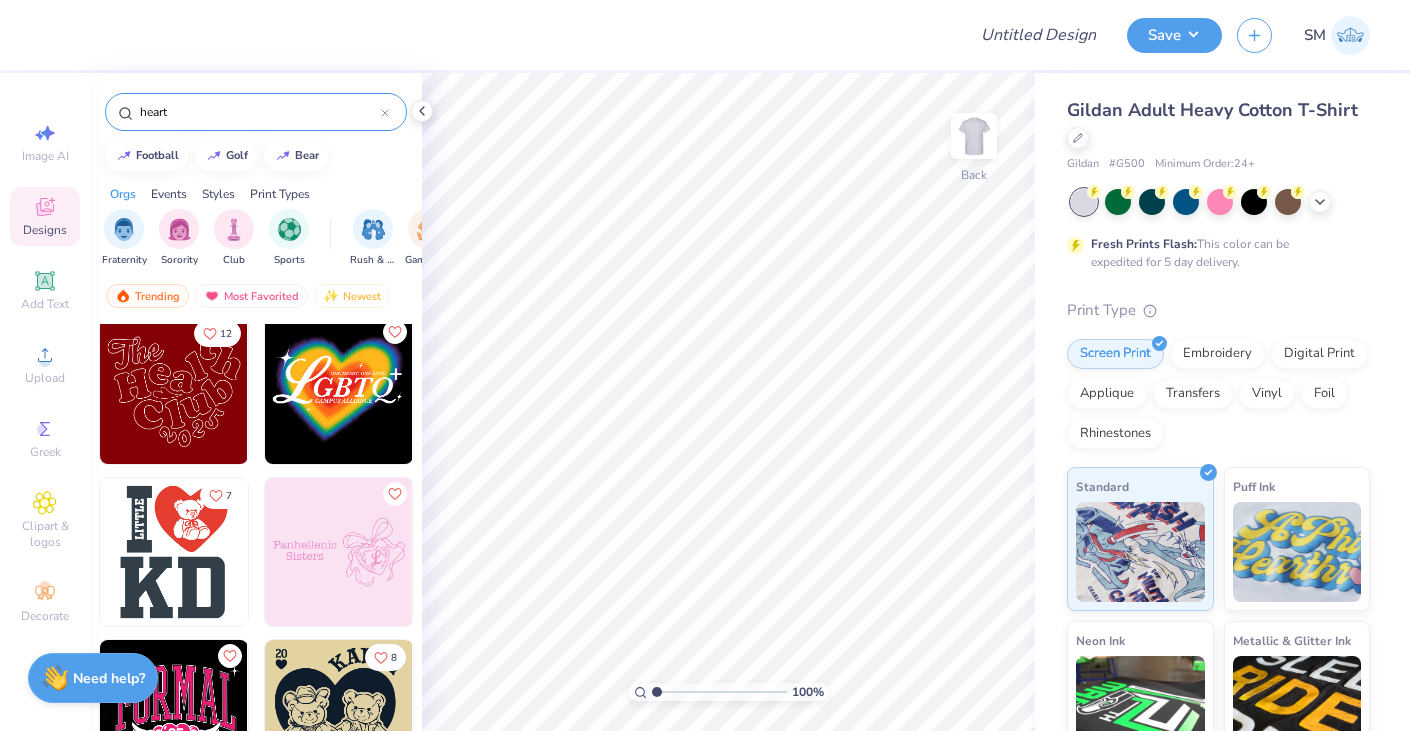 click at bounding box center [174, 390] 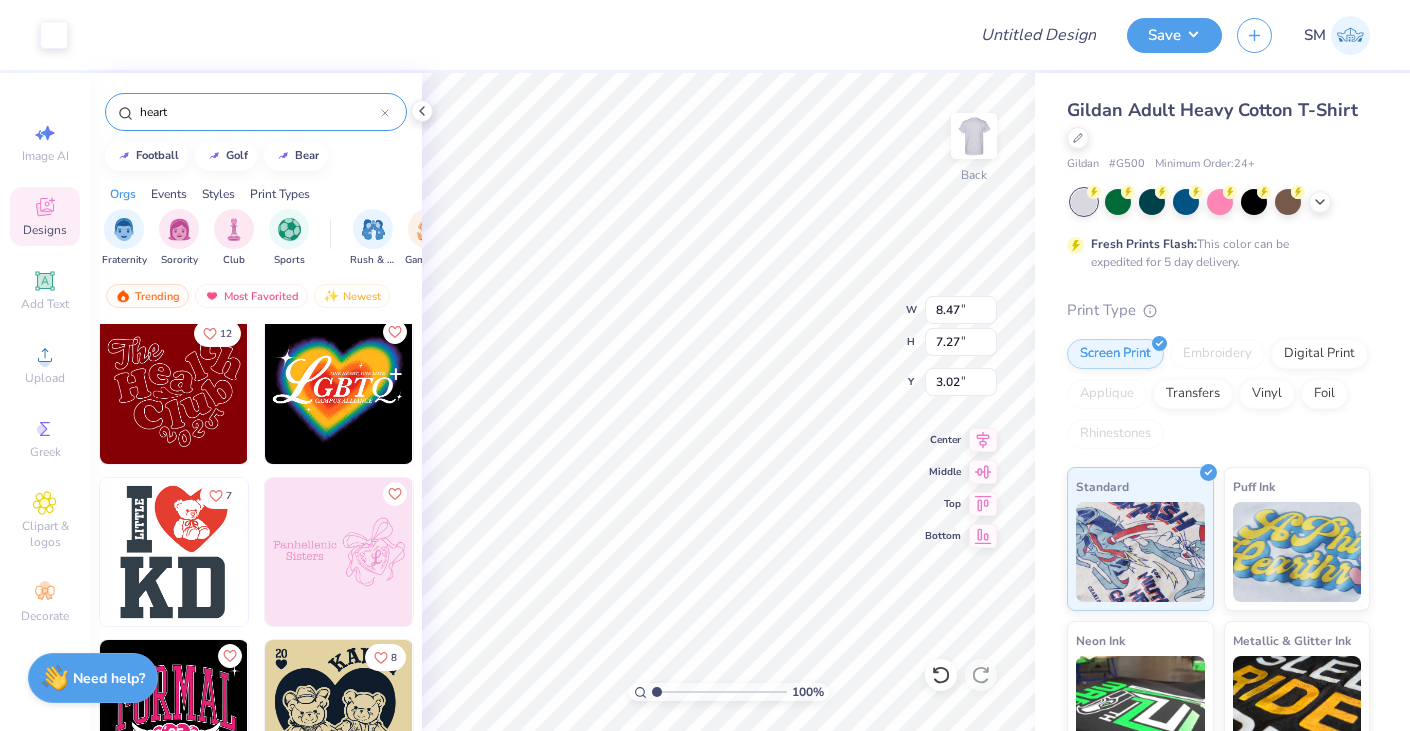 type on "8.47" 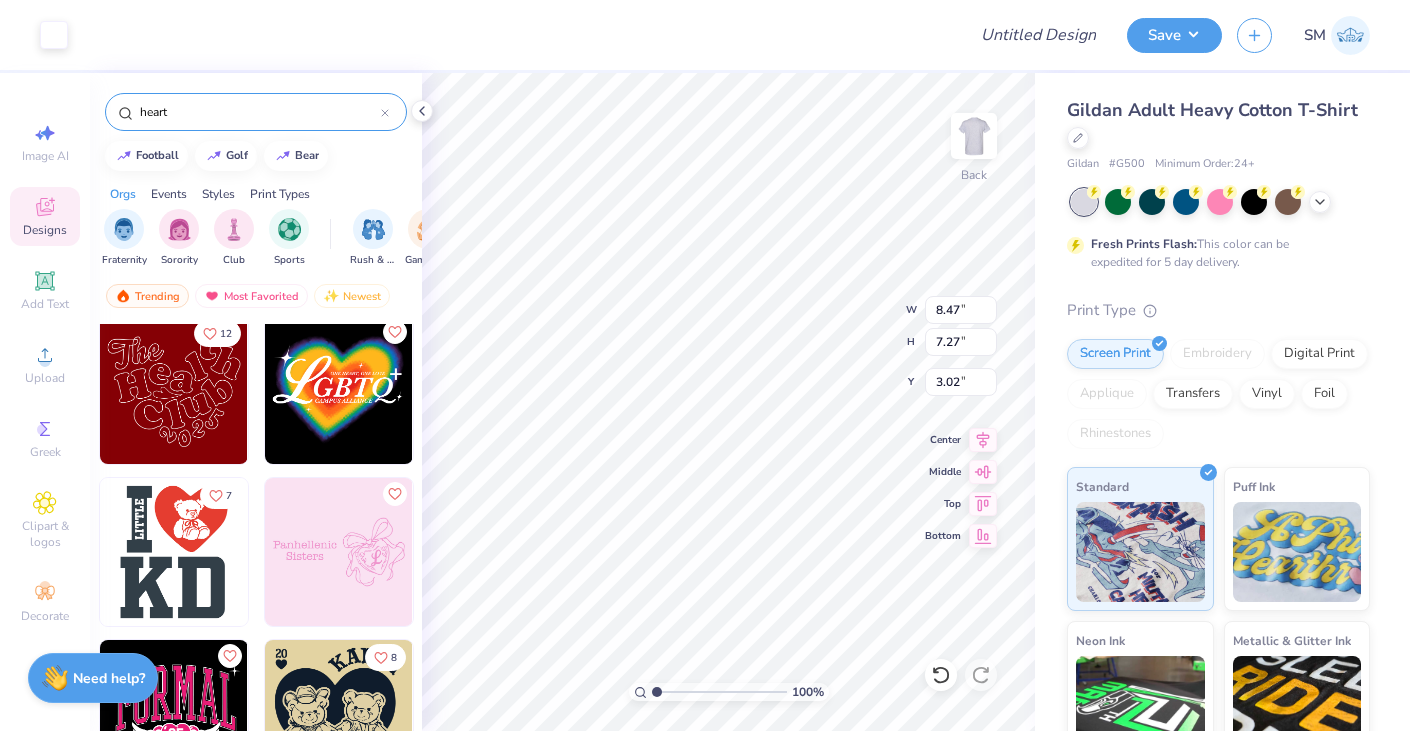 type on "7.27" 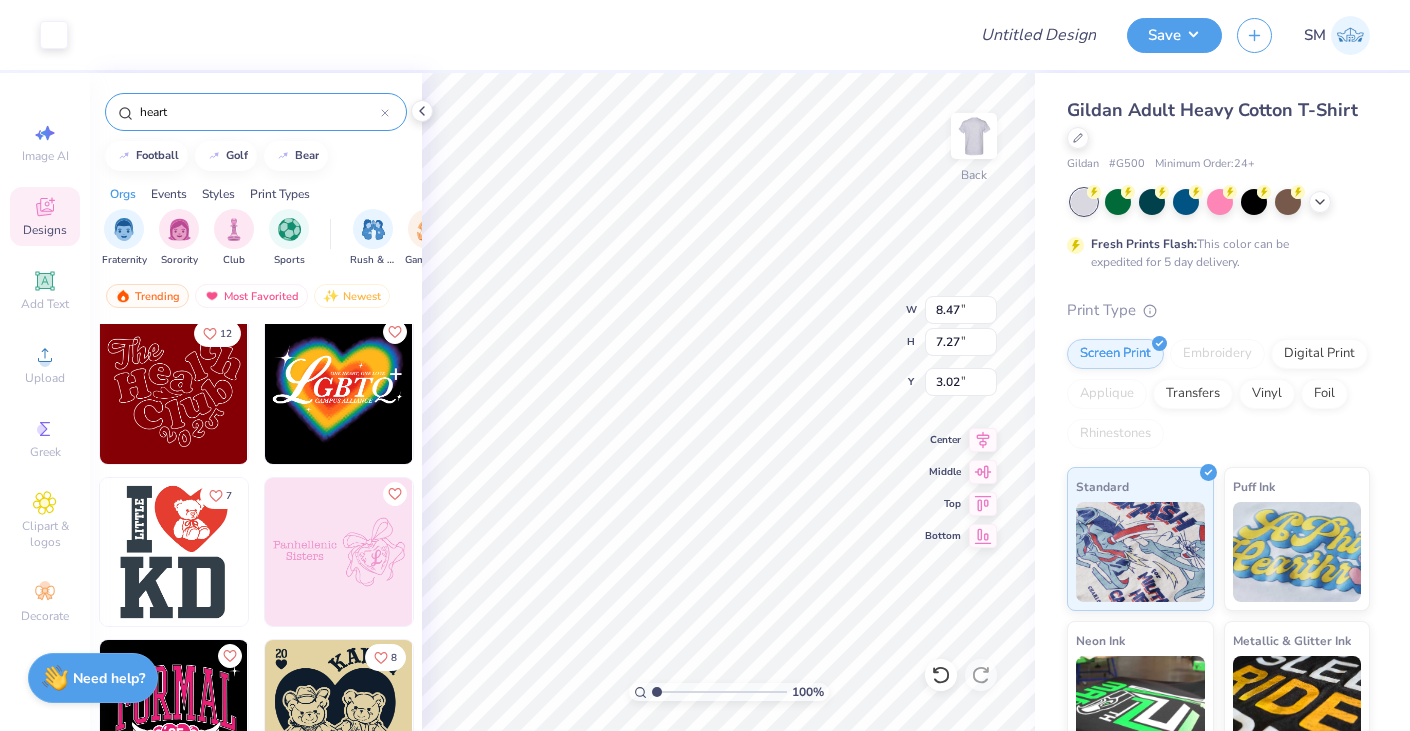type on "3.26" 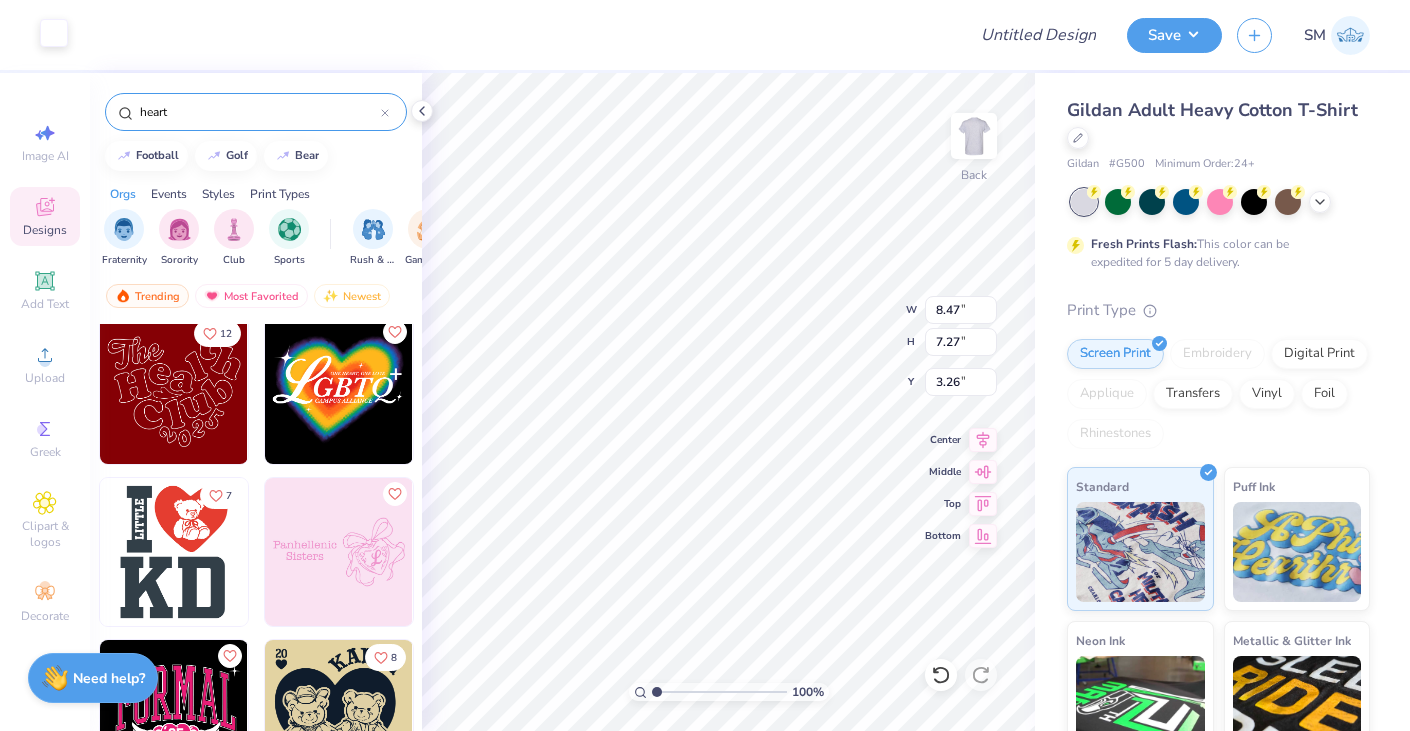 click at bounding box center (54, 33) 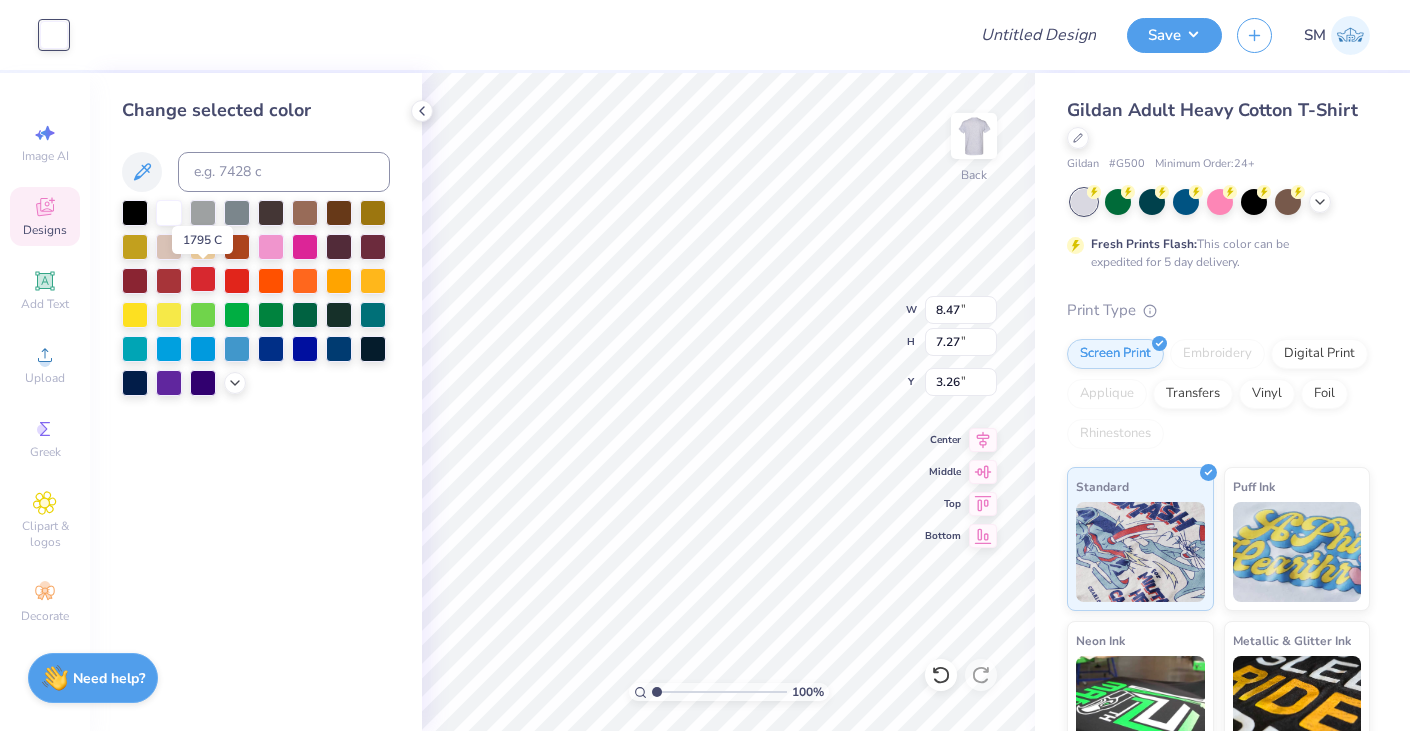 click at bounding box center [203, 279] 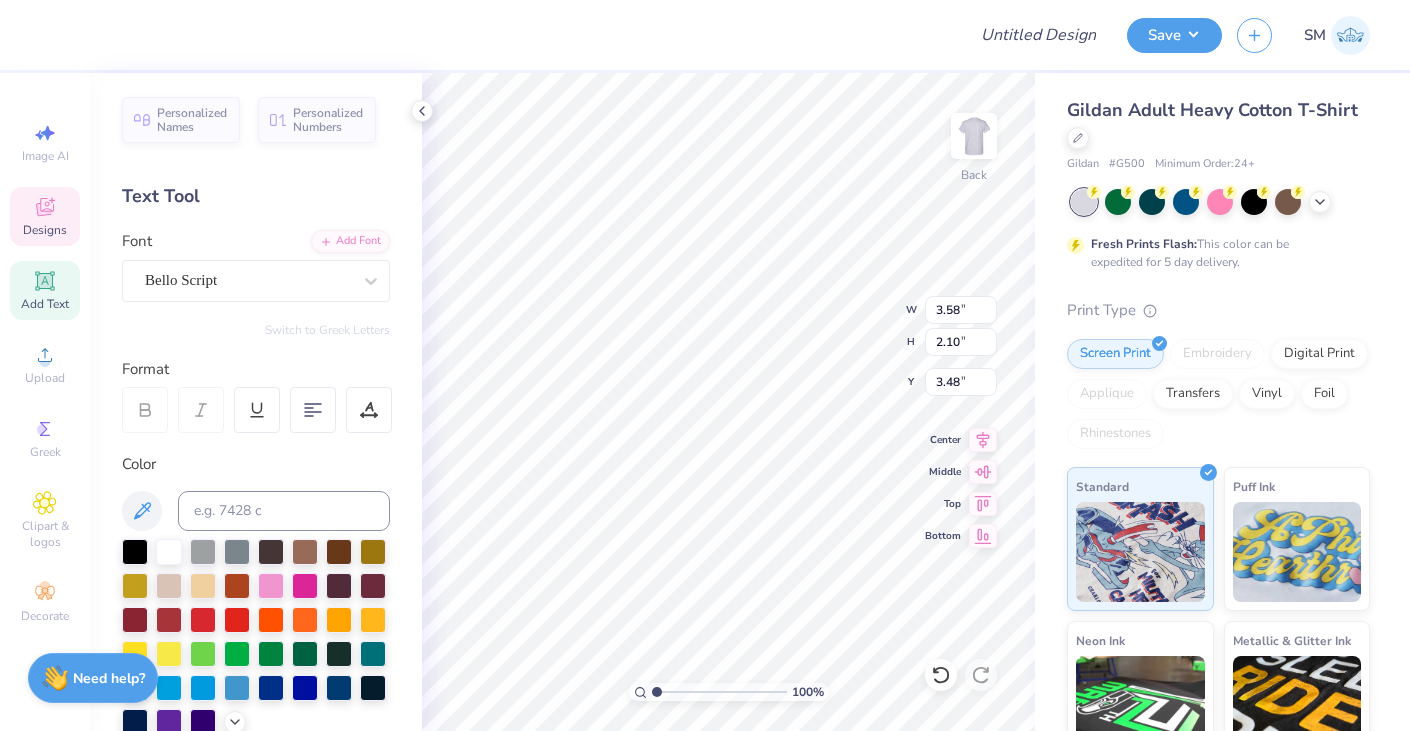 type on "T" 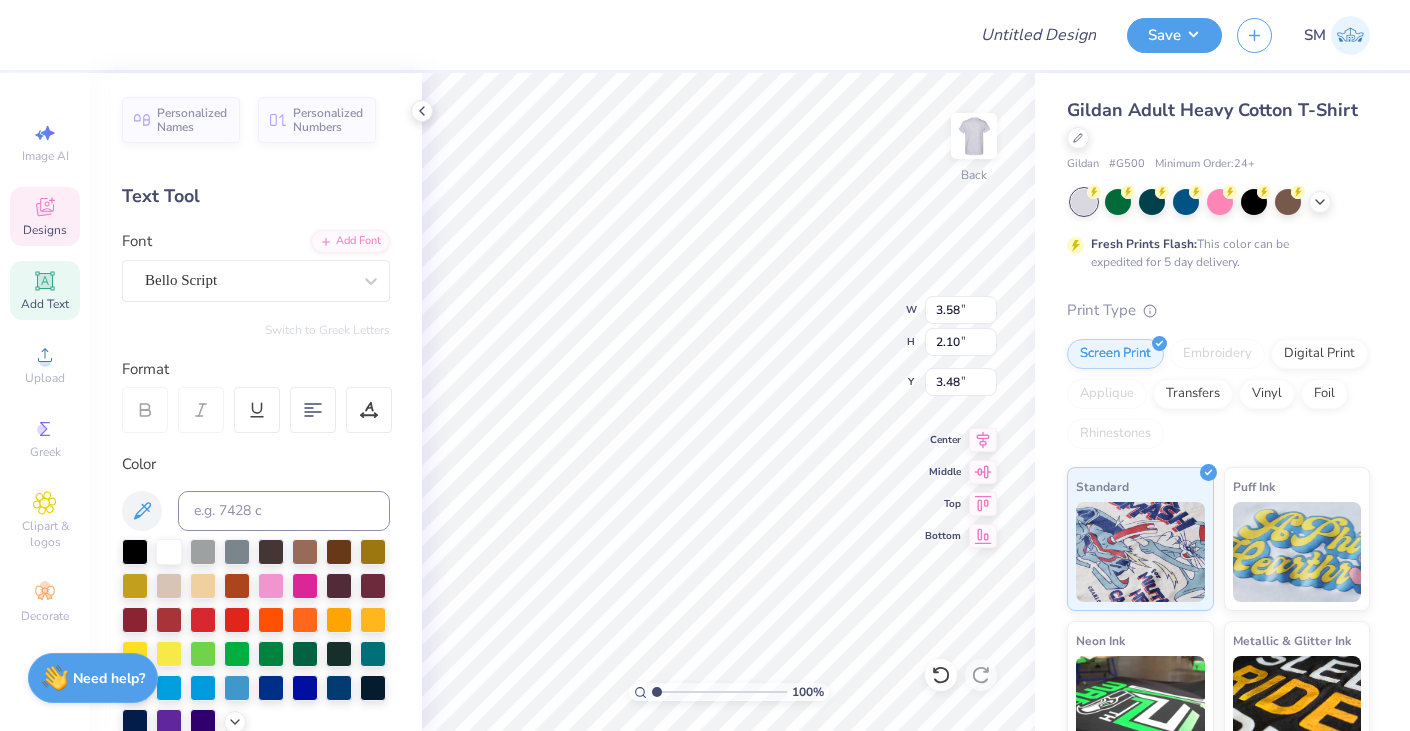 type on "Home" 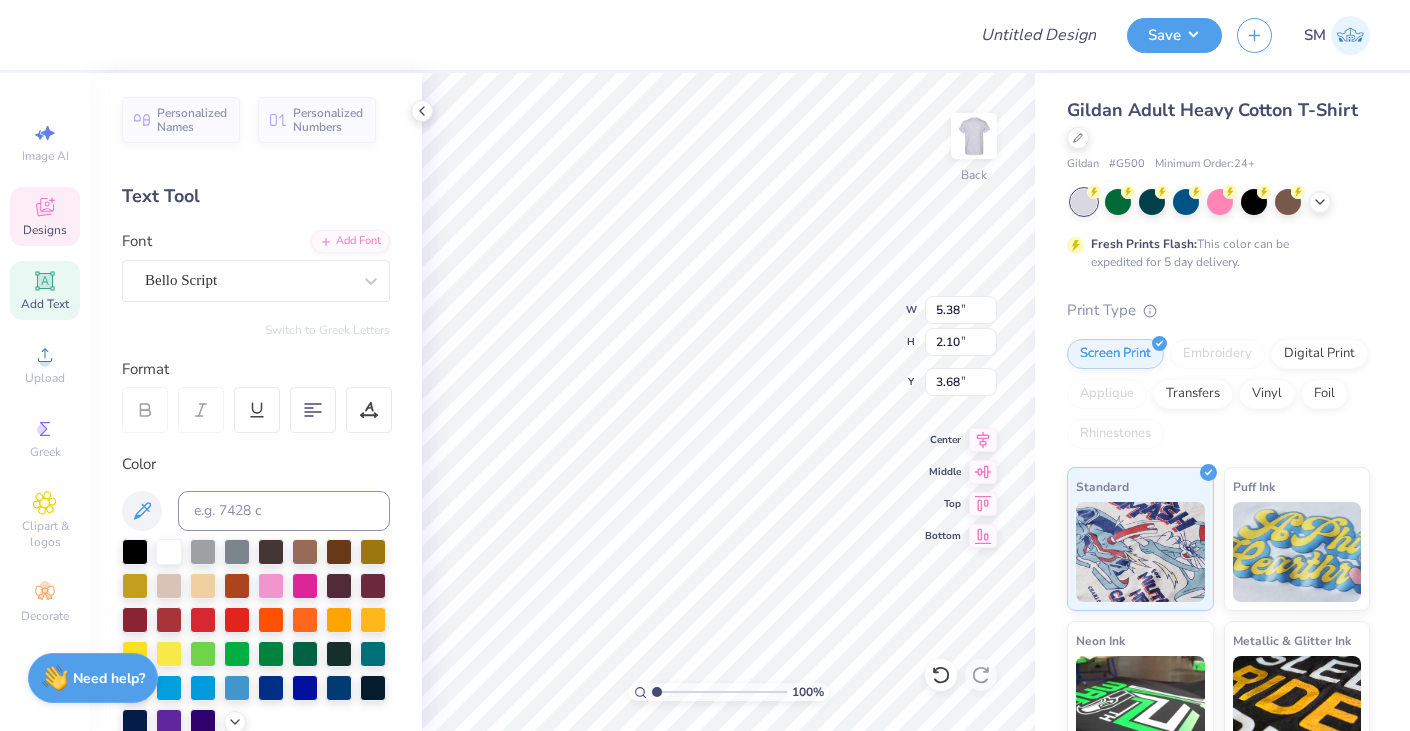 scroll, scrollTop: 0, scrollLeft: 1, axis: horizontal 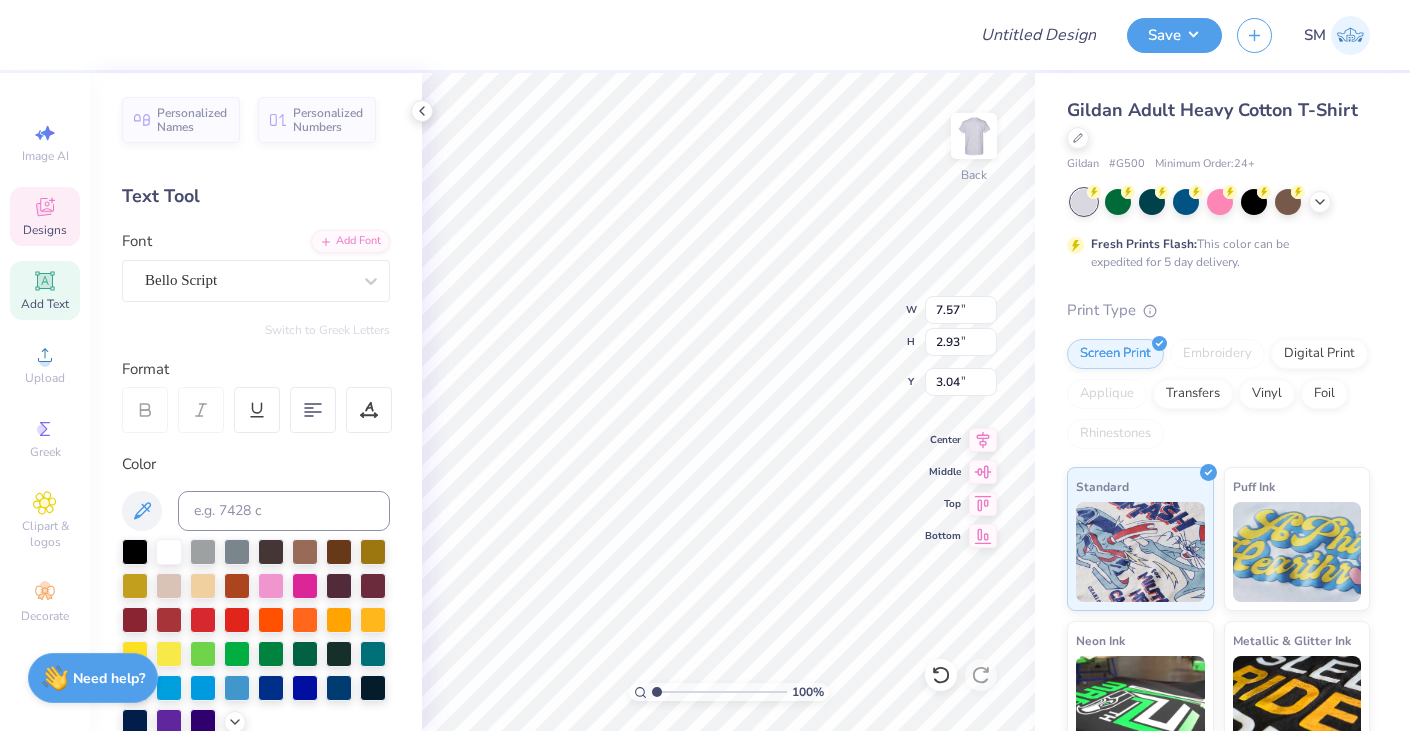 type on "6.65" 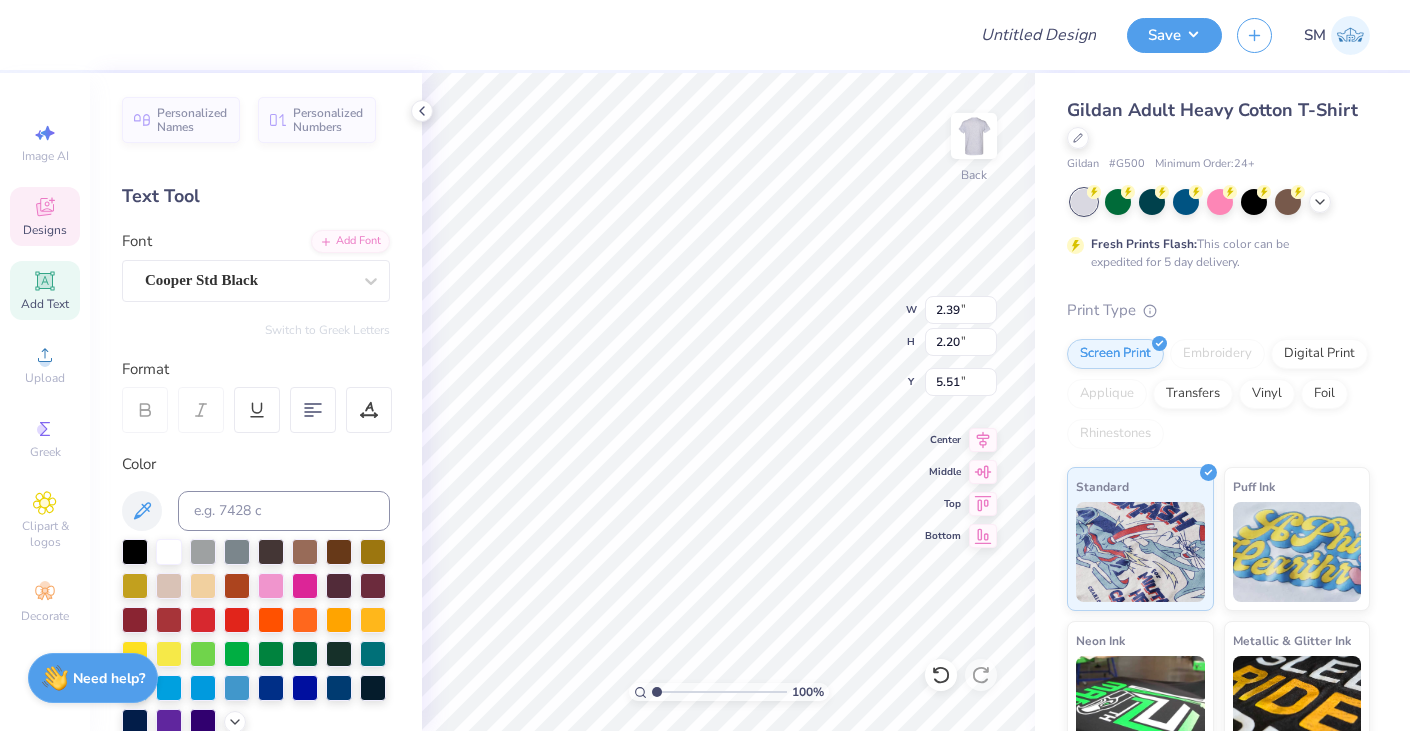 type on "WH" 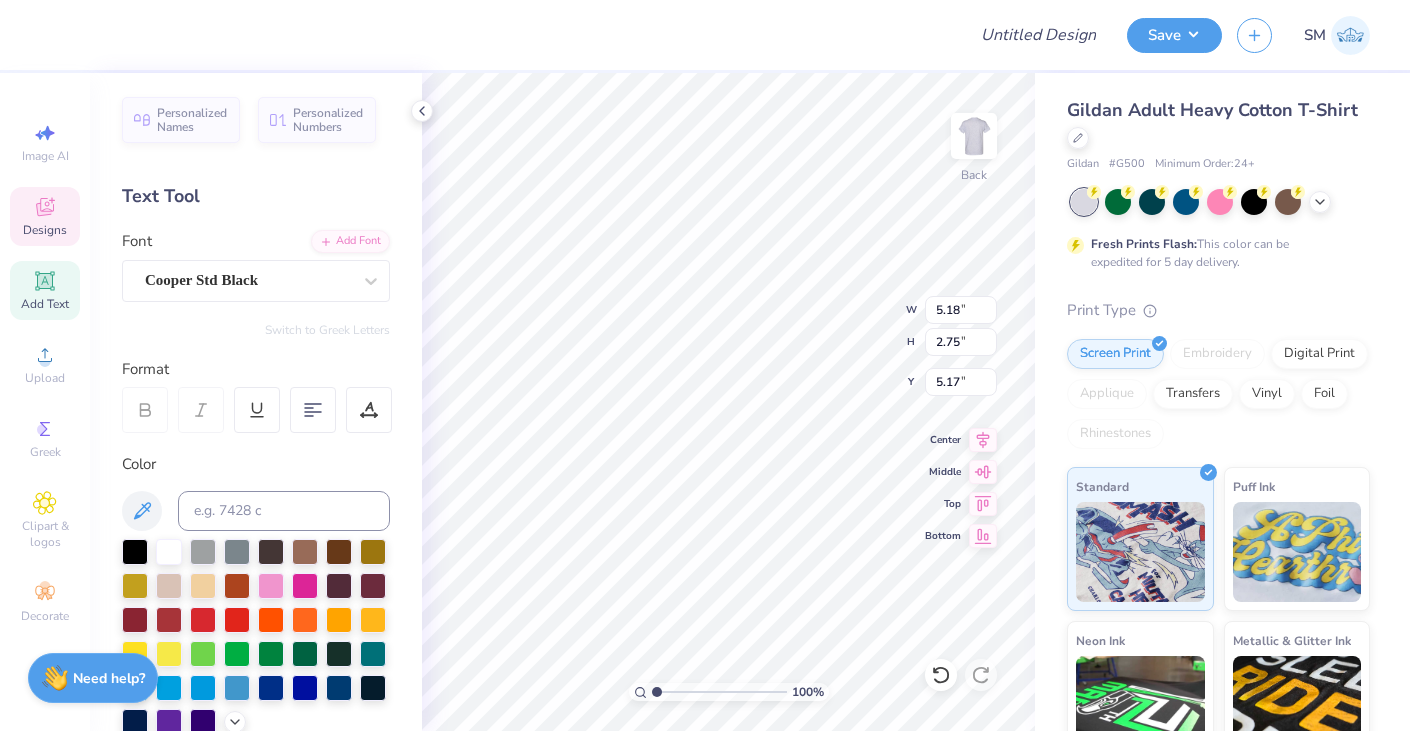 type on "5.18" 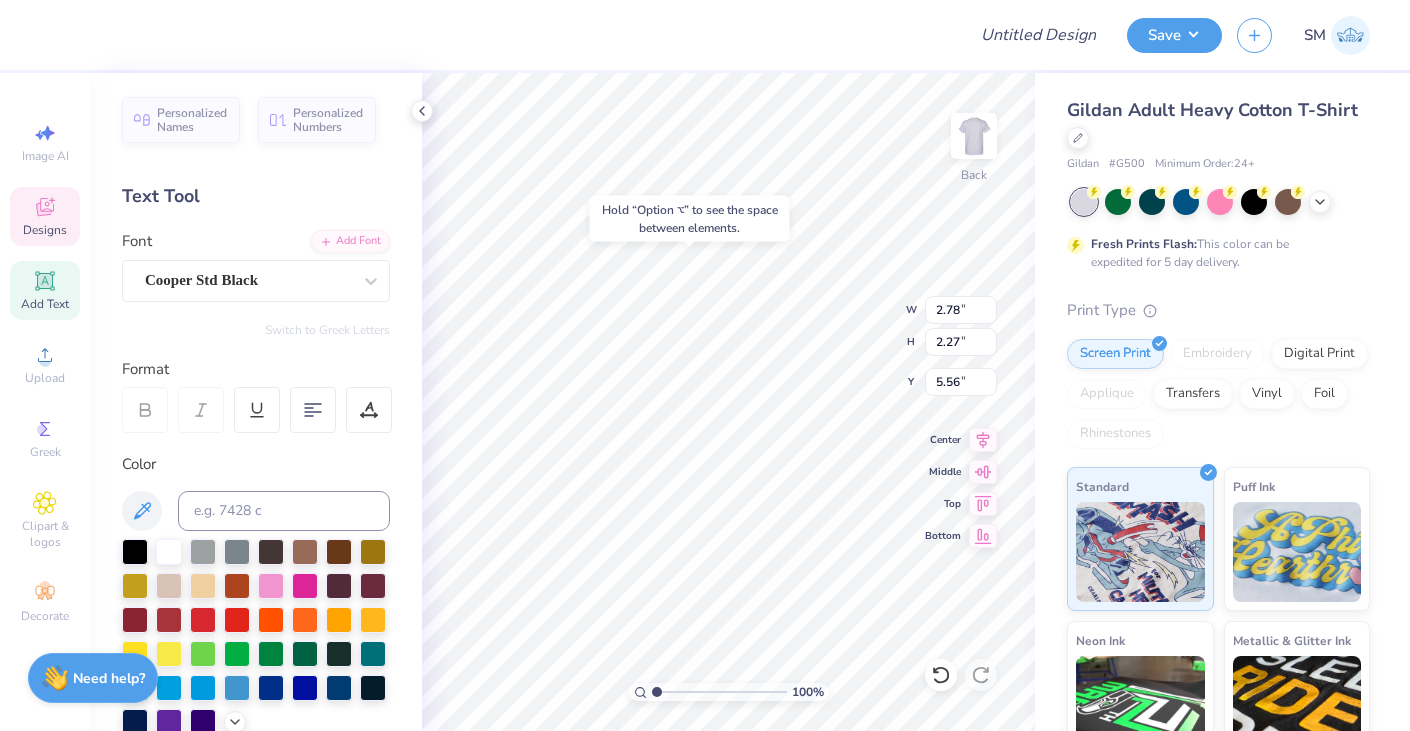 type on "5.56" 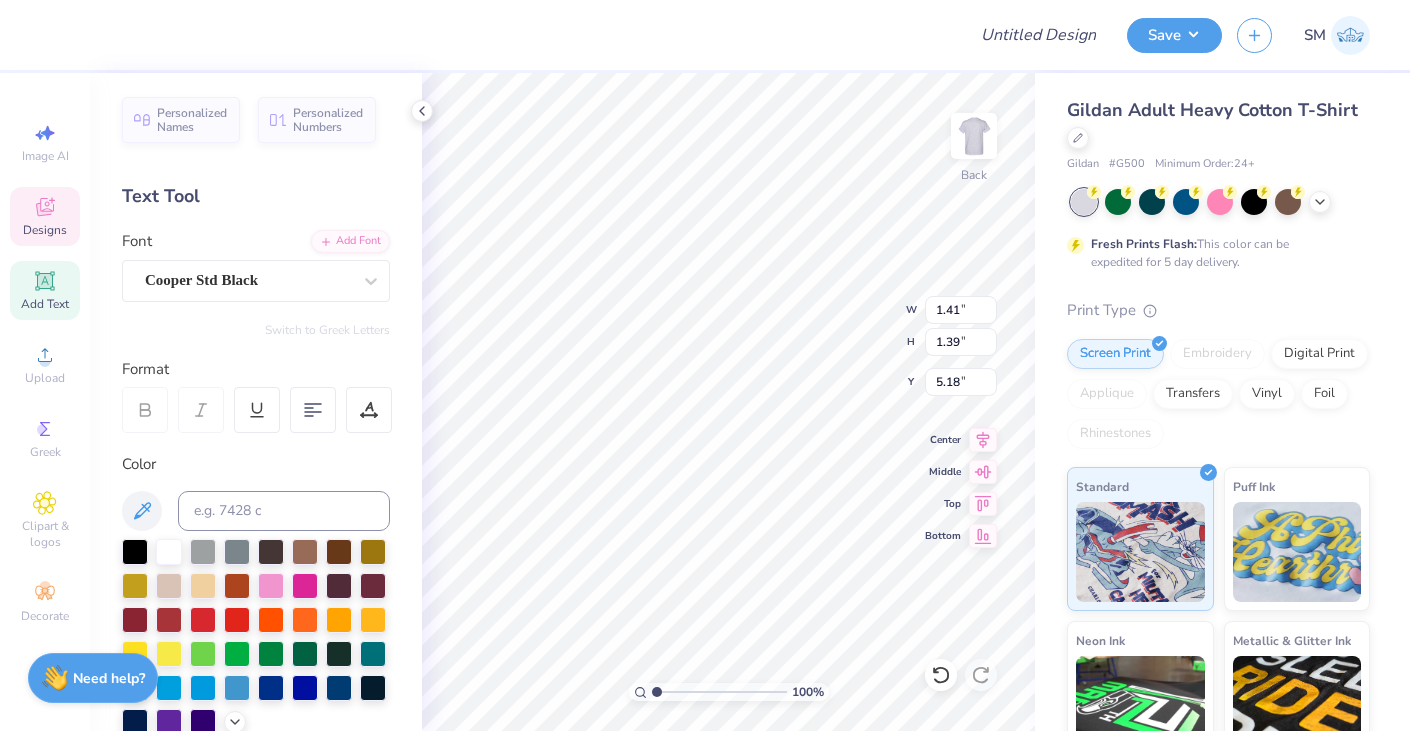 type on "h" 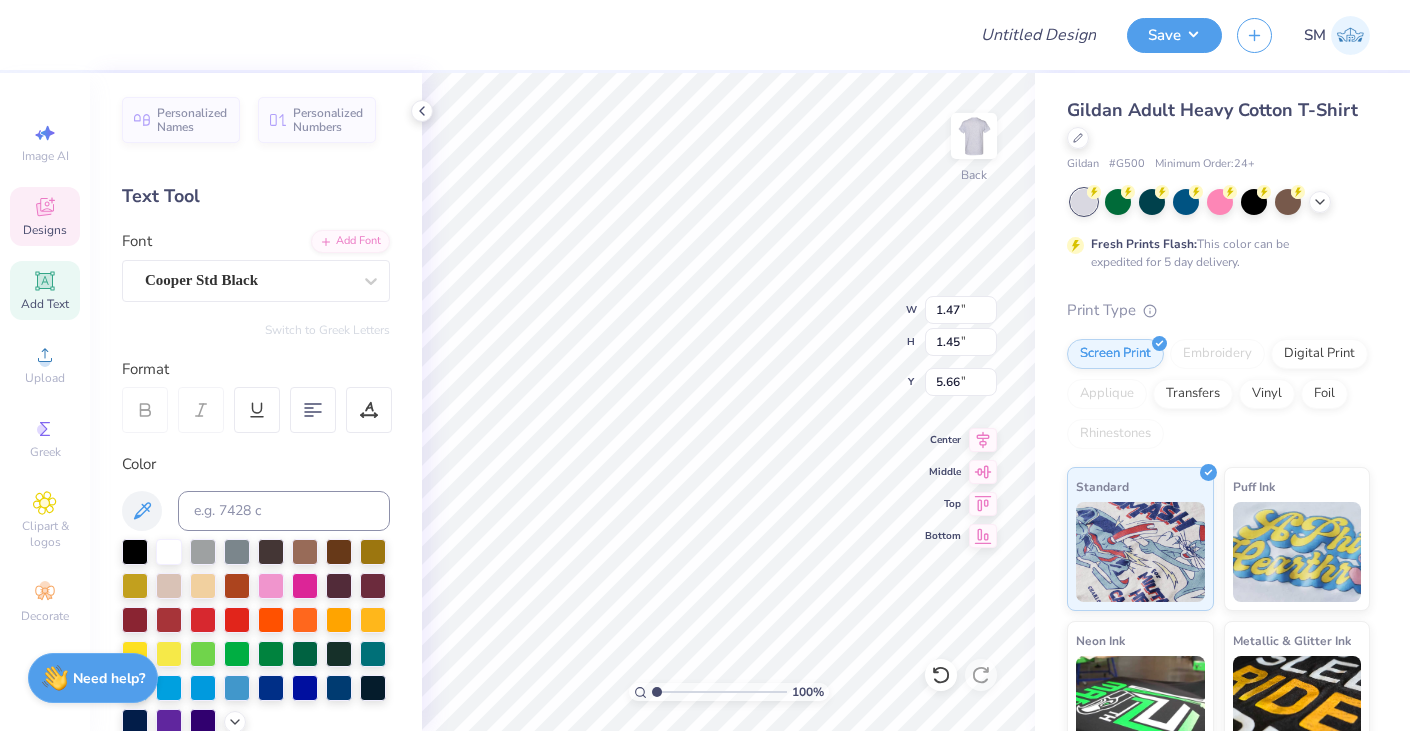 type on "e" 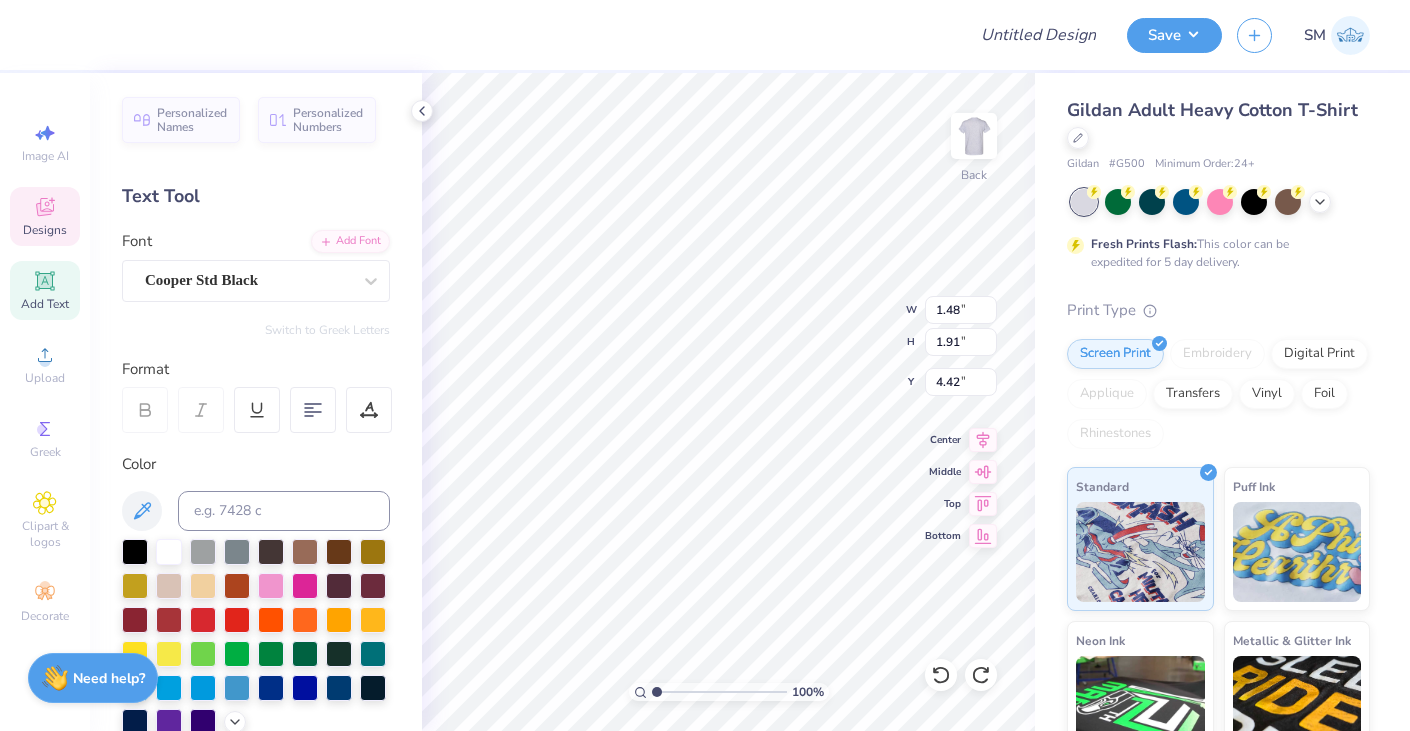 type on "r" 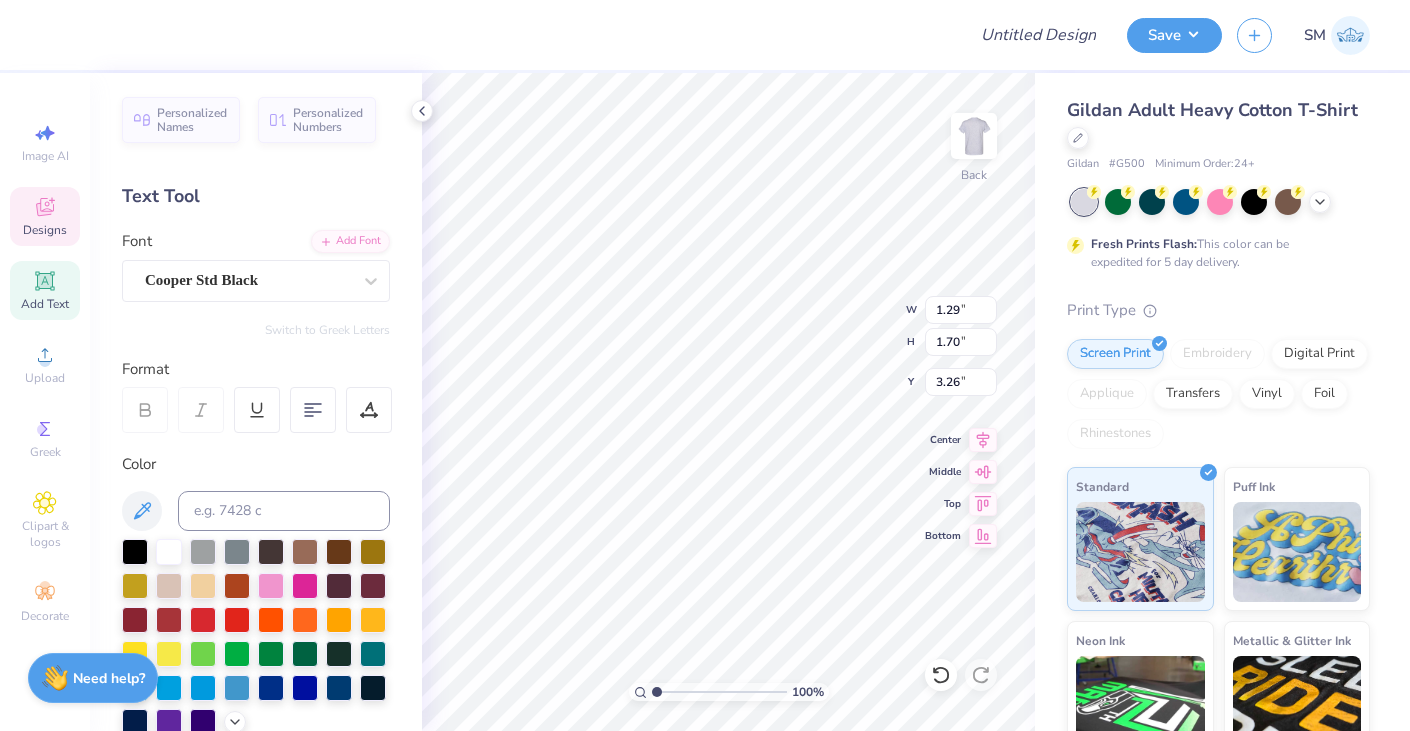 type on "e" 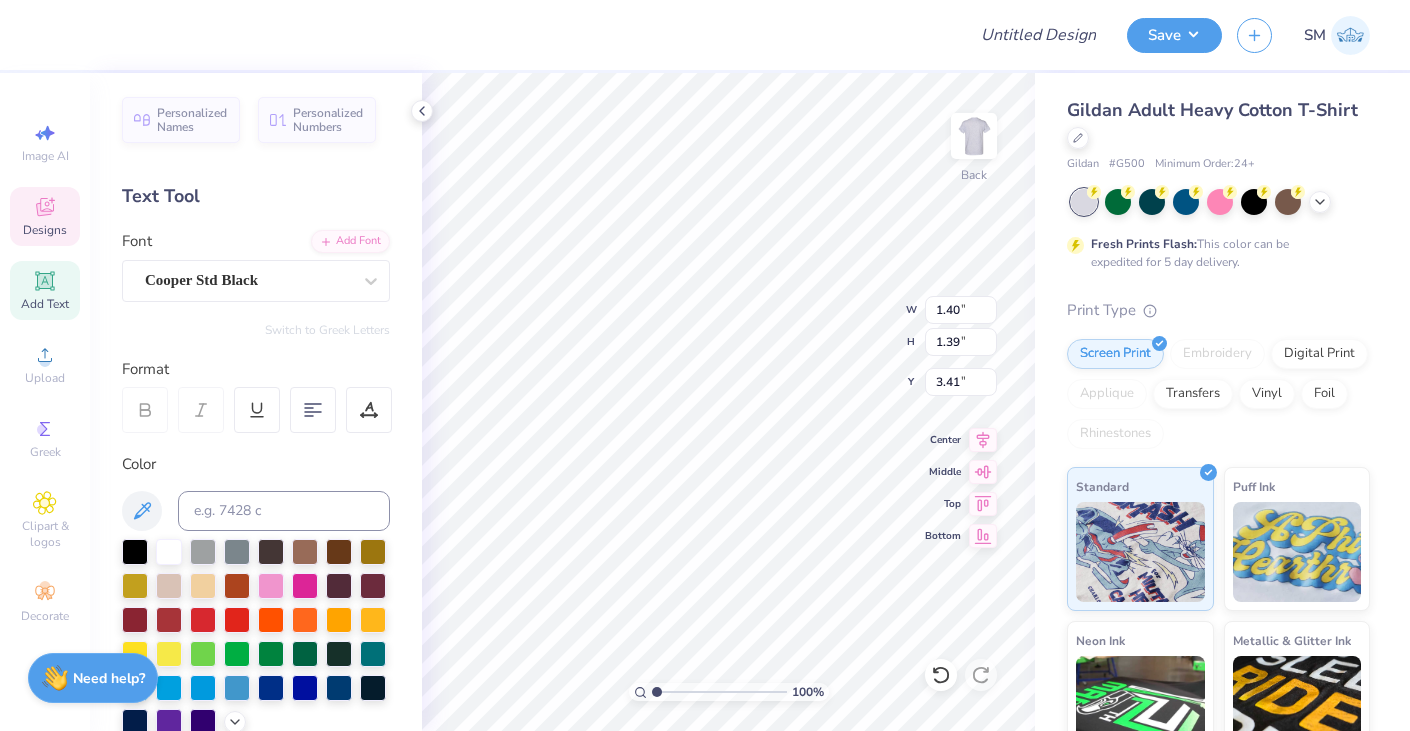 type on "4.56" 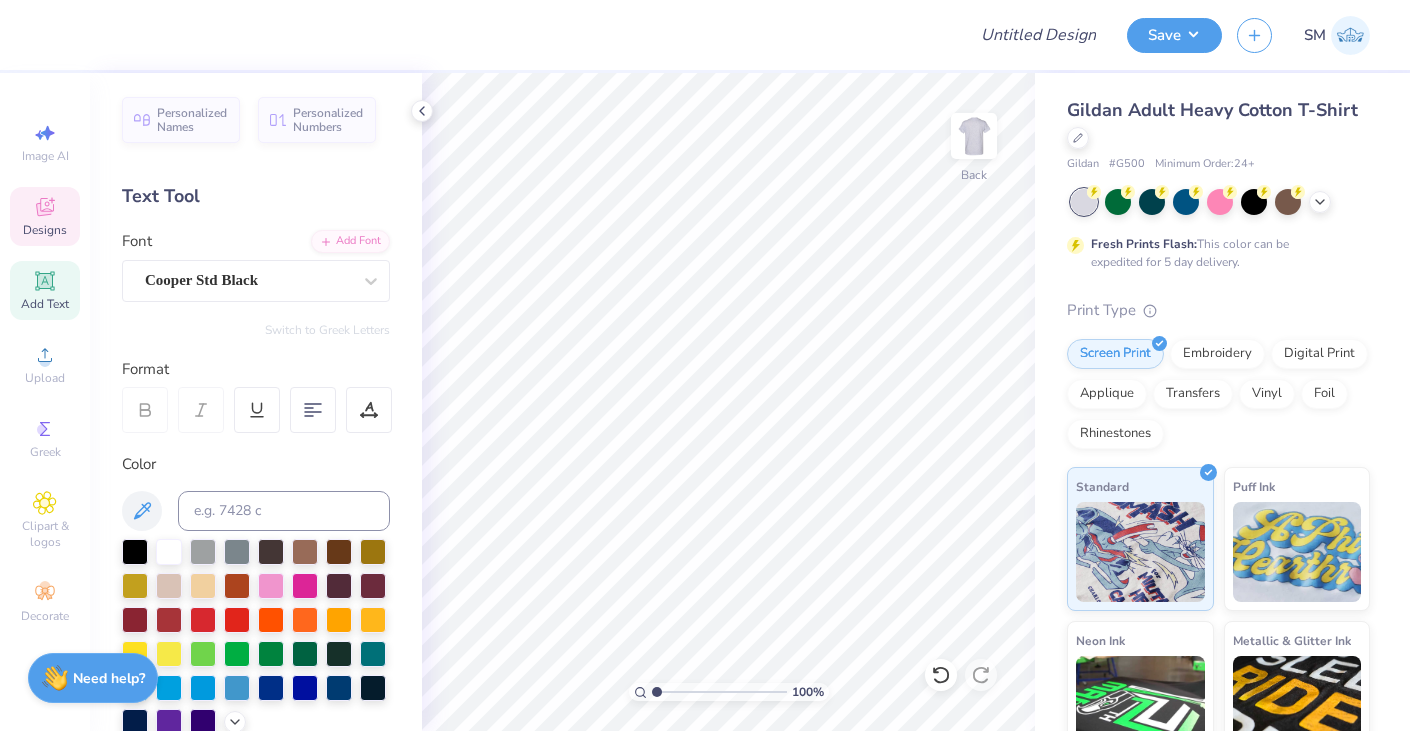 click on "Designs" at bounding box center [45, 230] 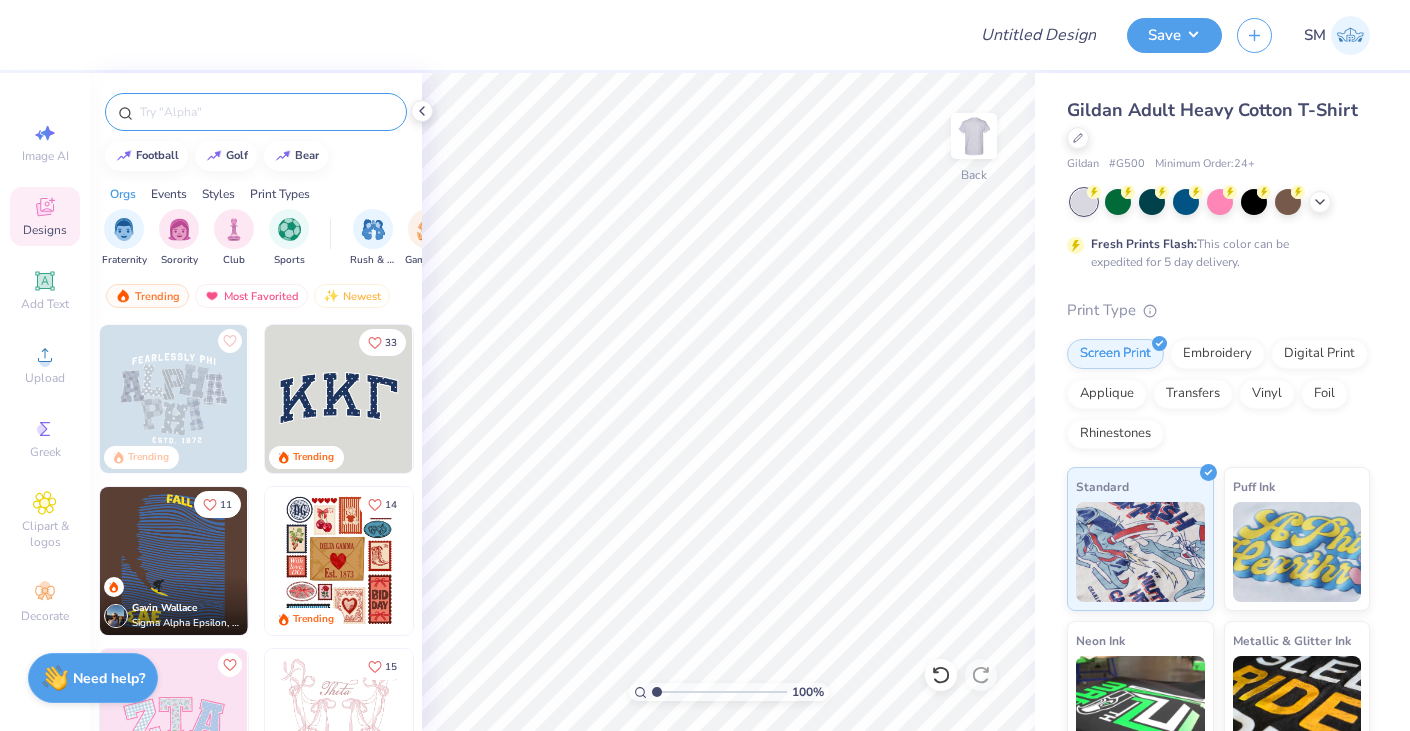 click at bounding box center (266, 112) 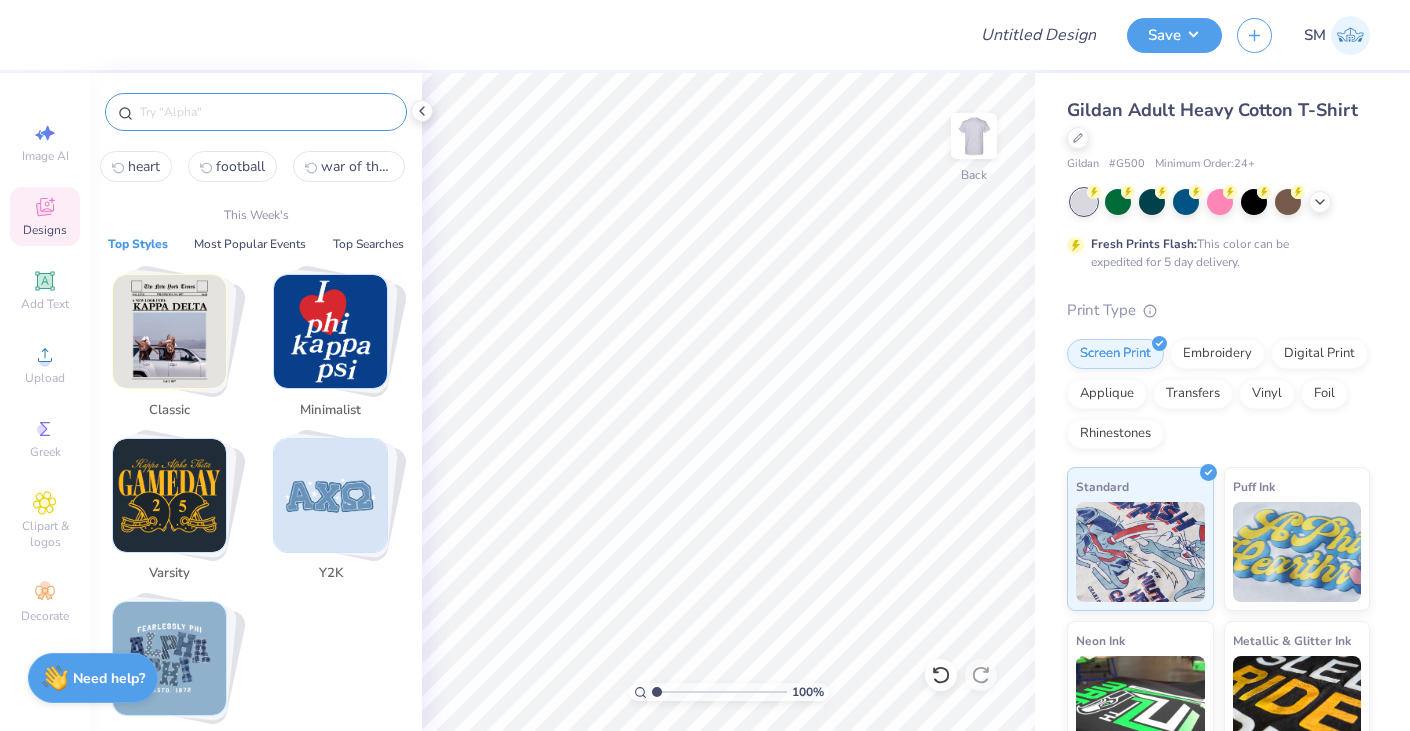 click on "heart" at bounding box center [144, 166] 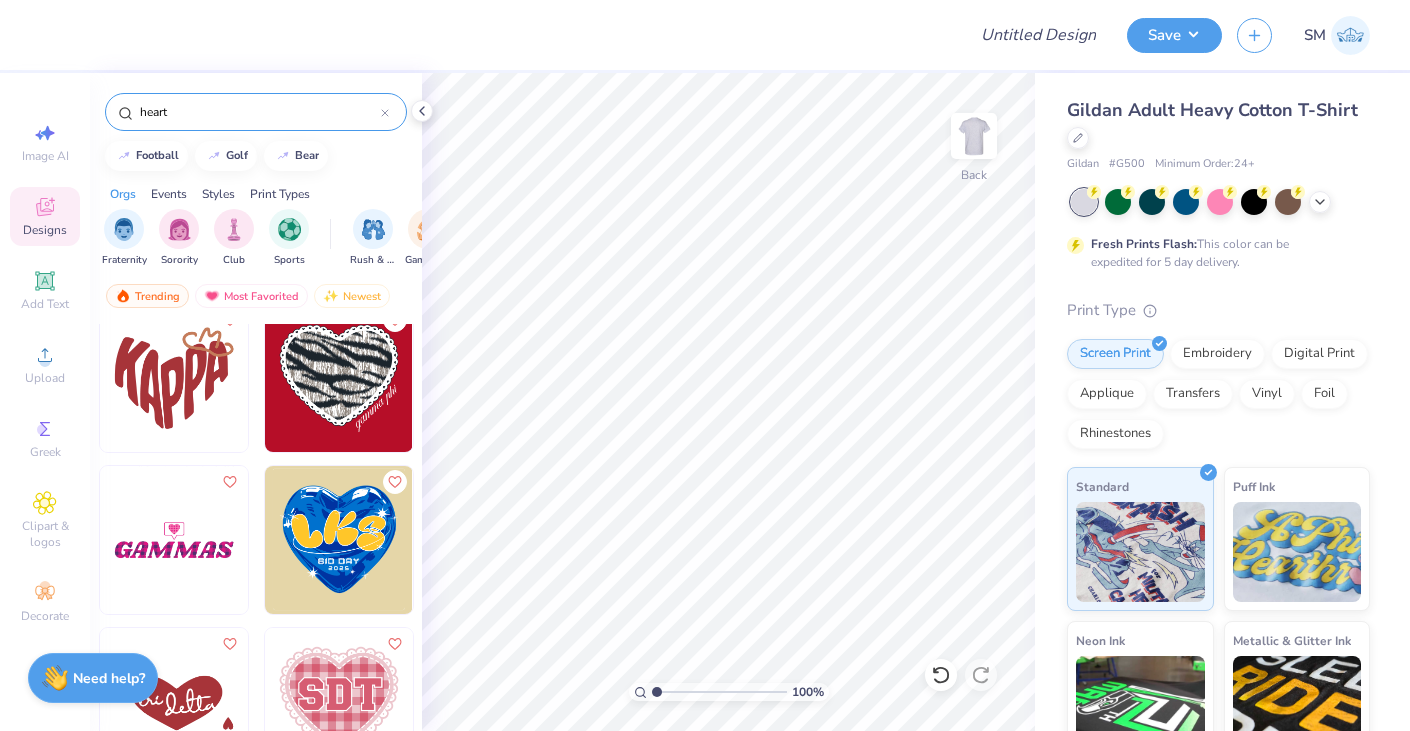 scroll, scrollTop: 2686, scrollLeft: 0, axis: vertical 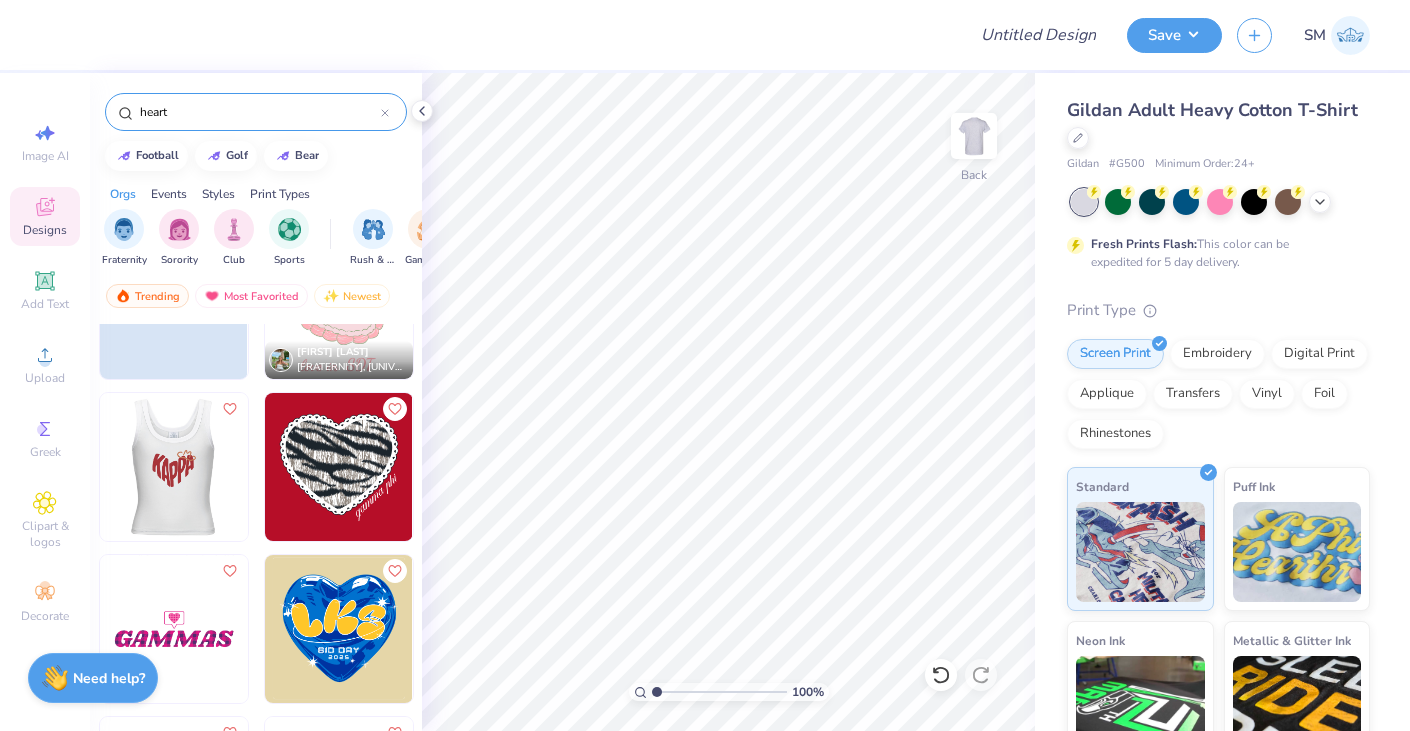 click at bounding box center (26, 467) 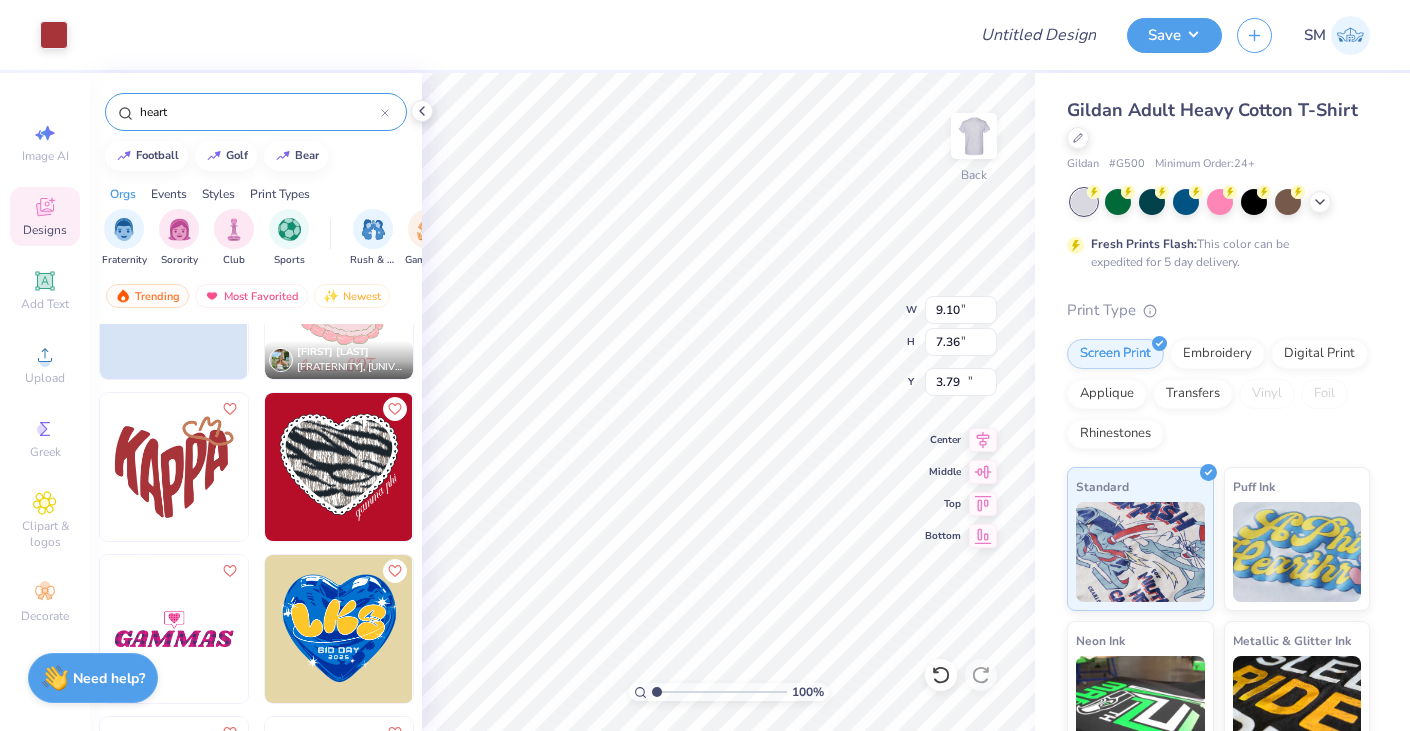 type on "17.37" 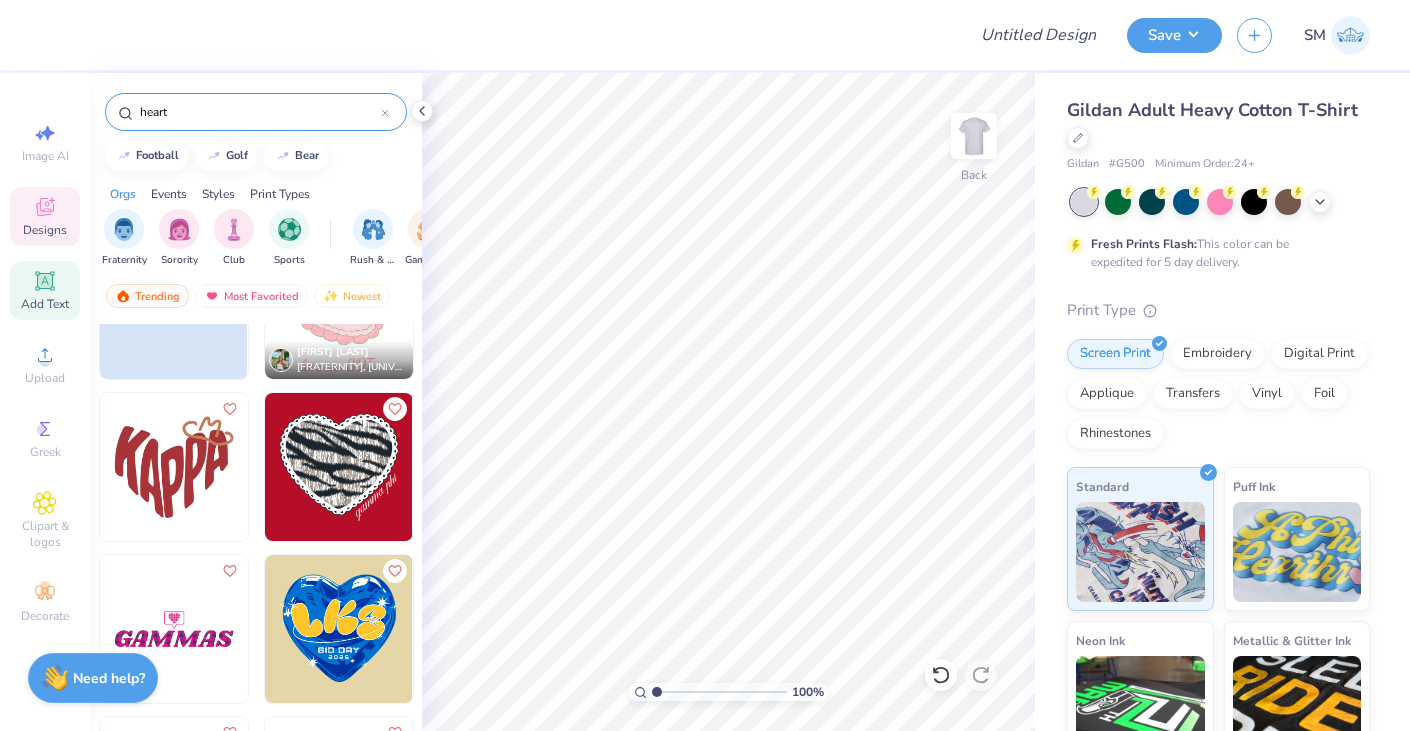 click on "Add Text" at bounding box center [45, 304] 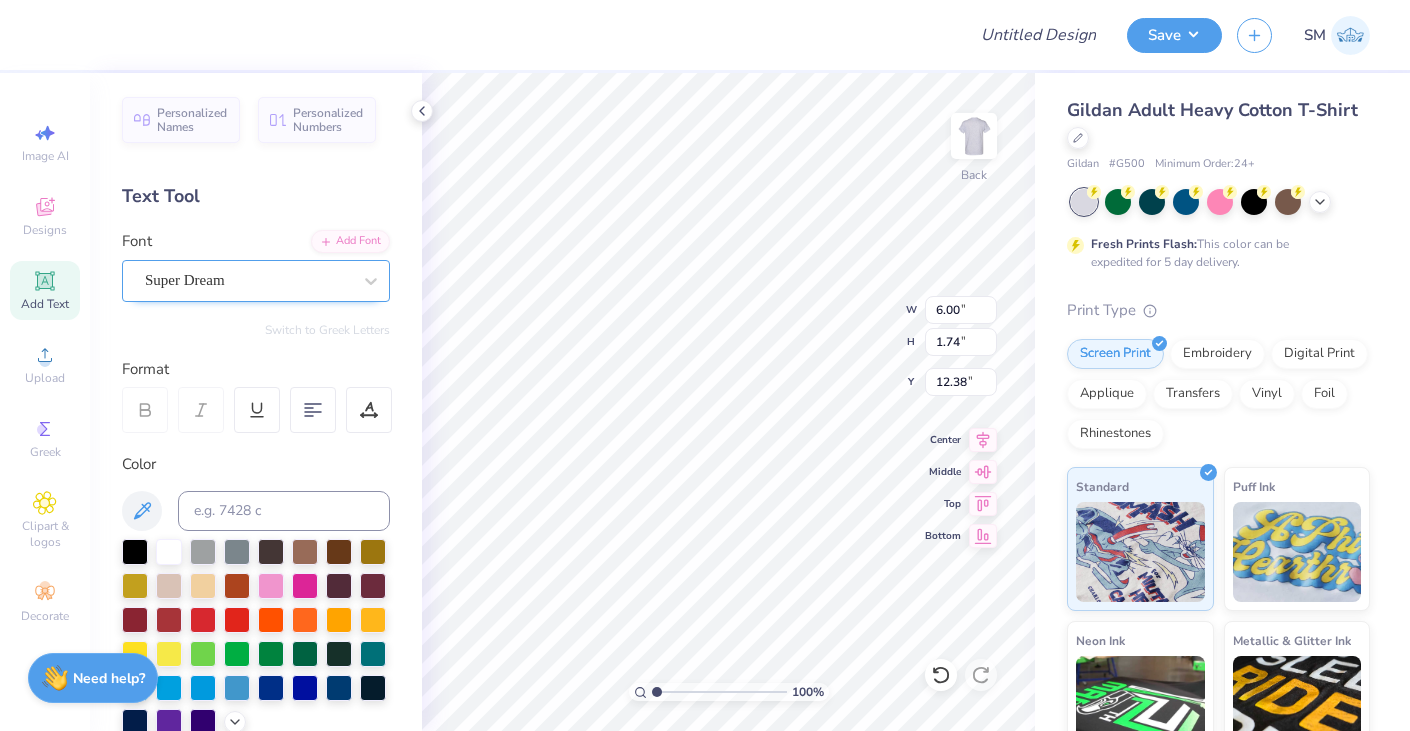 click on "Super Dream" at bounding box center [248, 280] 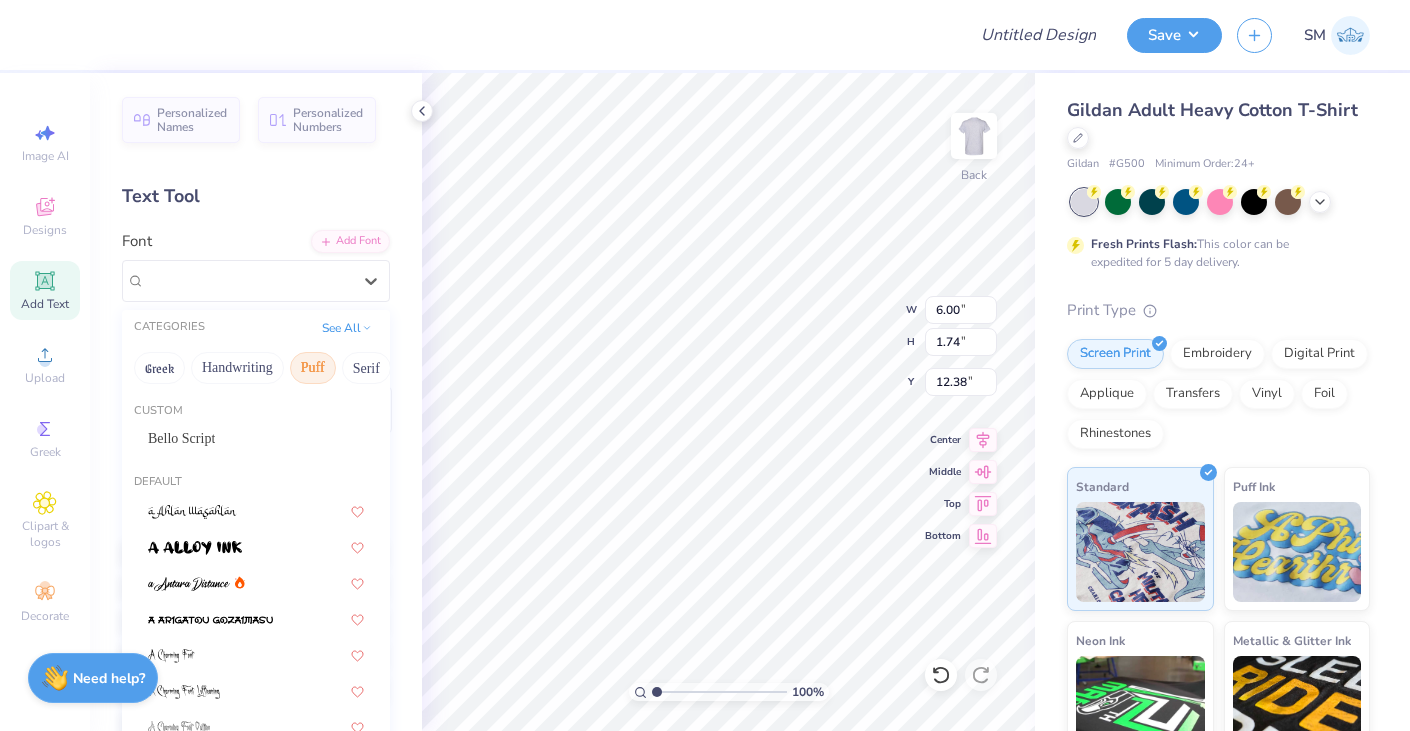 click on "Puff" at bounding box center [313, 368] 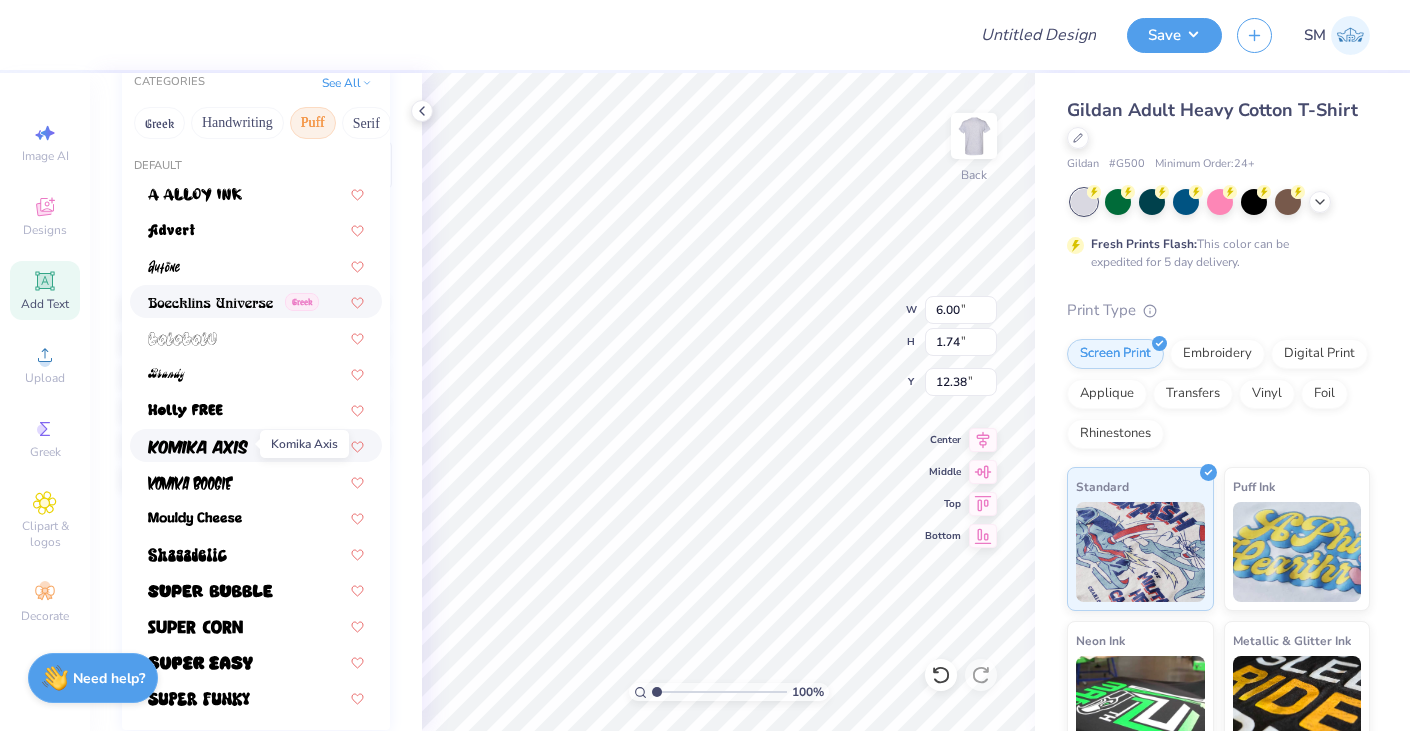 scroll, scrollTop: 247, scrollLeft: 0, axis: vertical 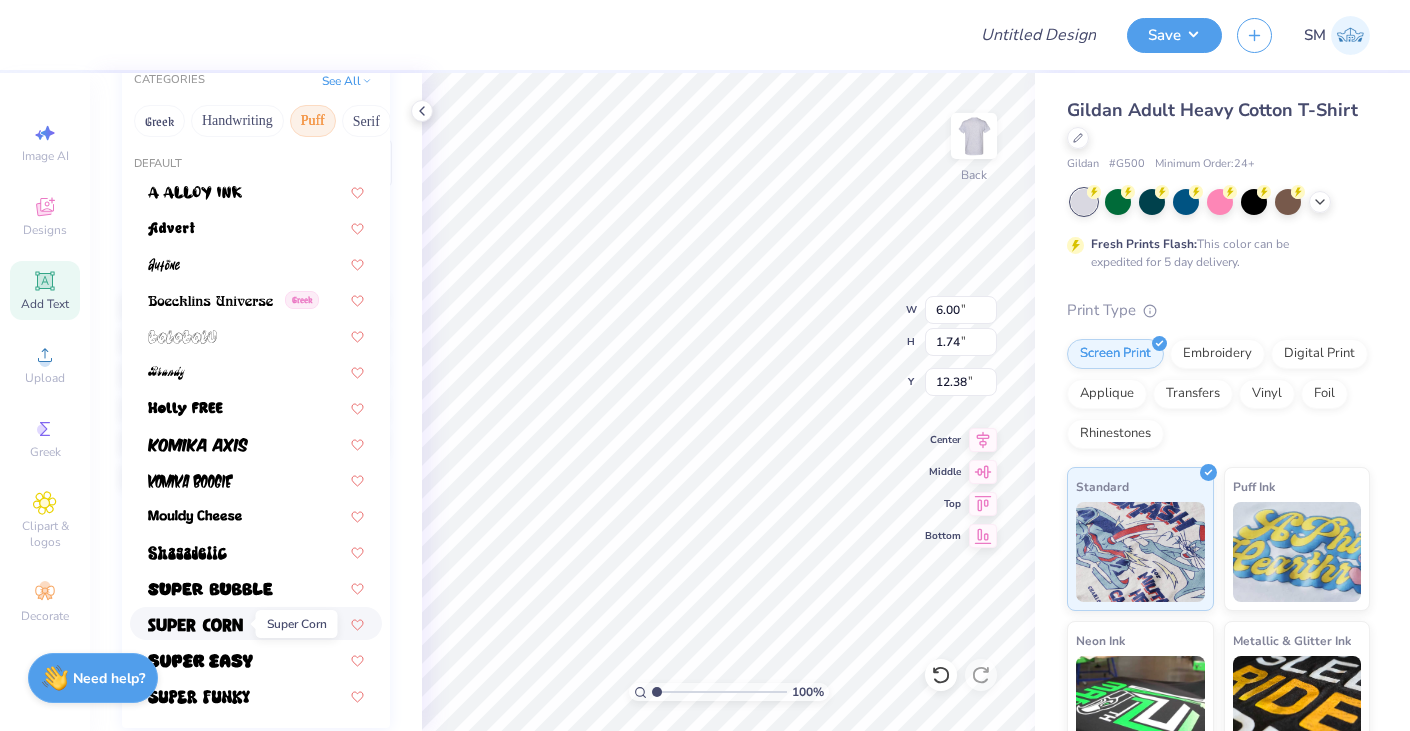 click at bounding box center (195, 625) 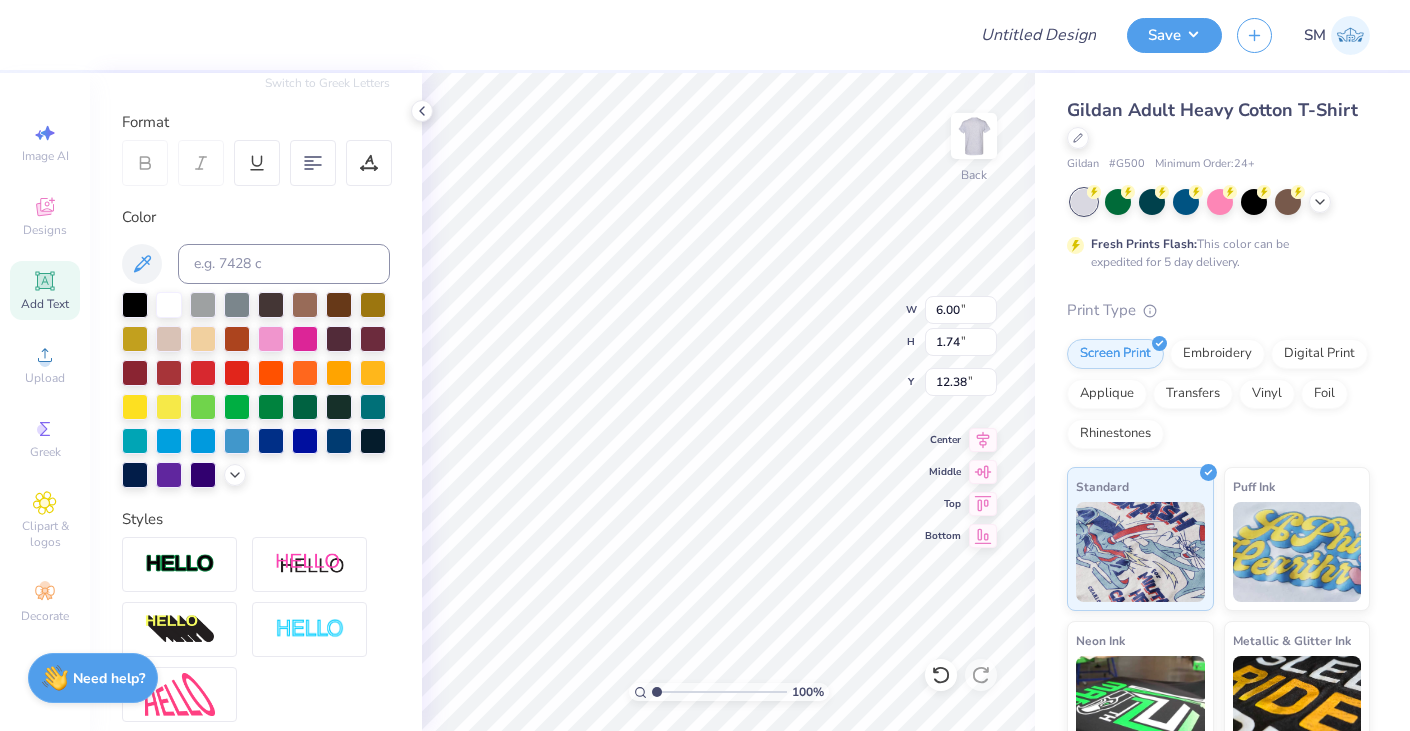 type on "4.37" 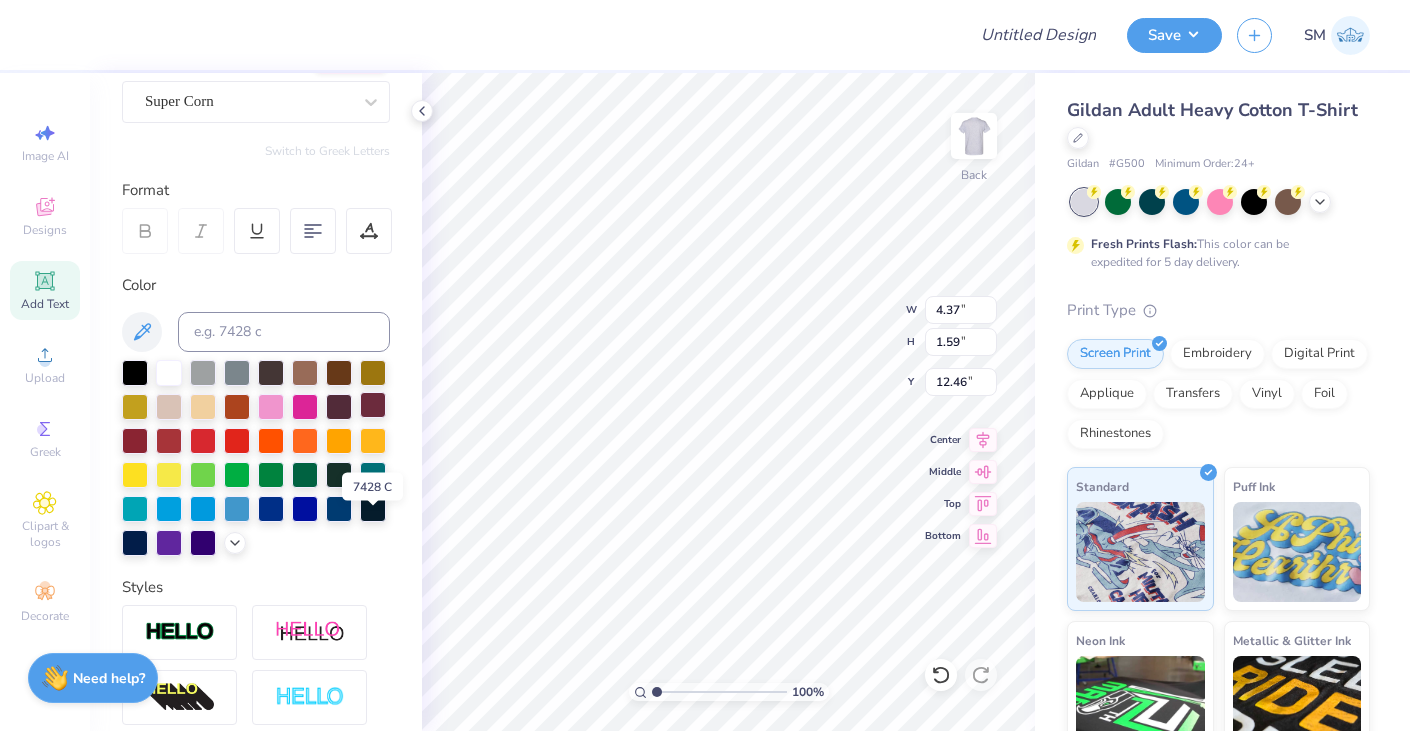 scroll, scrollTop: 0, scrollLeft: 0, axis: both 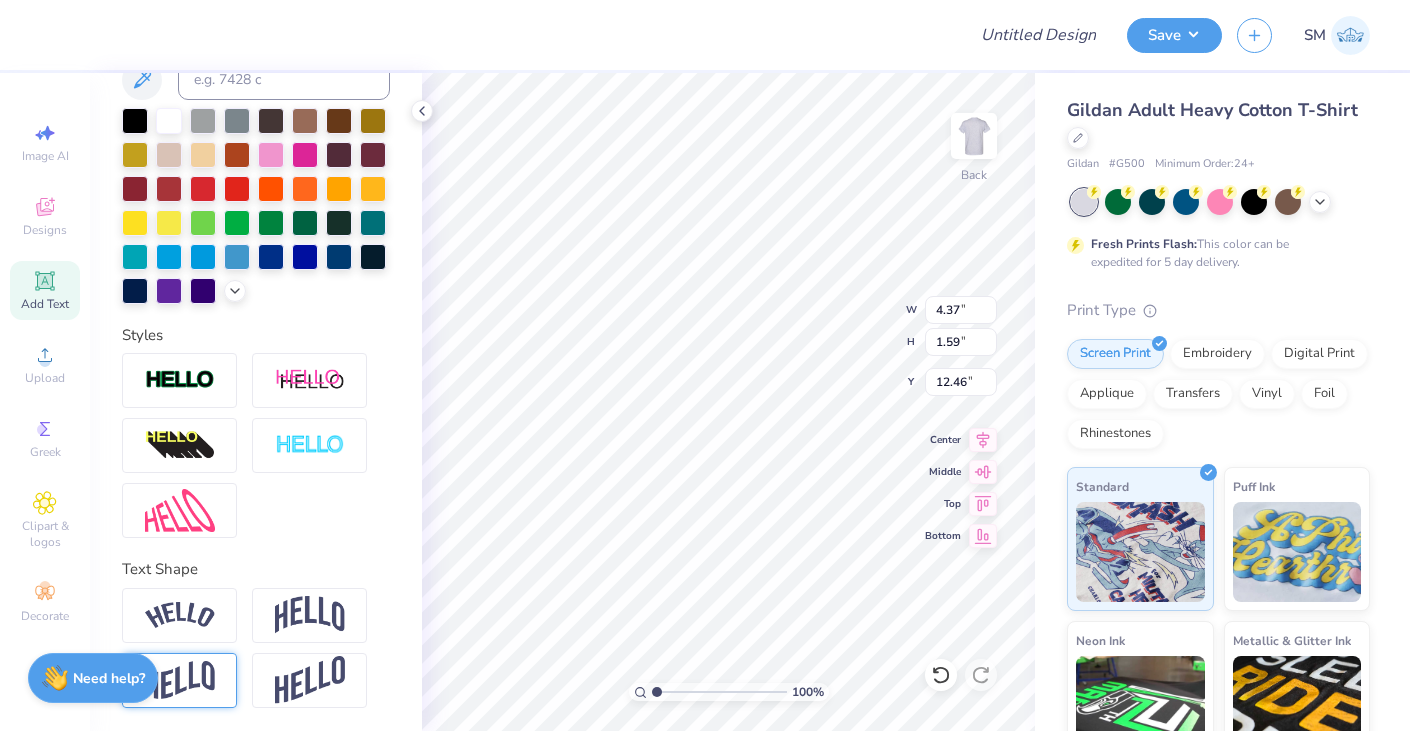 type on "Home" 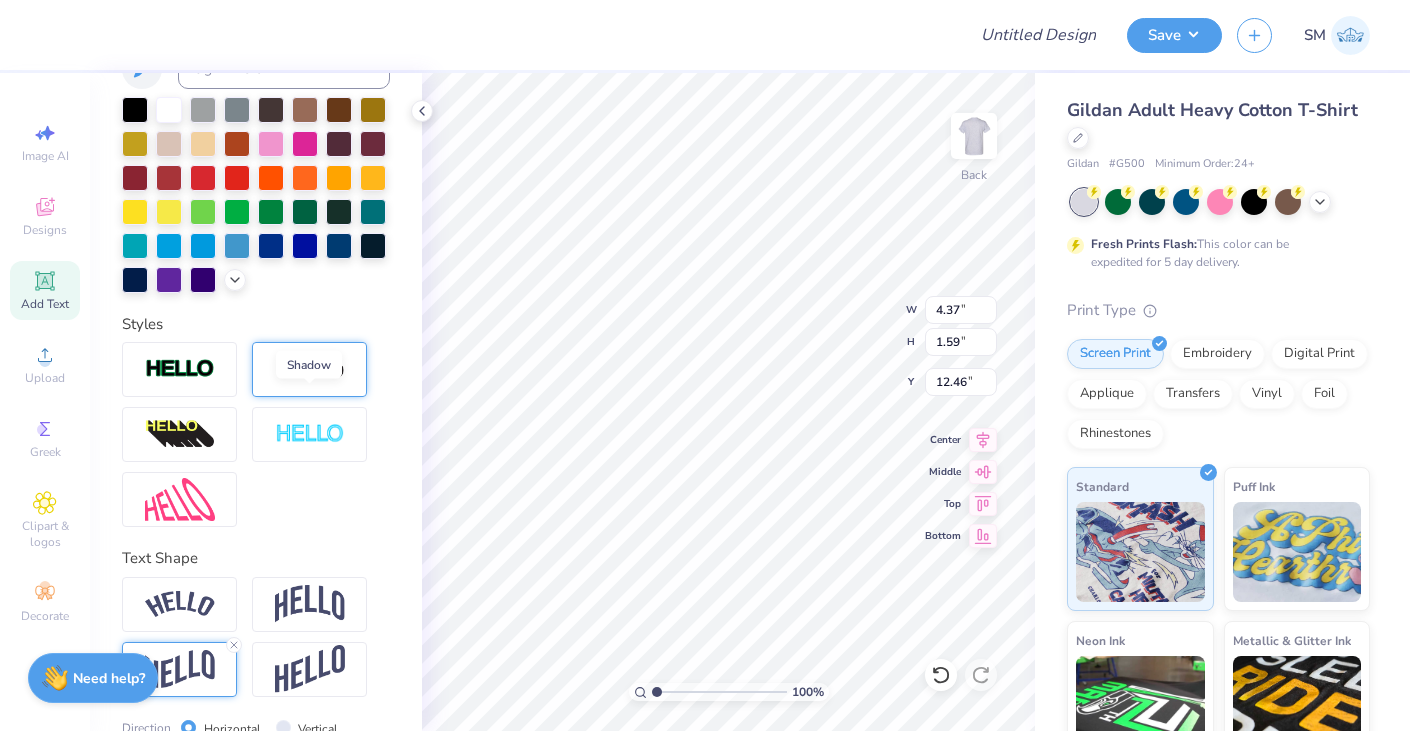 scroll, scrollTop: 548, scrollLeft: 0, axis: vertical 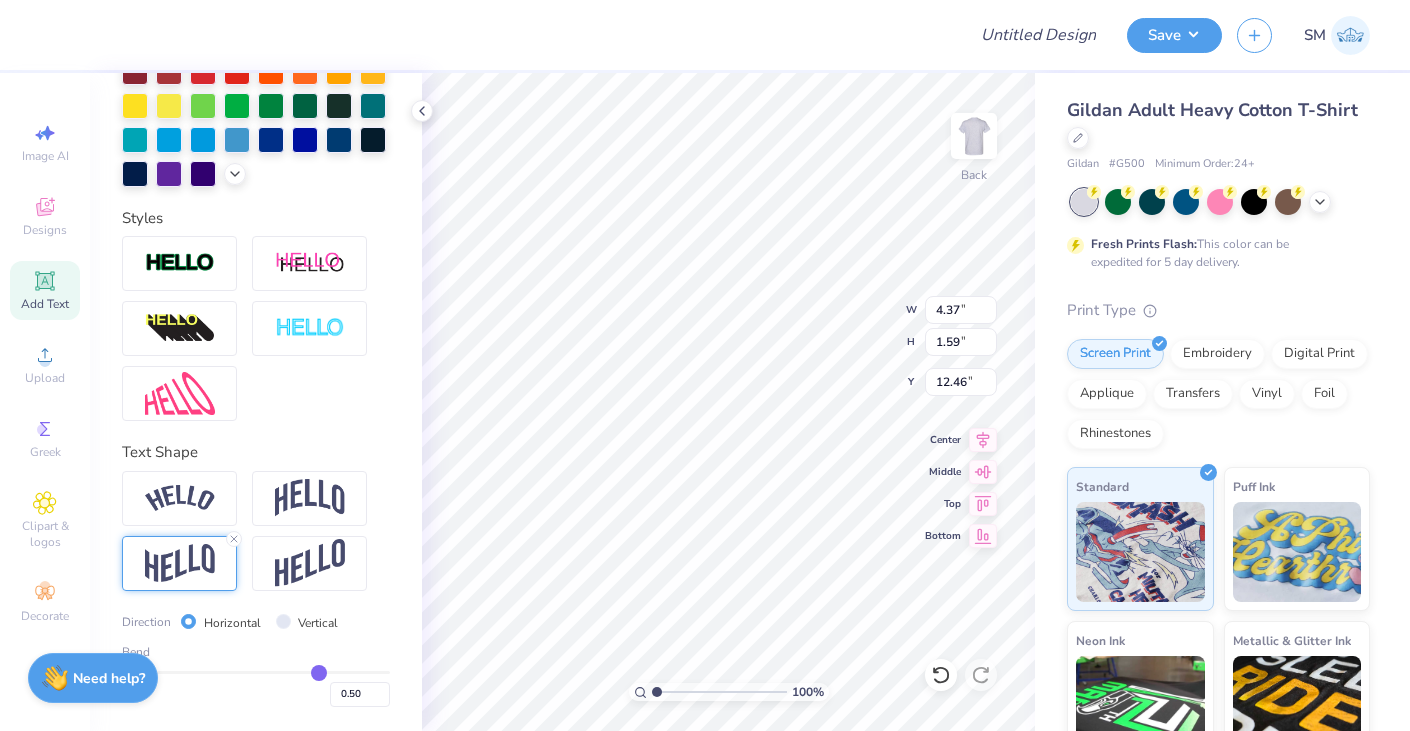 type on "0.47" 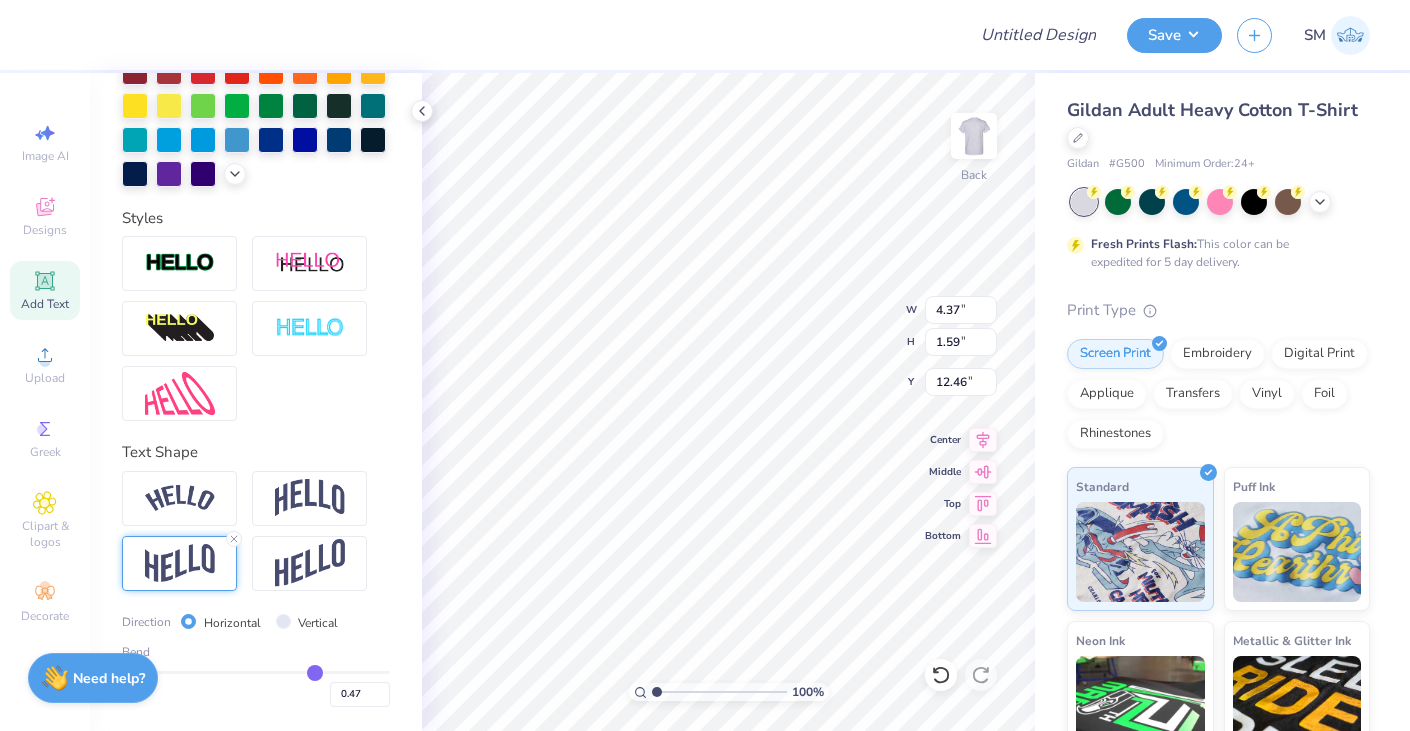 type on "0.47" 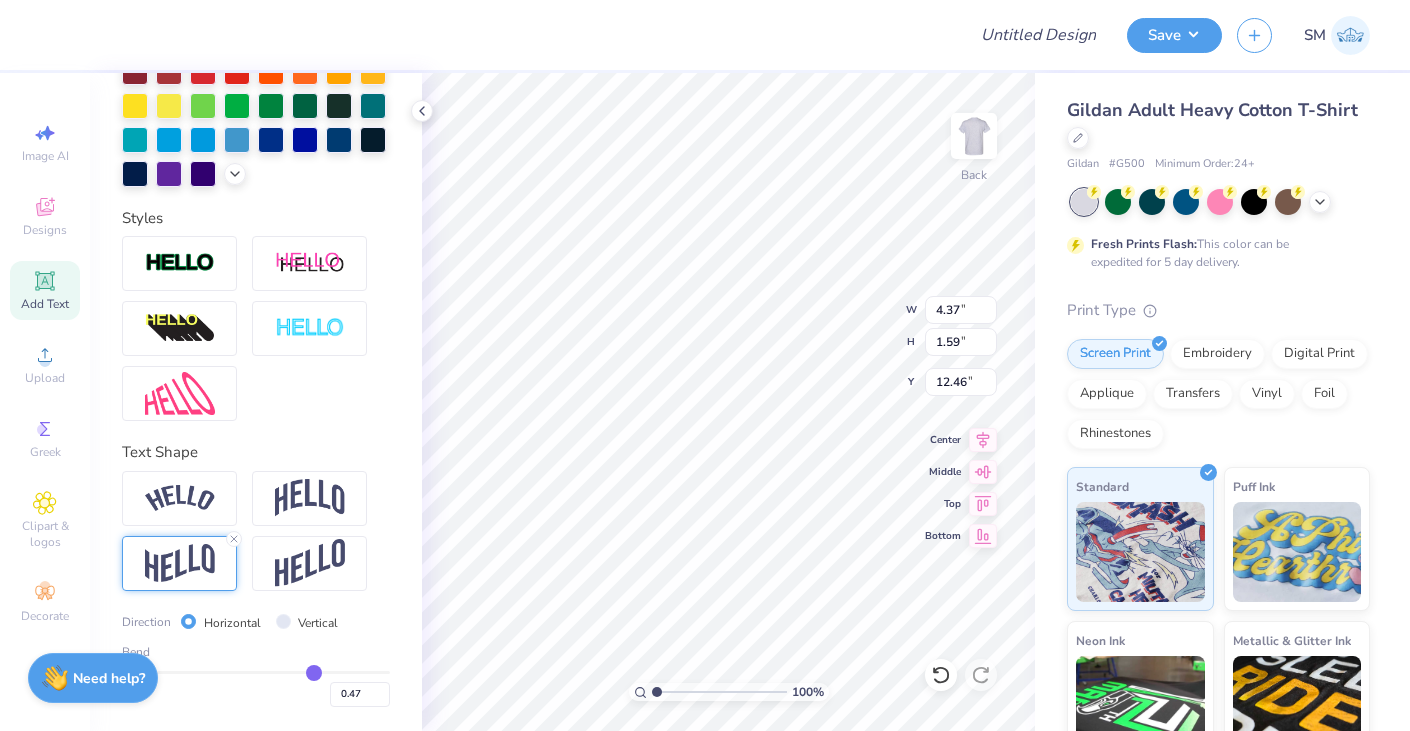 type on "0.46" 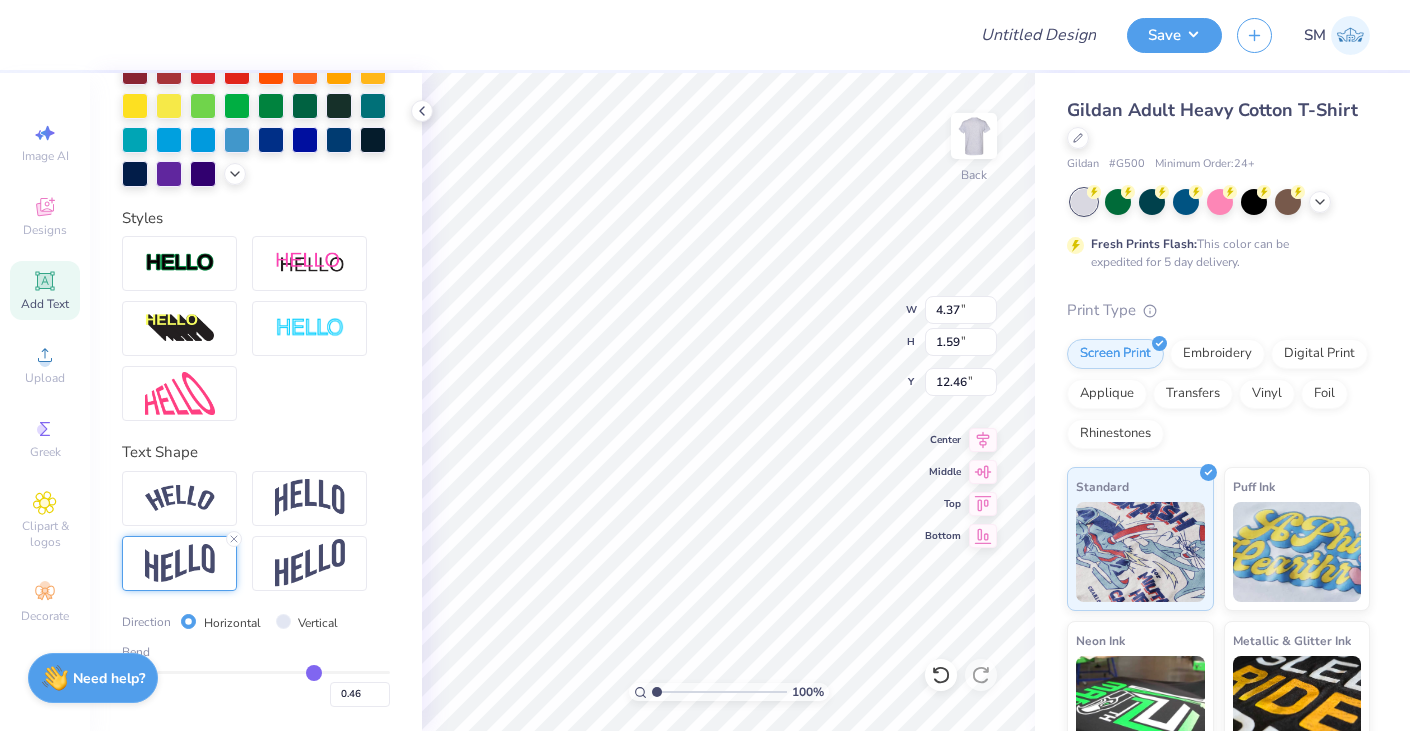 type on "0.43" 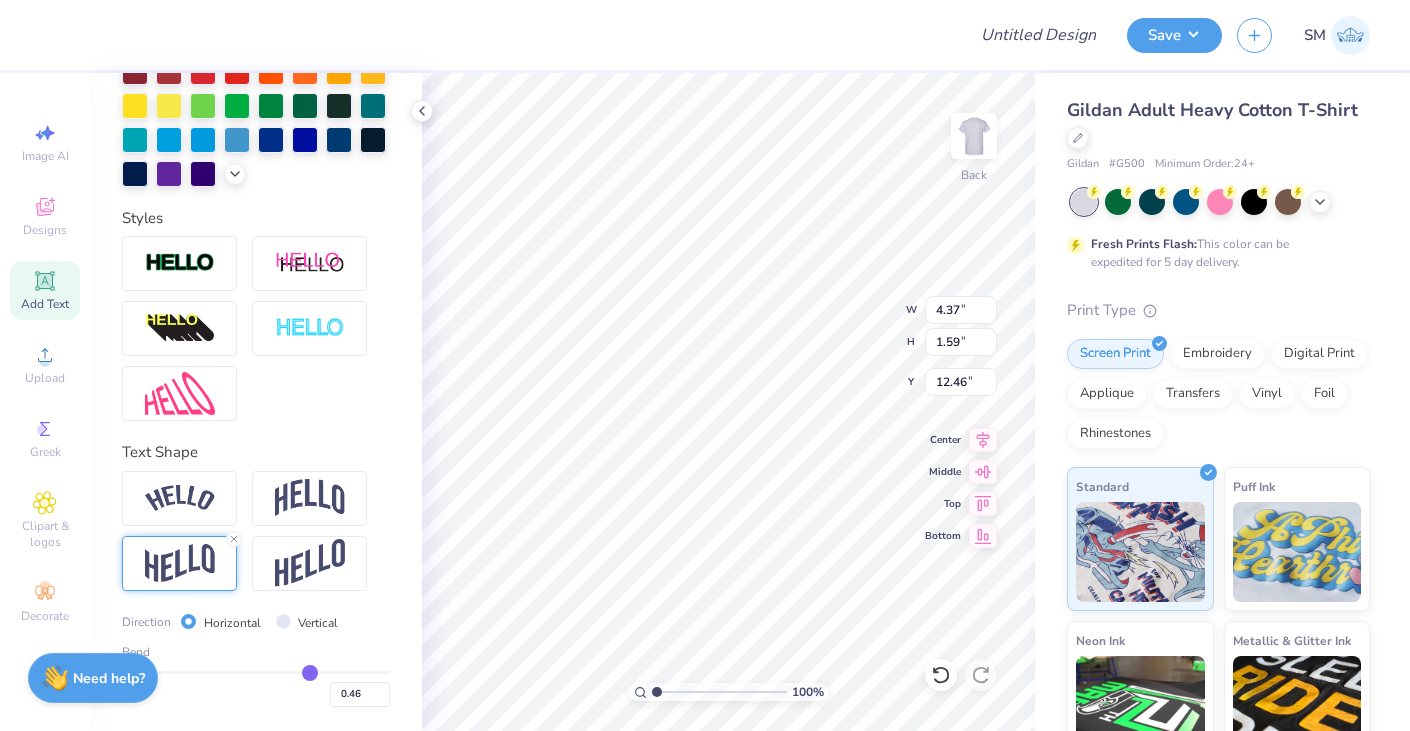 type on "0.43" 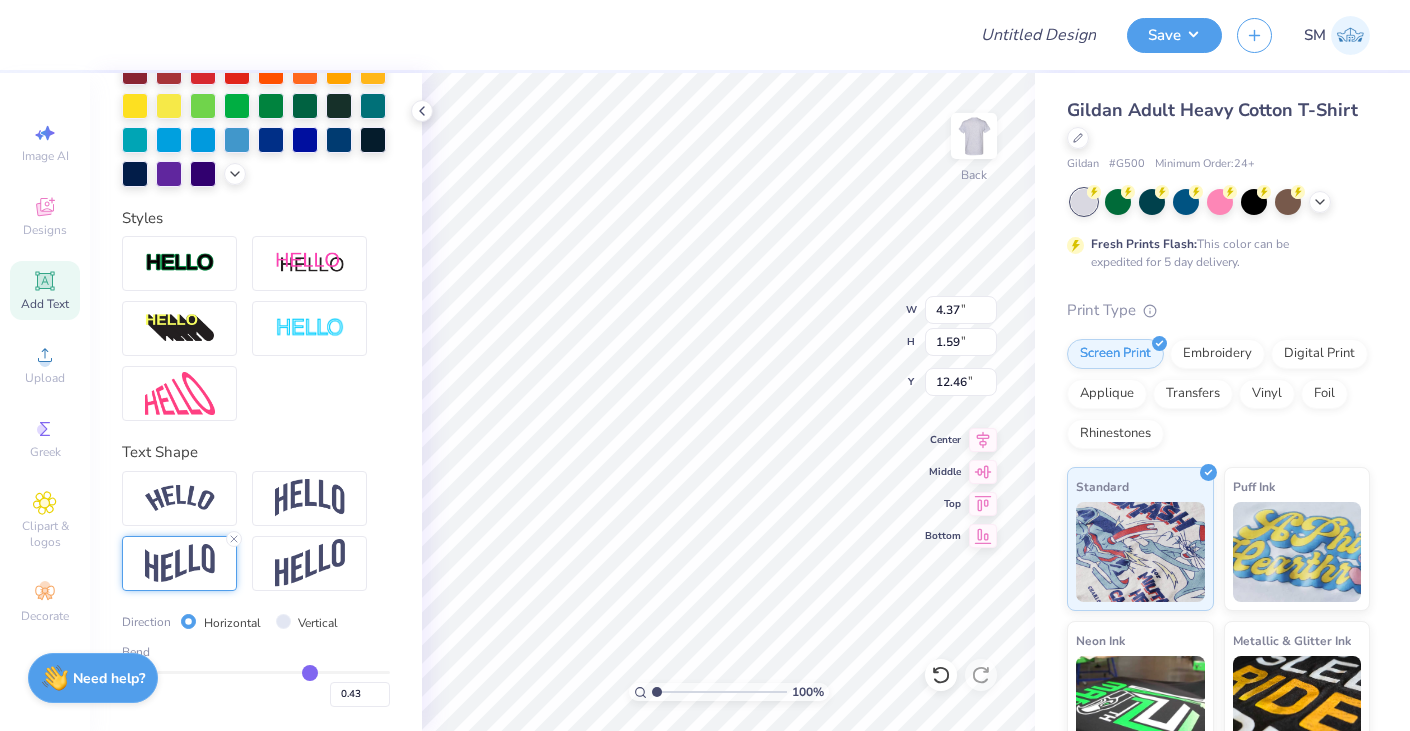 type on "0.39" 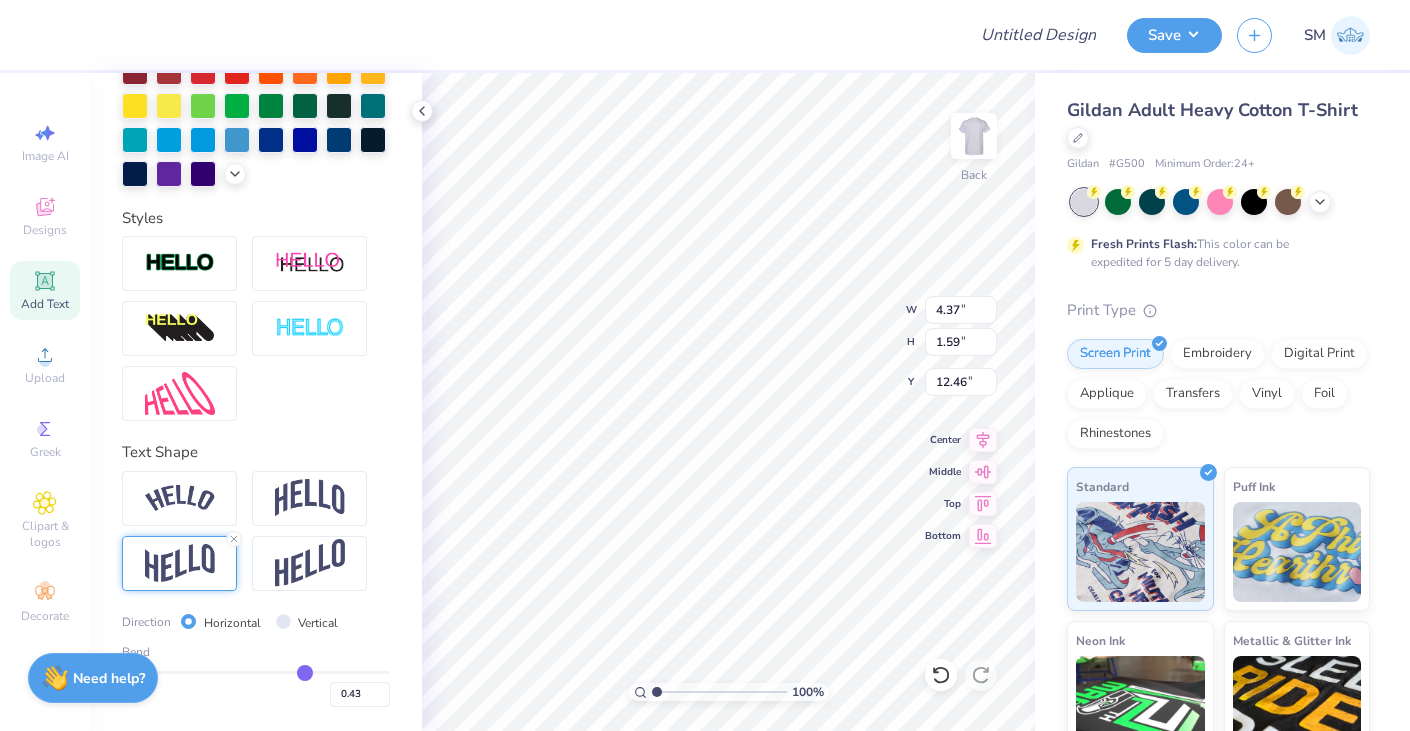 type on "0.39" 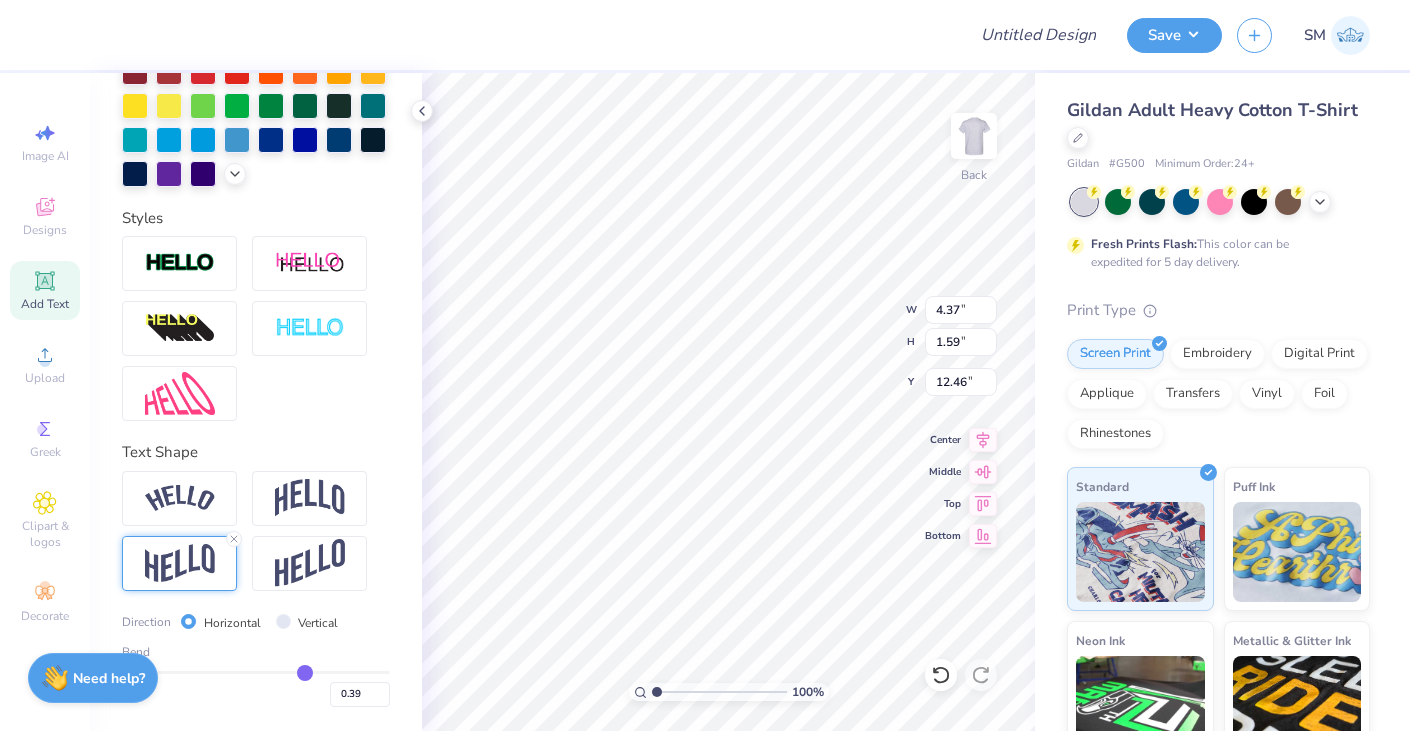type on "0.34" 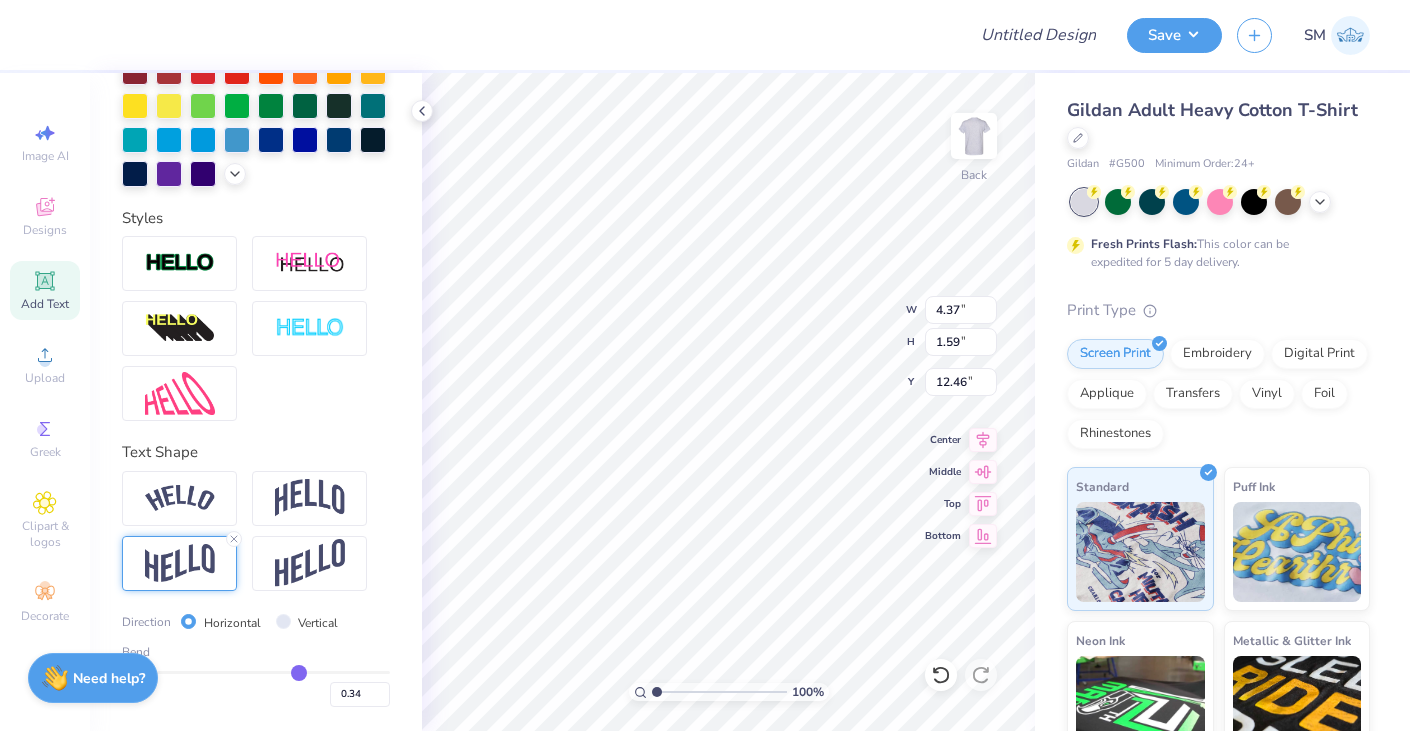 type on "0.32" 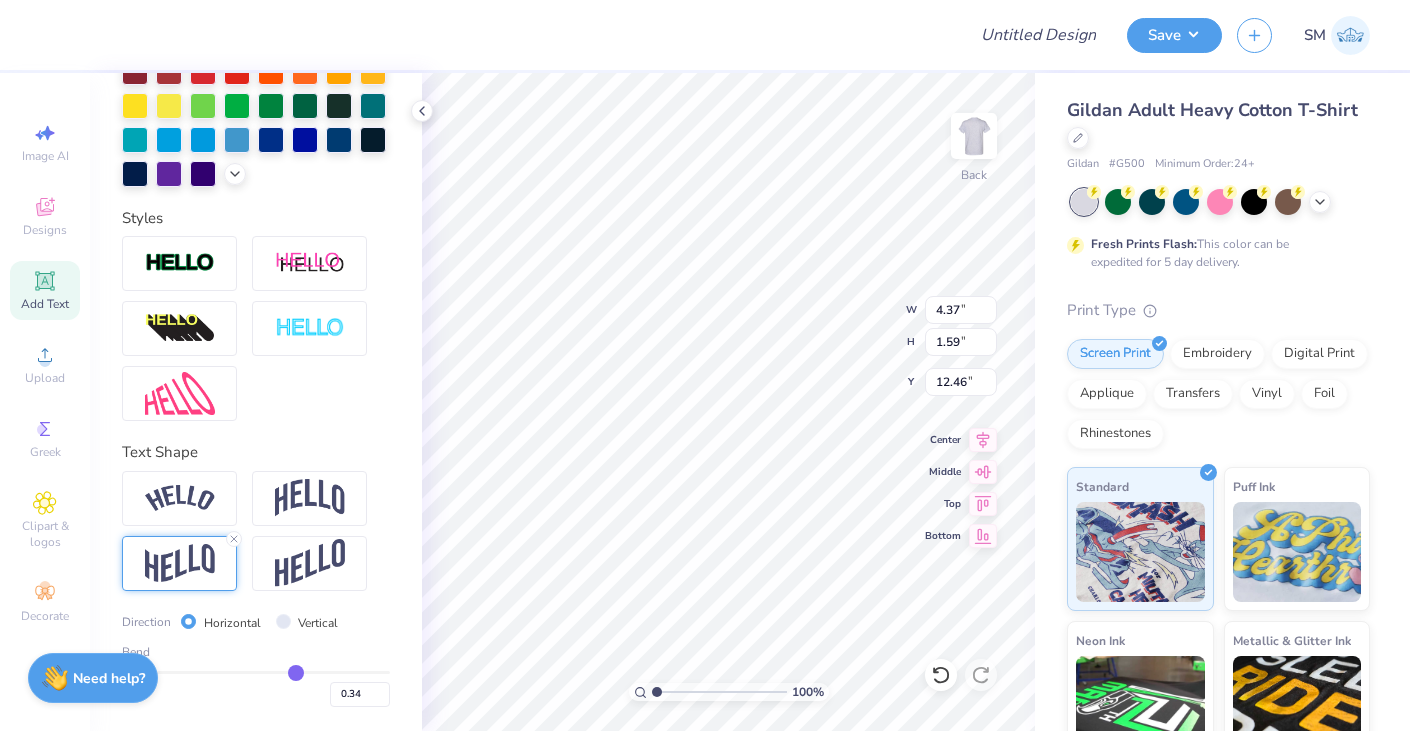type on "0.32" 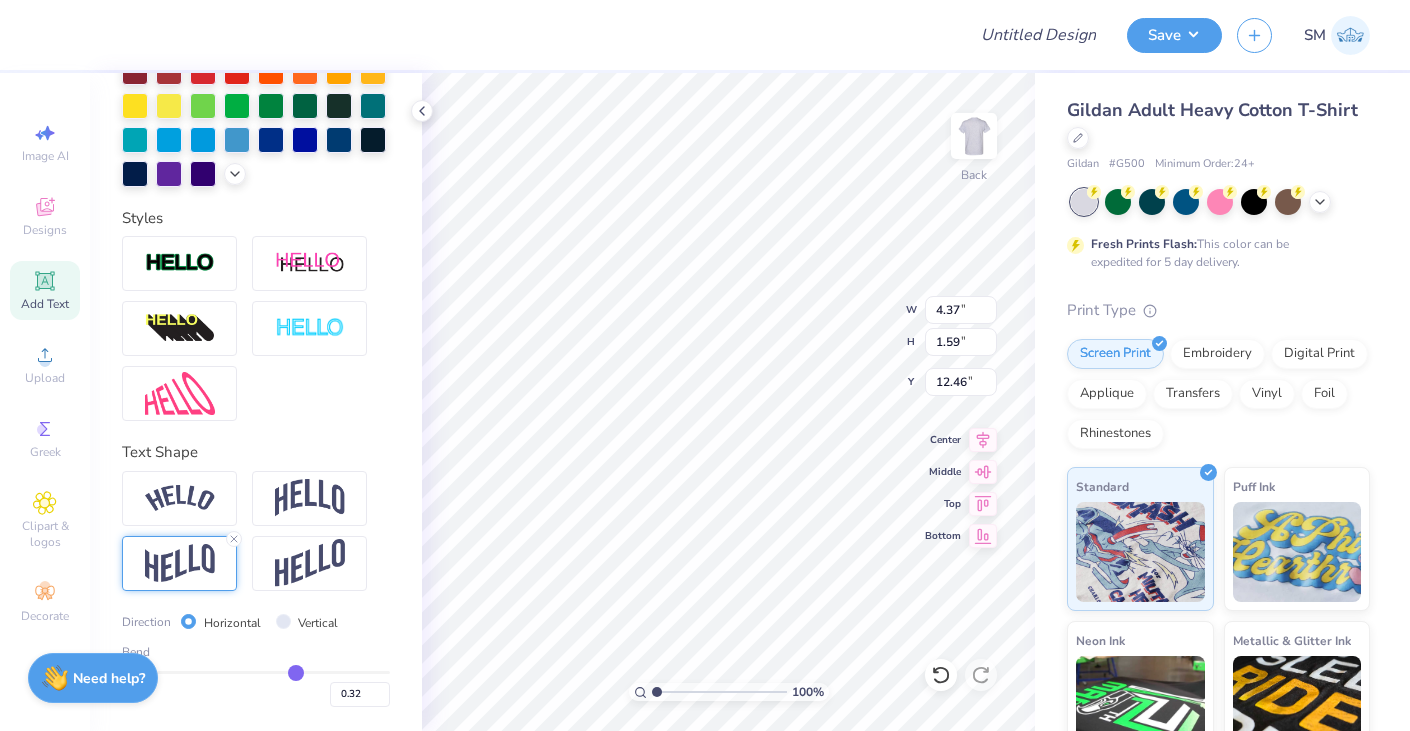 type on "0.28" 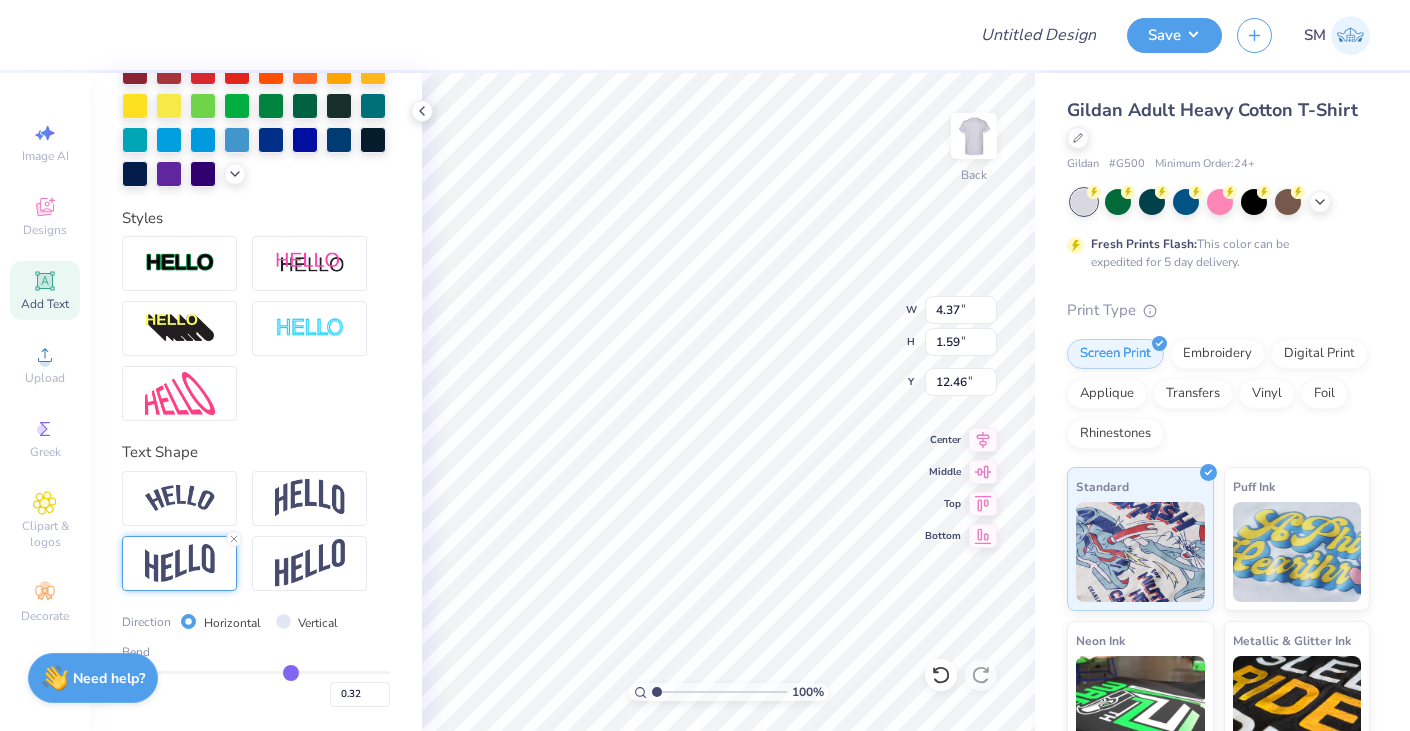 type on "0.28" 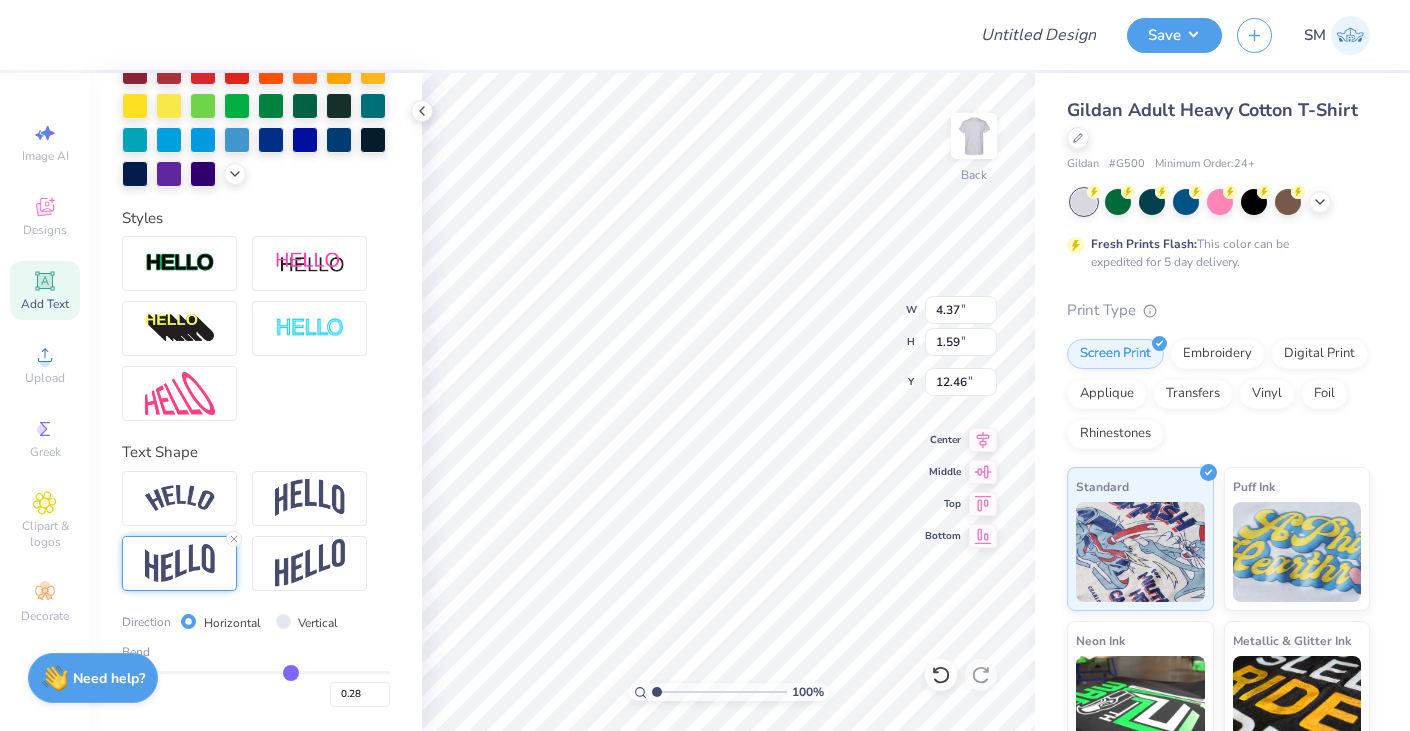 type on "0.26" 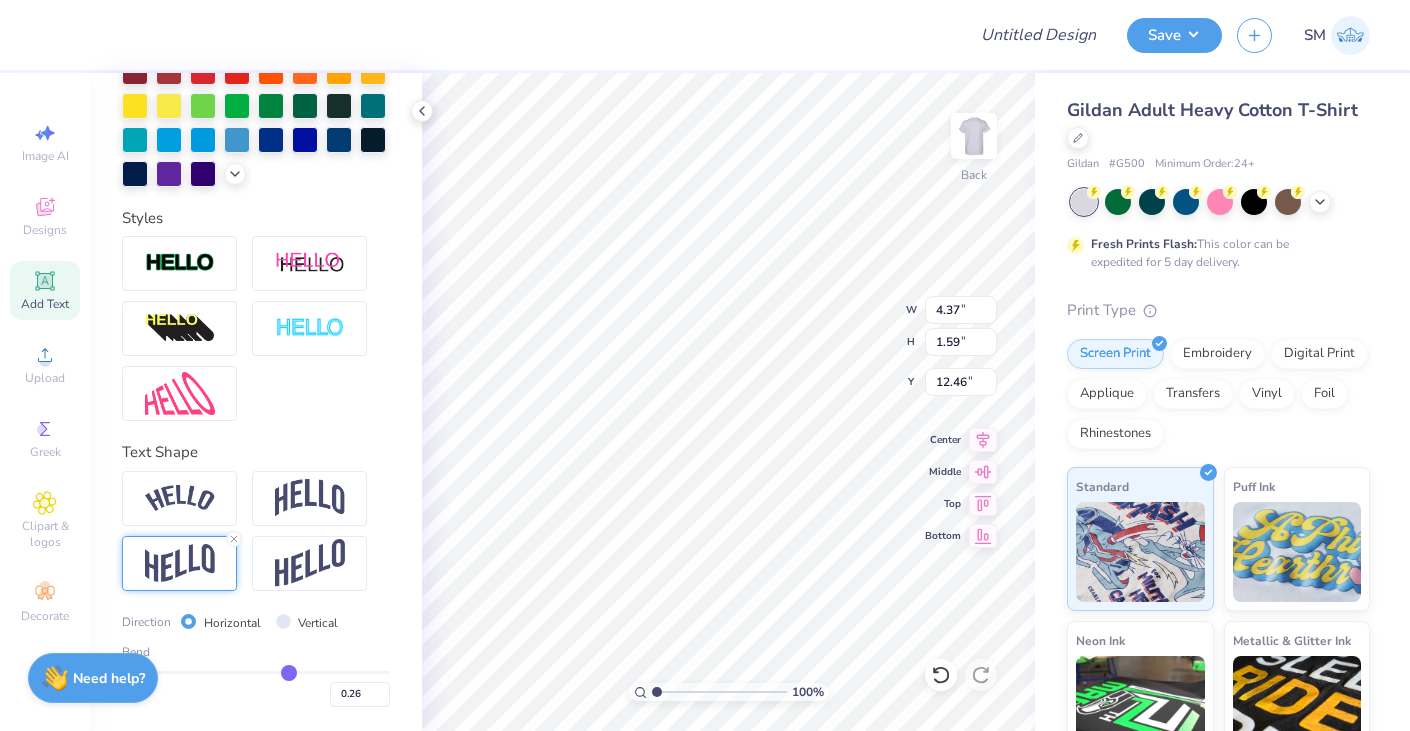 type on "0.23" 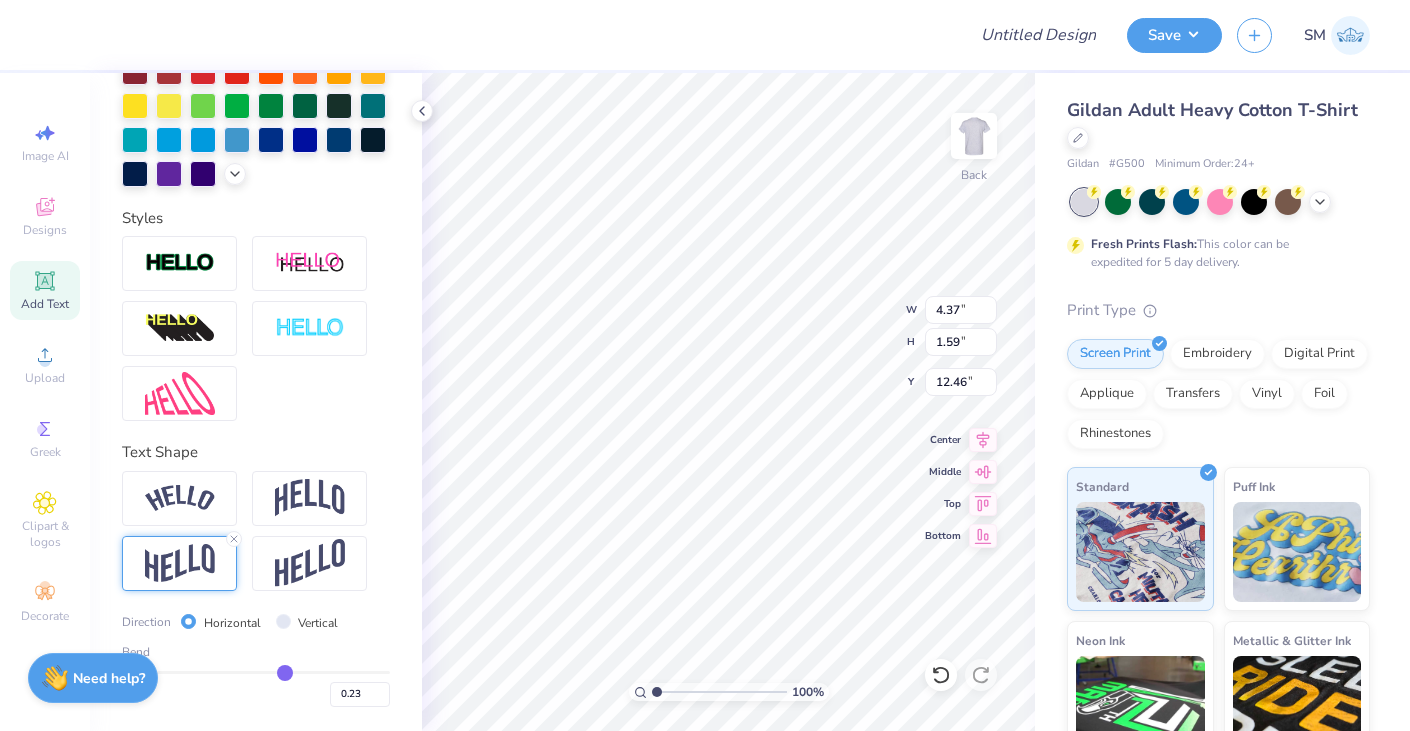 type on "0.21" 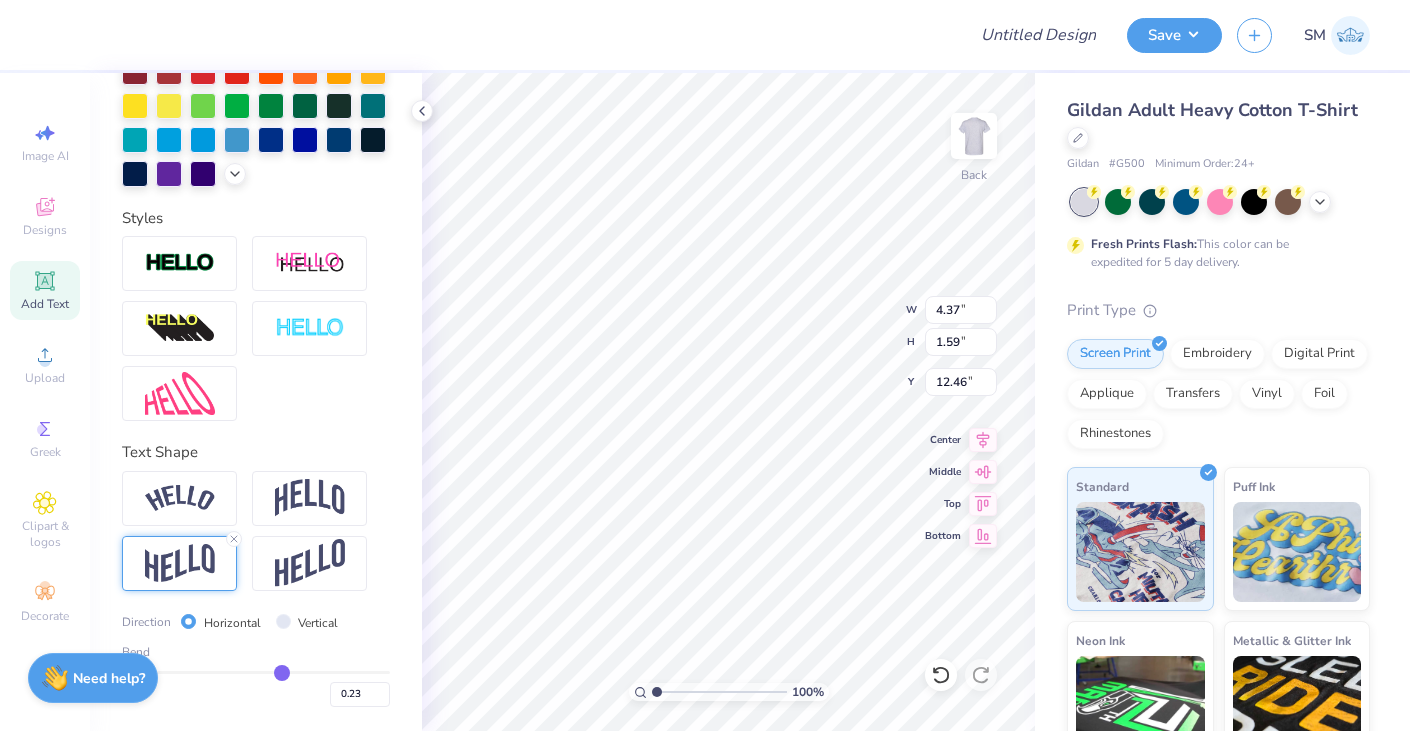 type on "0.21" 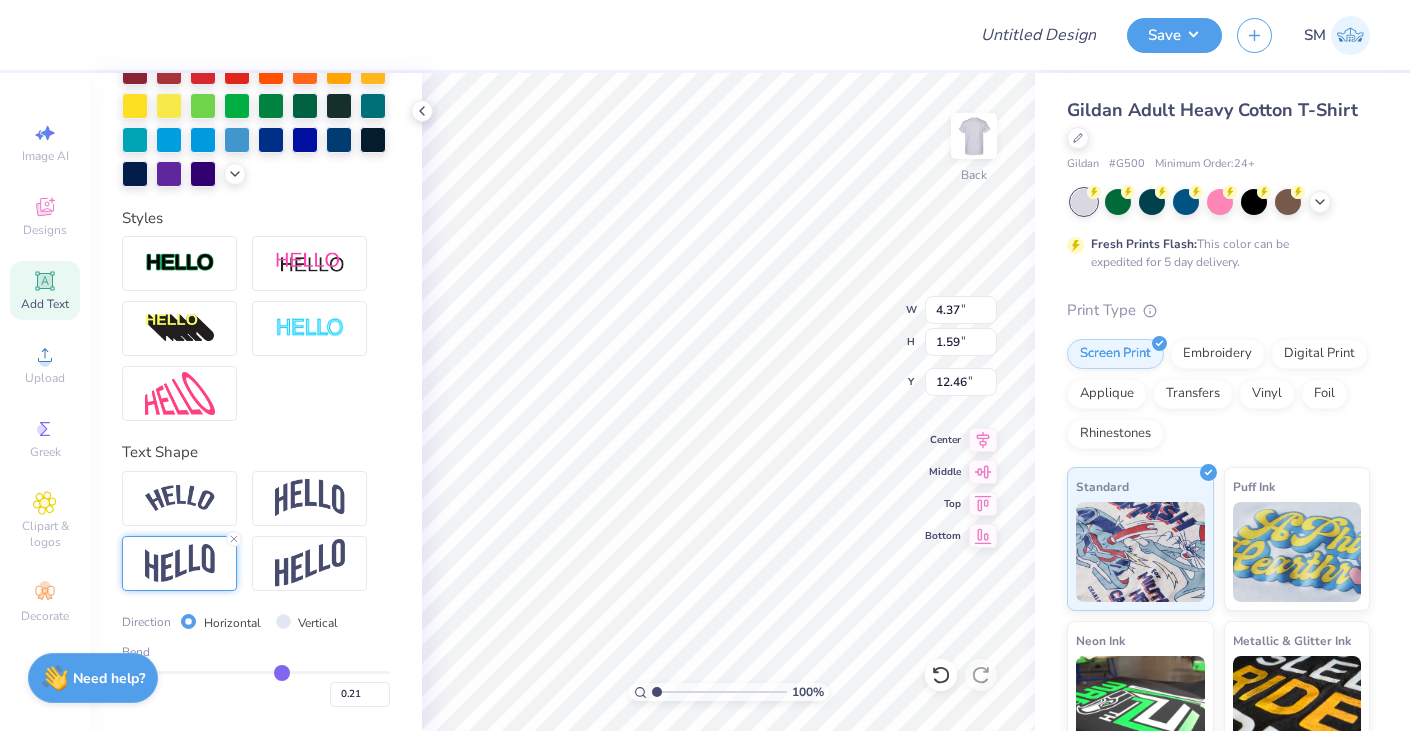 type on "0.19" 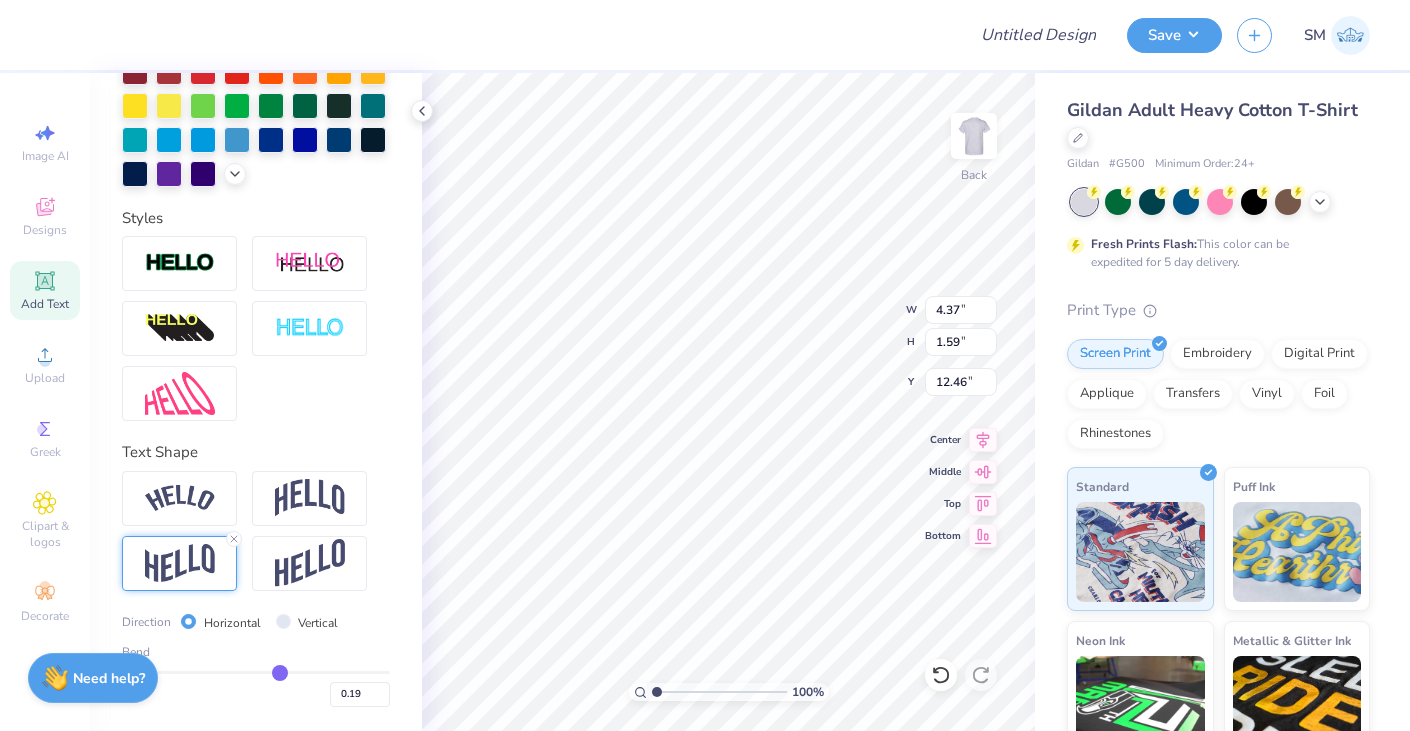 type on "0.17" 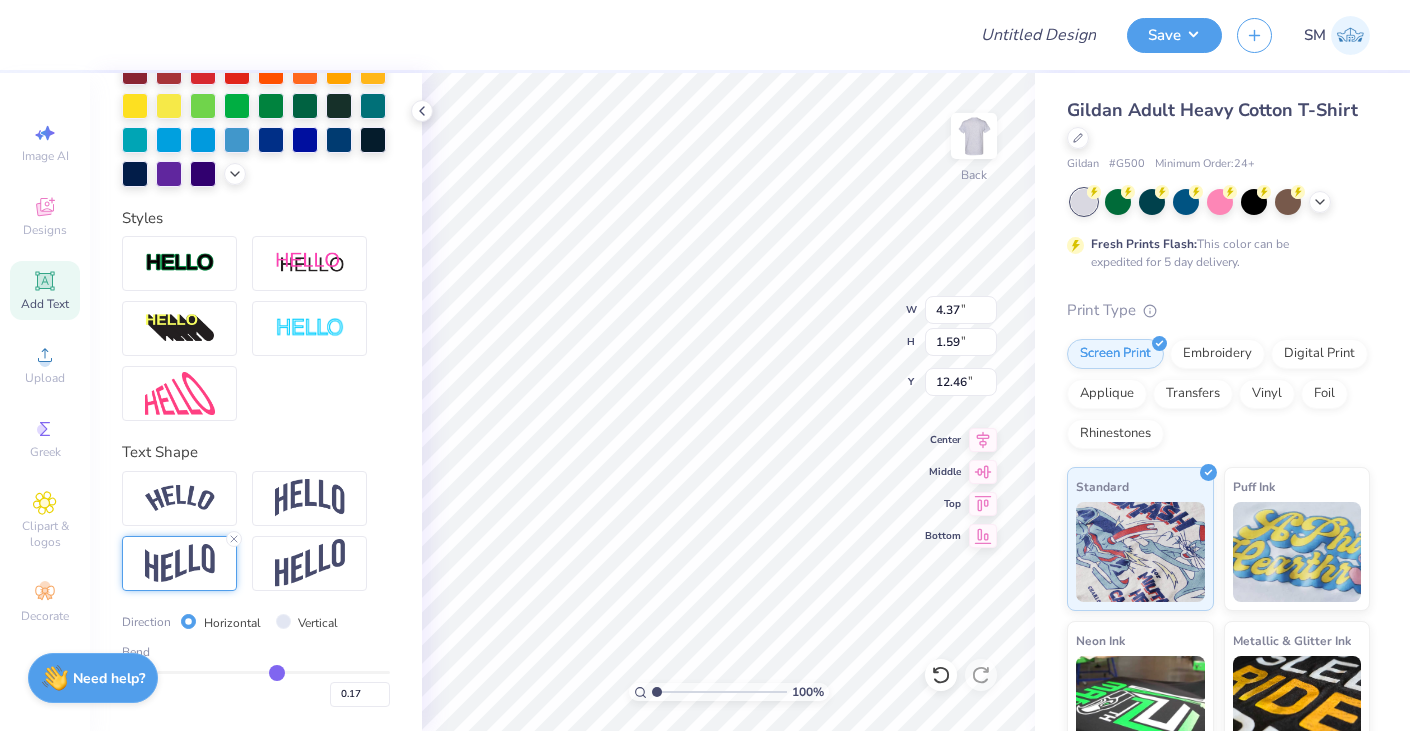 type on "0.15" 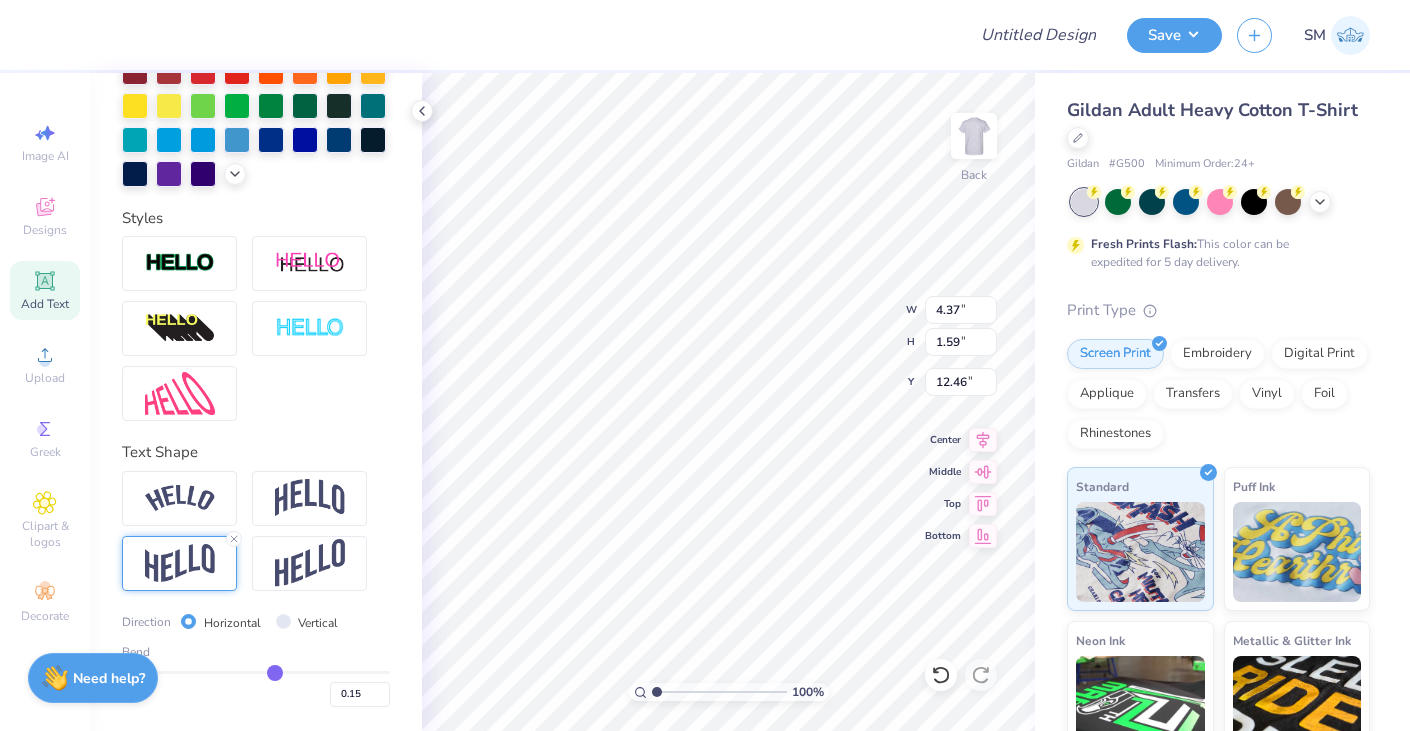 type on "0.14" 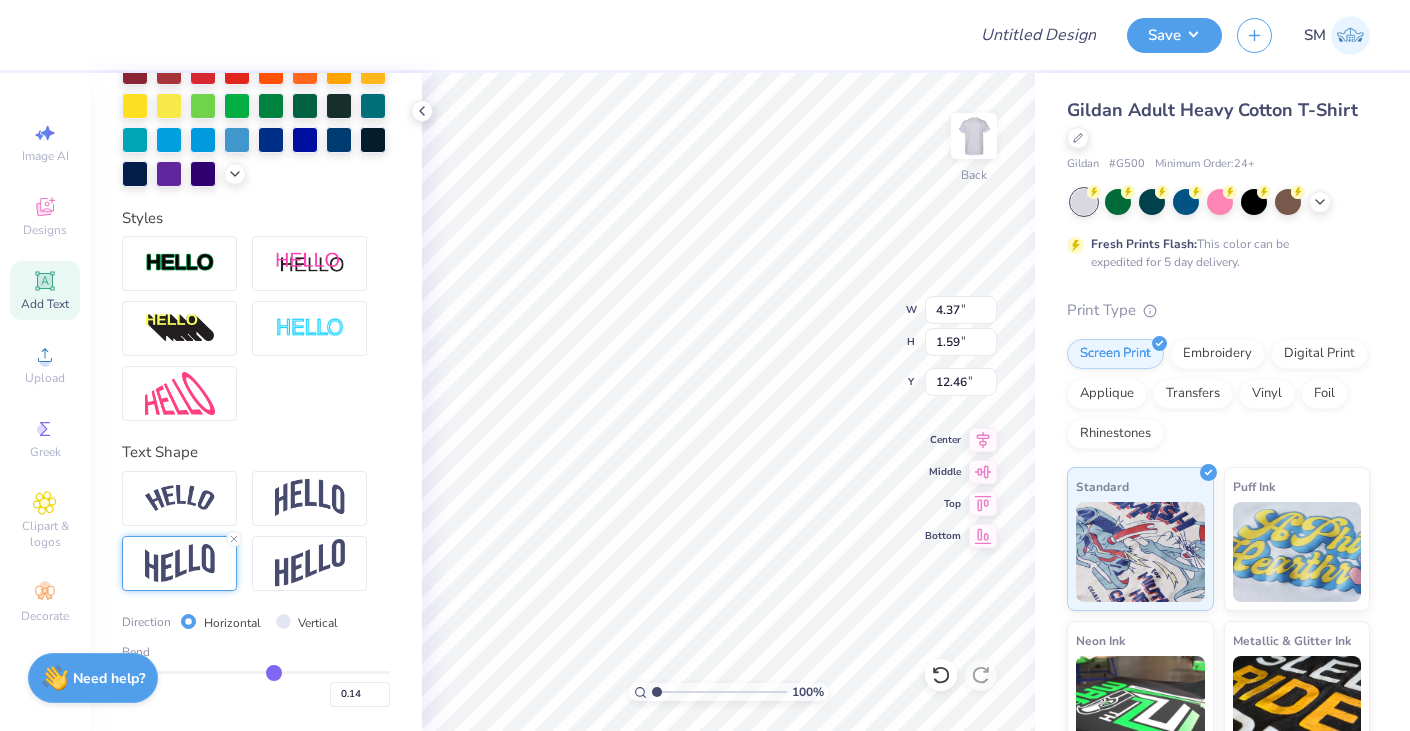 type on "0.13" 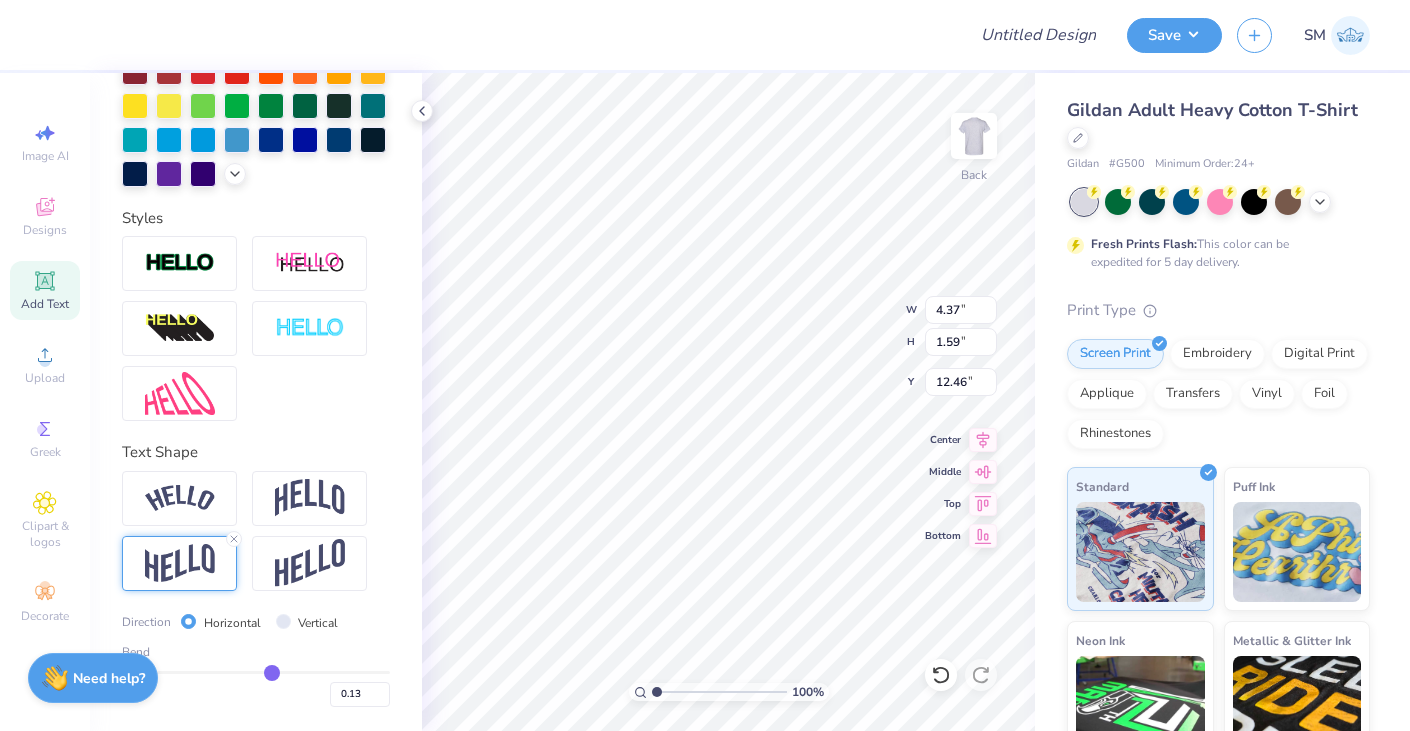 drag, startPoint x: 316, startPoint y: 671, endPoint x: 272, endPoint y: 671, distance: 44 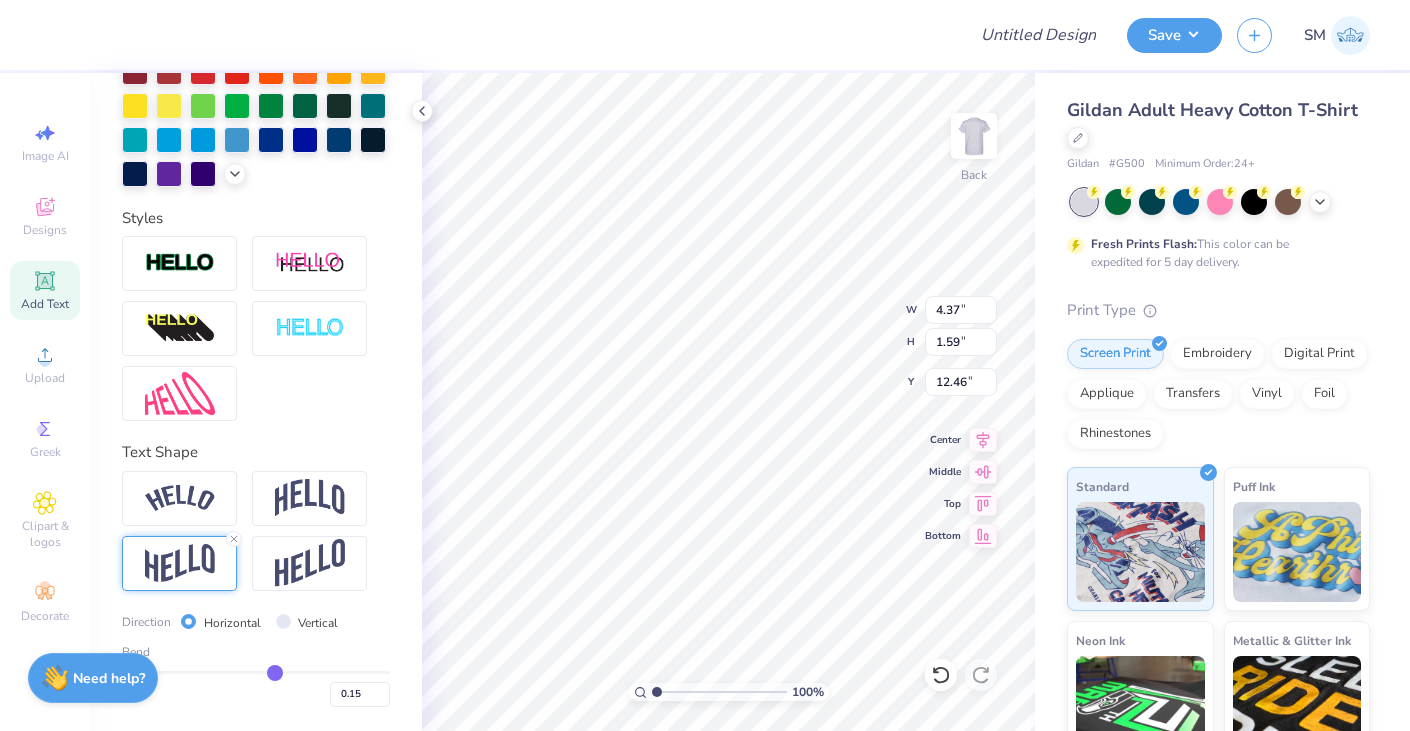 type on "0.17" 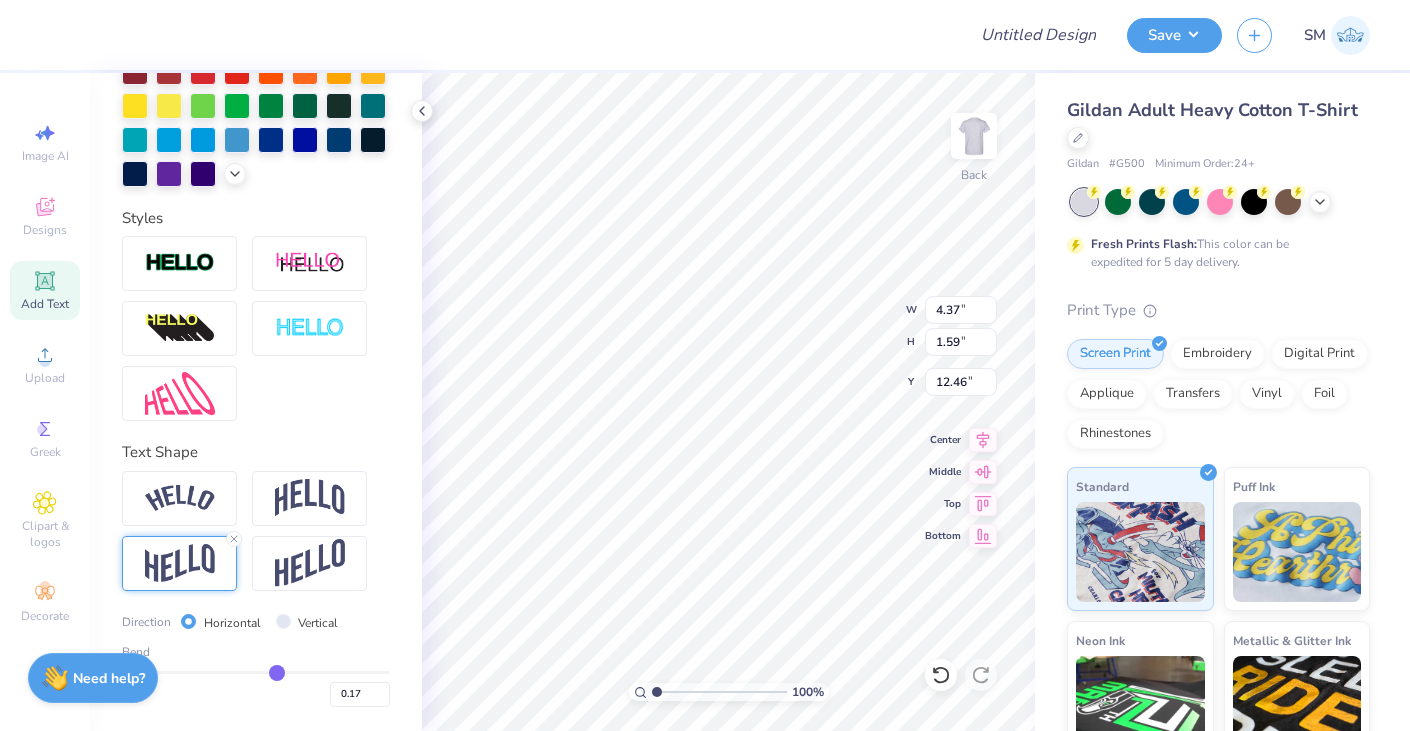 type on "0.2" 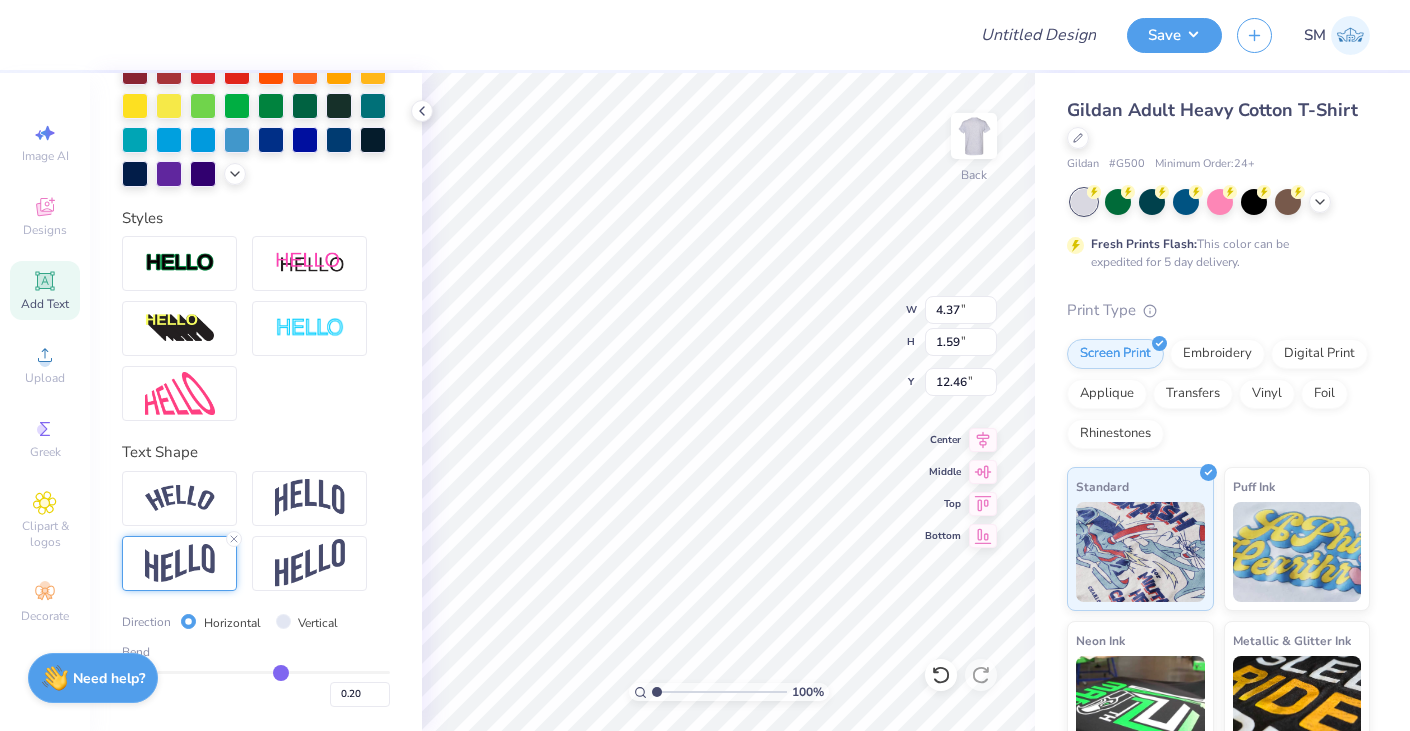 type on "0.23" 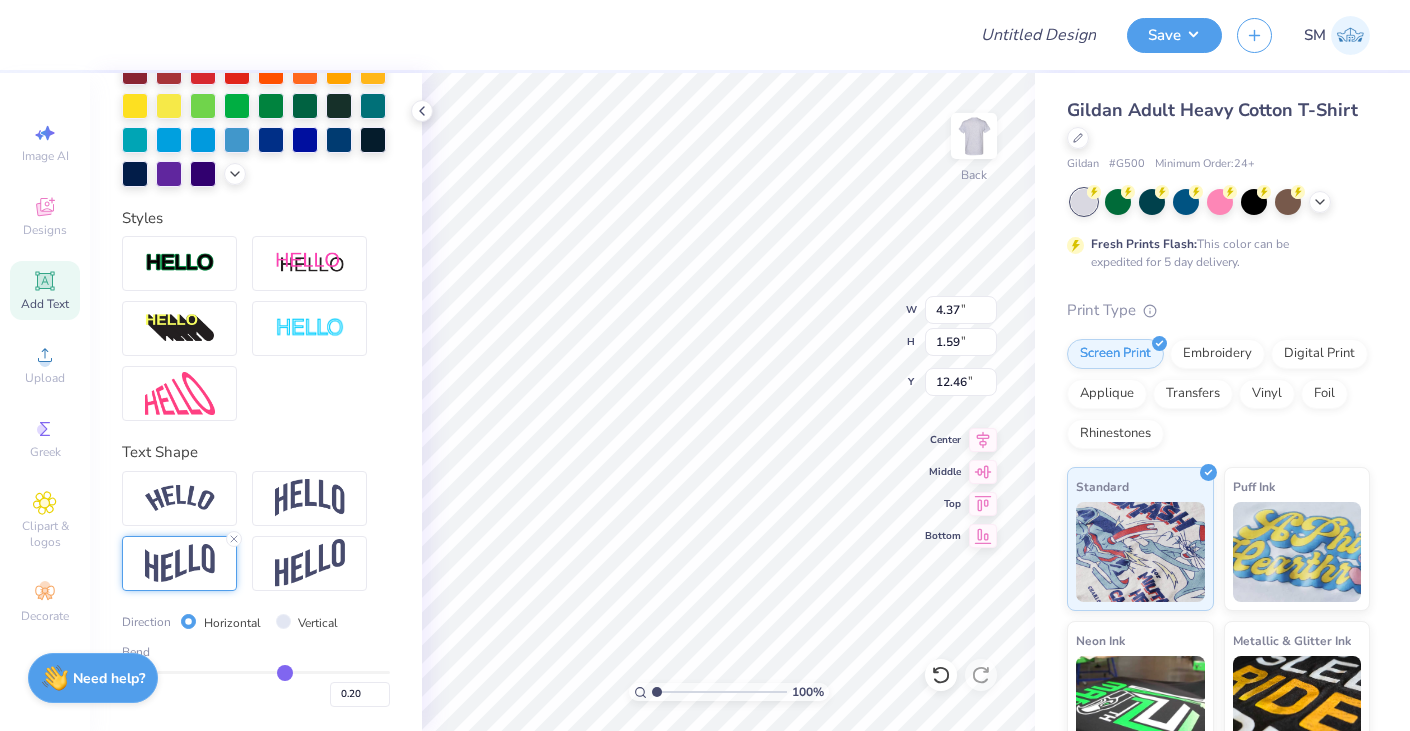 type on "0.23" 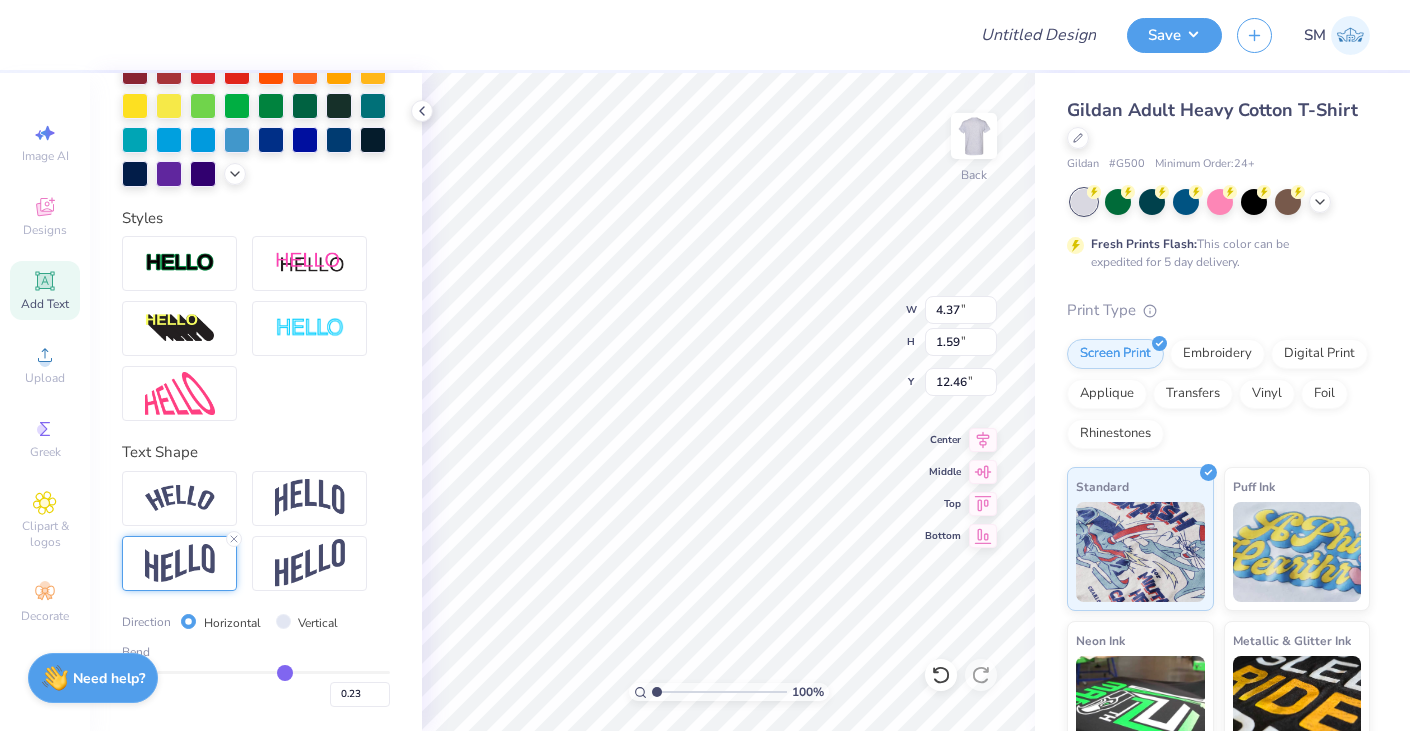 type on "0.26" 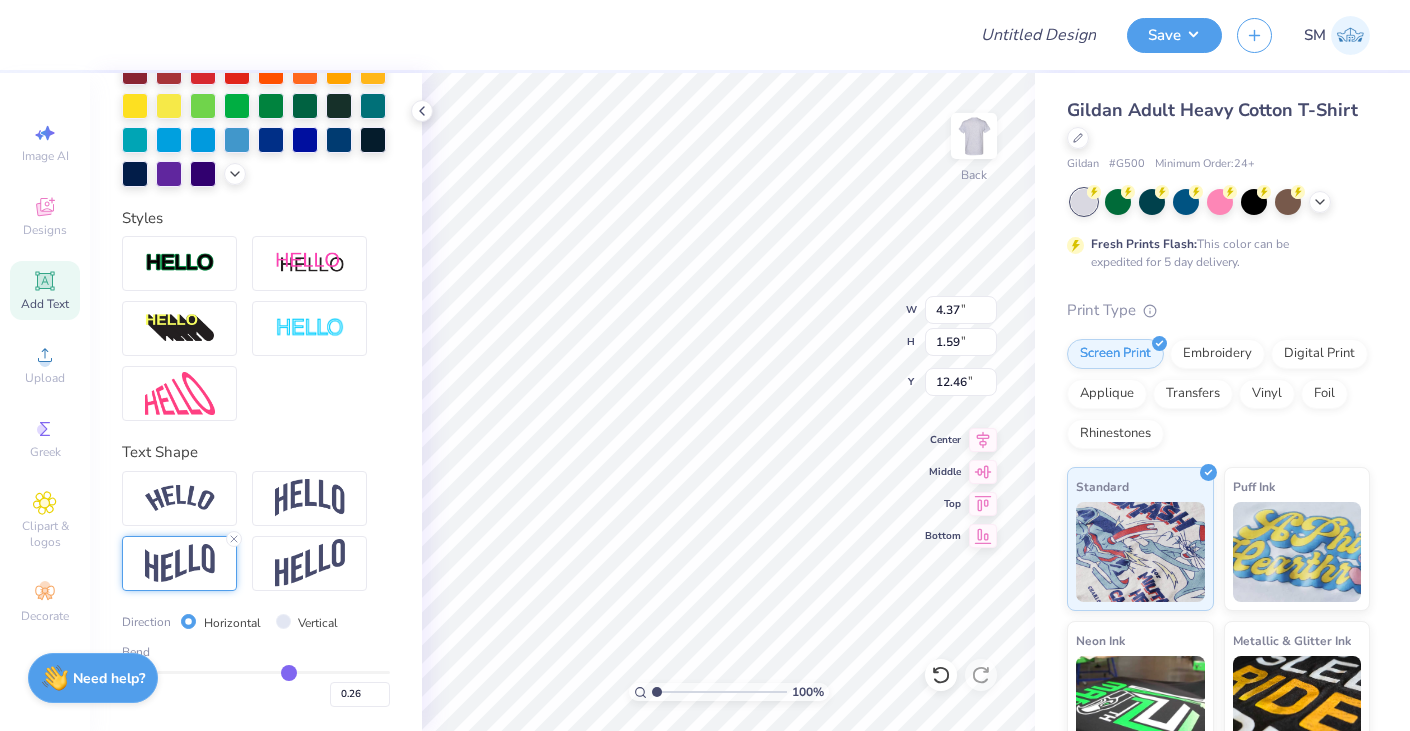 type on "0.29" 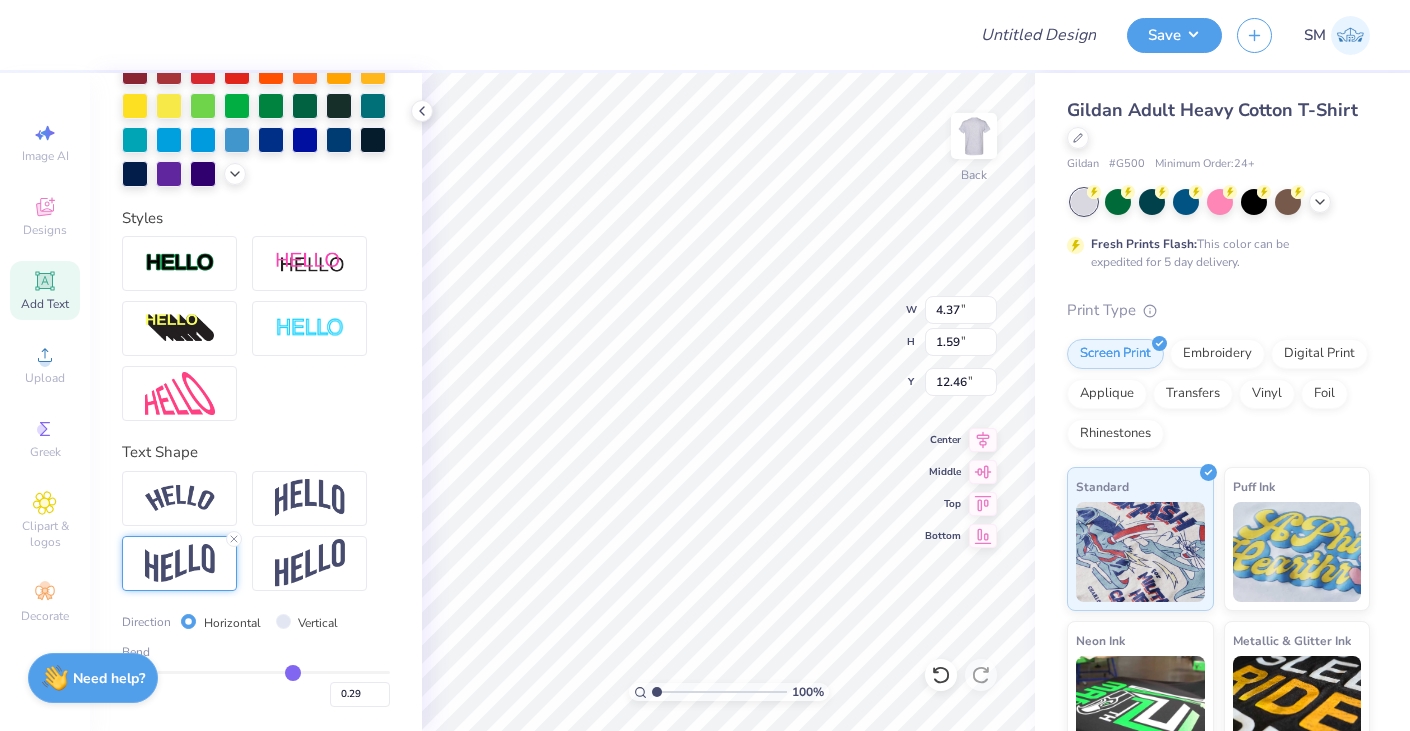 type on "0.32" 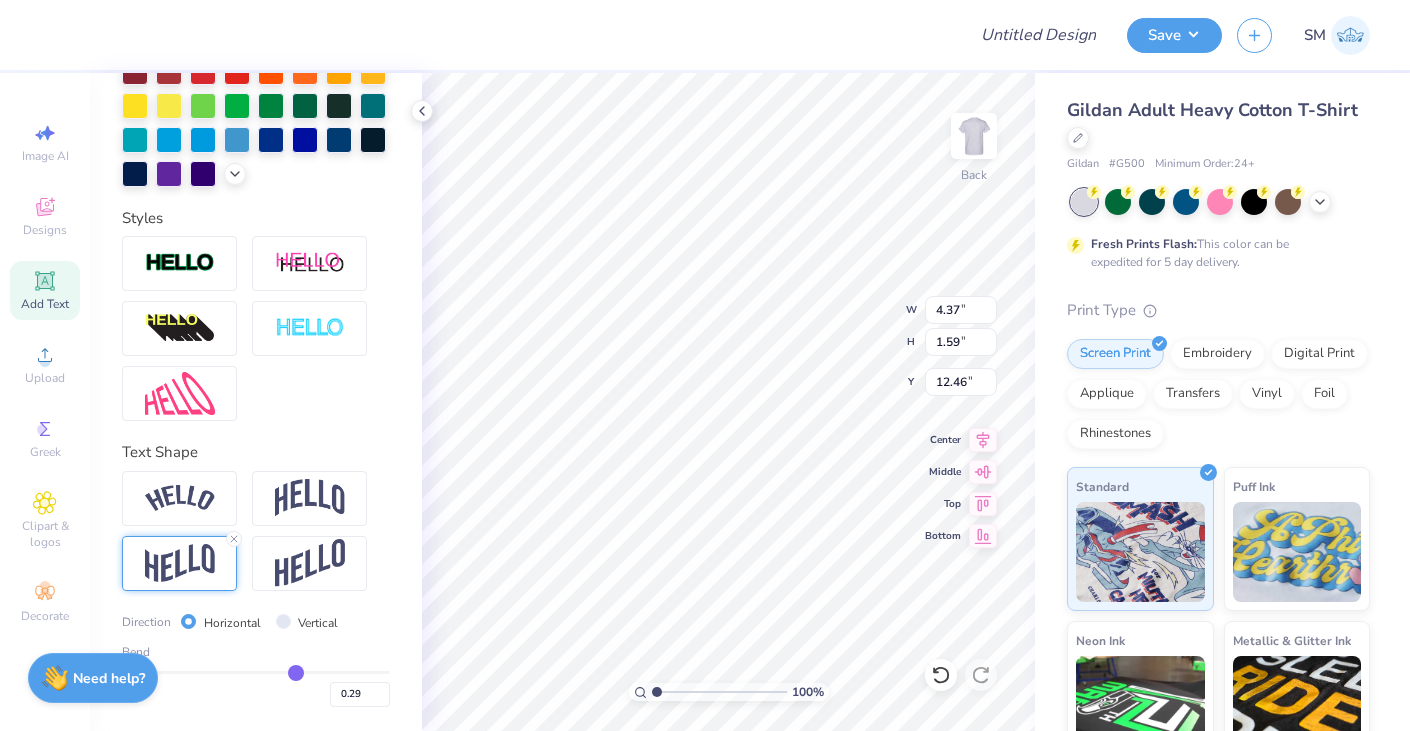 type on "0.32" 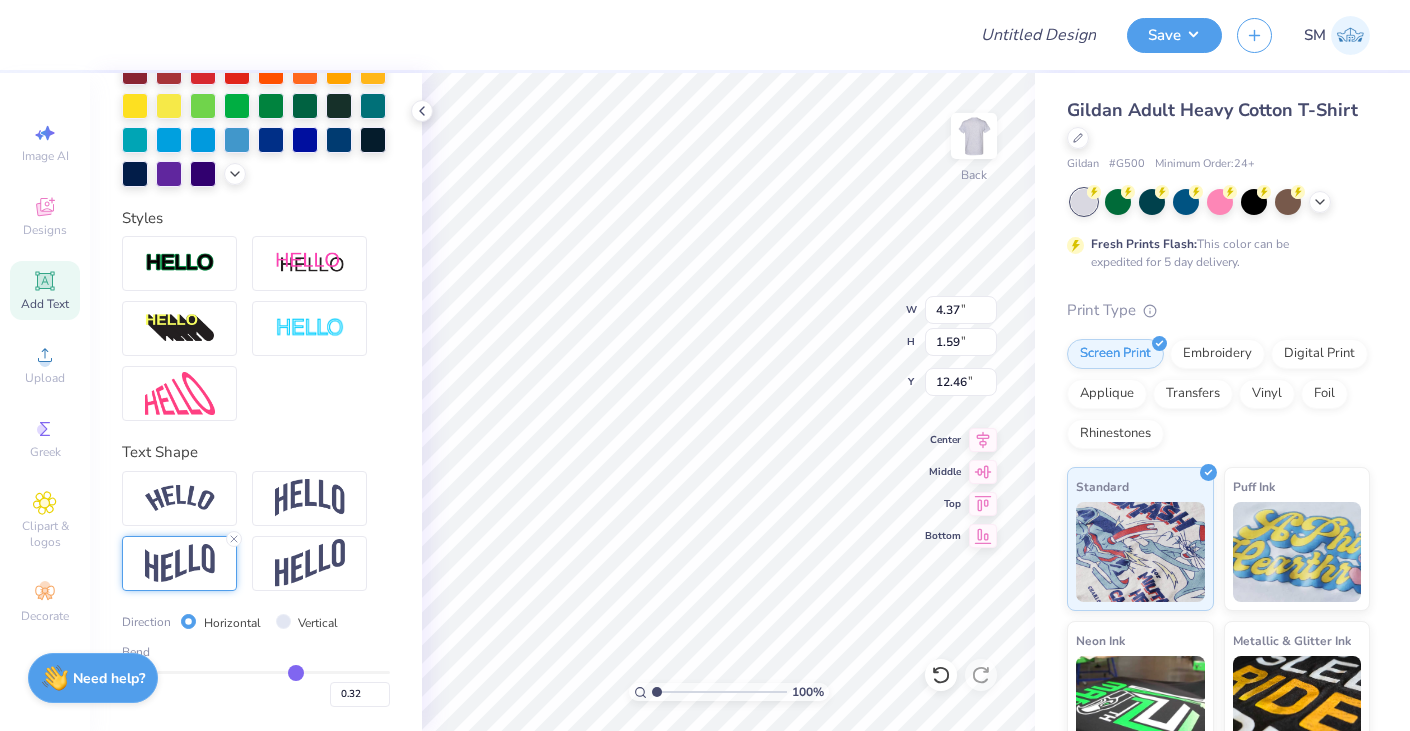 type on "0.34" 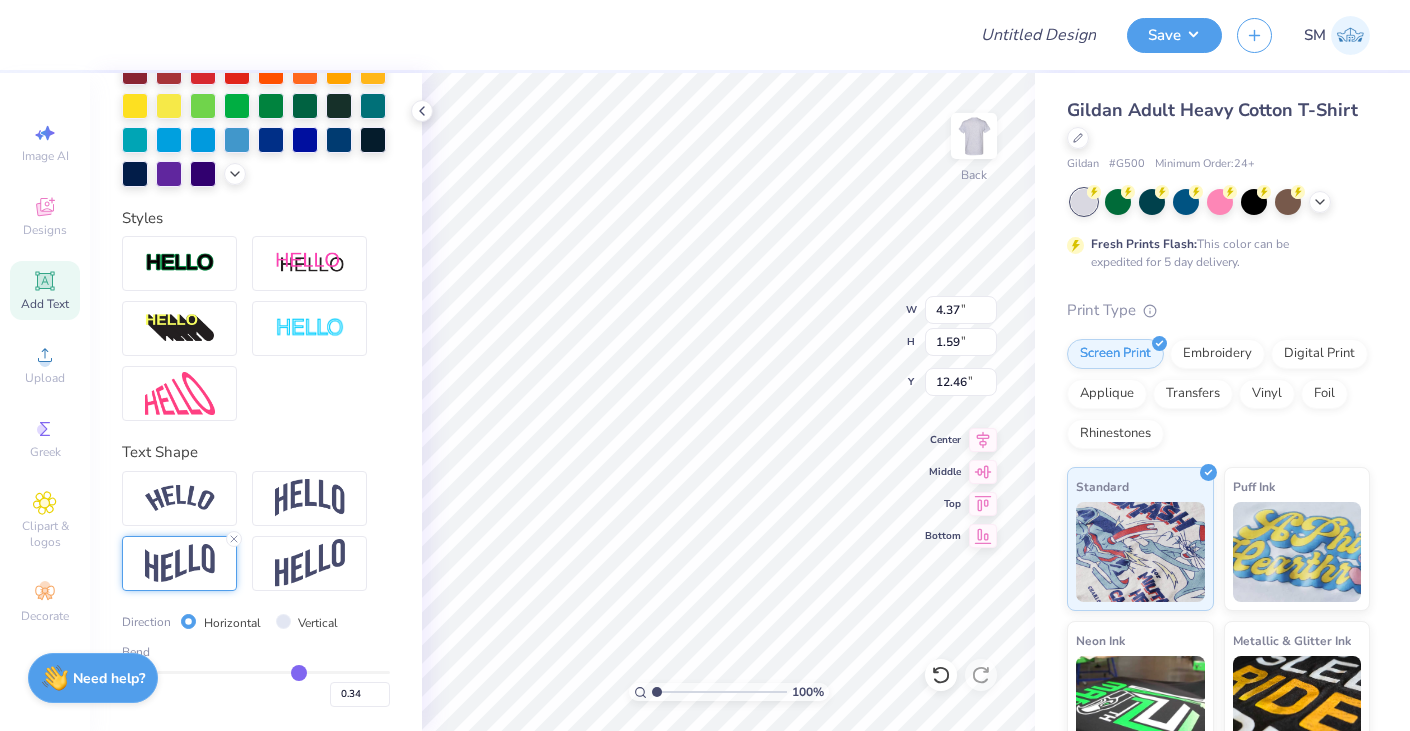 type on "0.36" 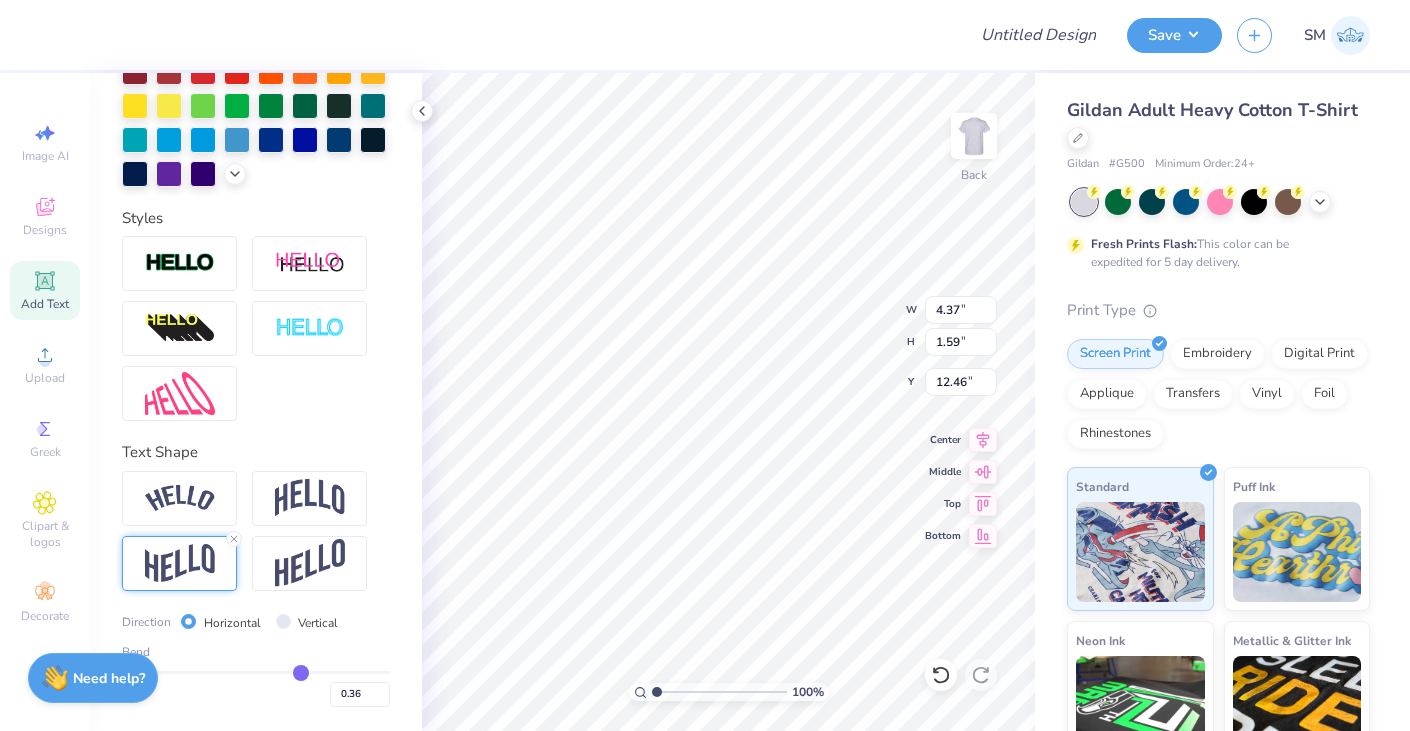 type on "0.37" 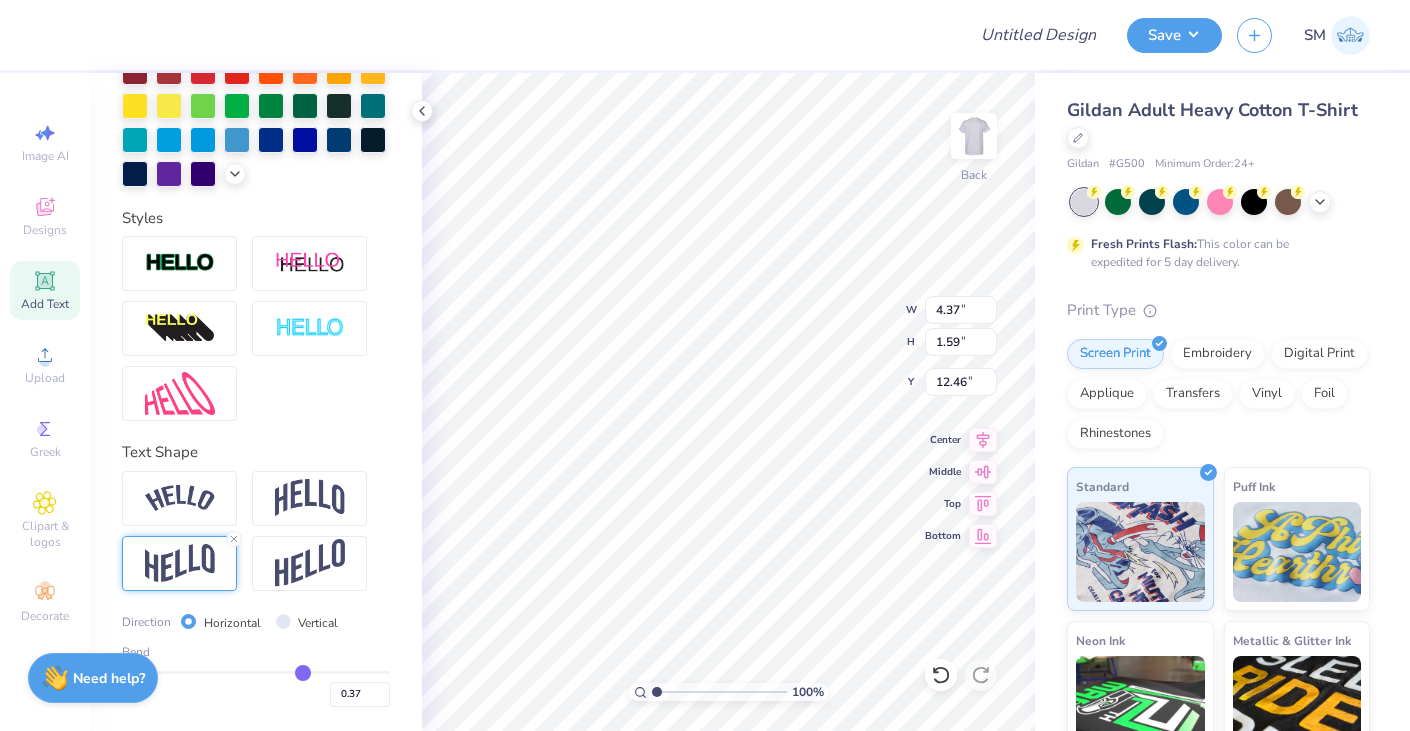 type on "0.38" 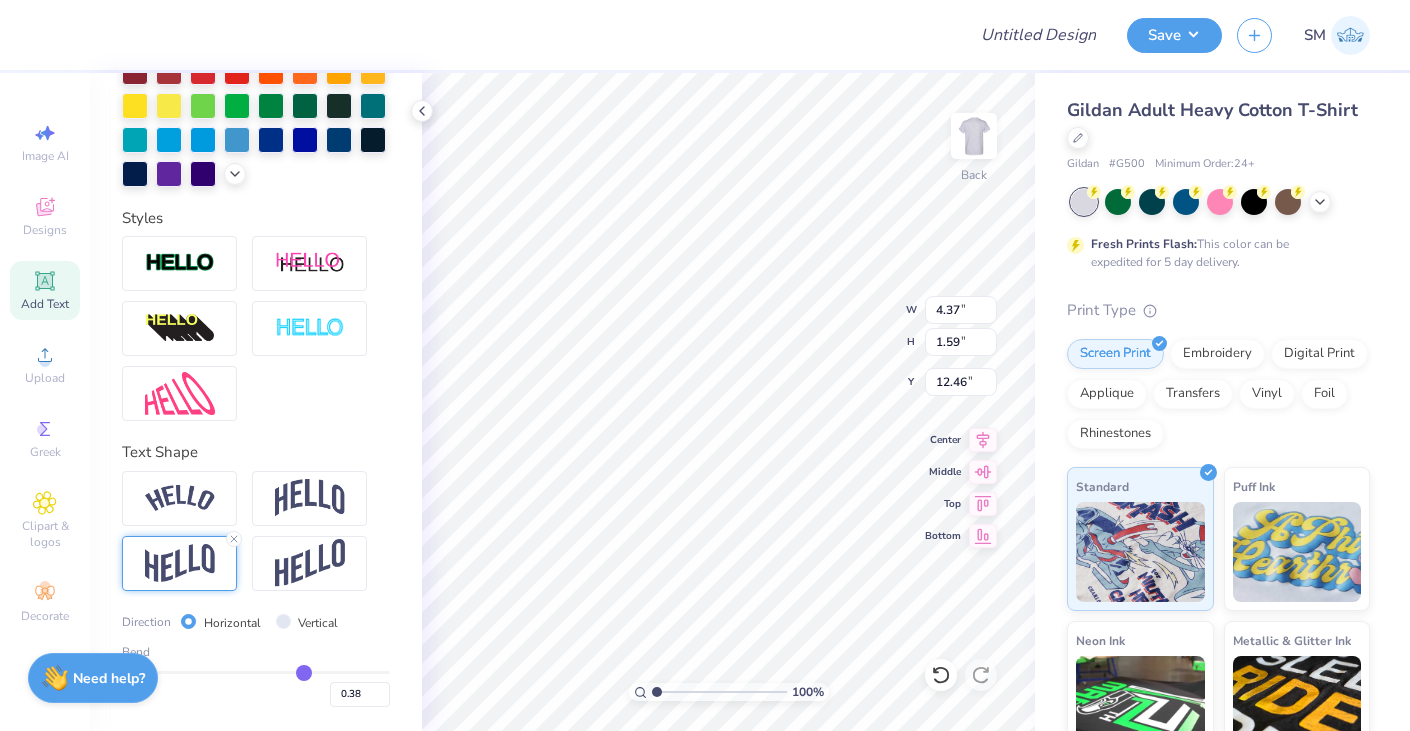 type on "0.39" 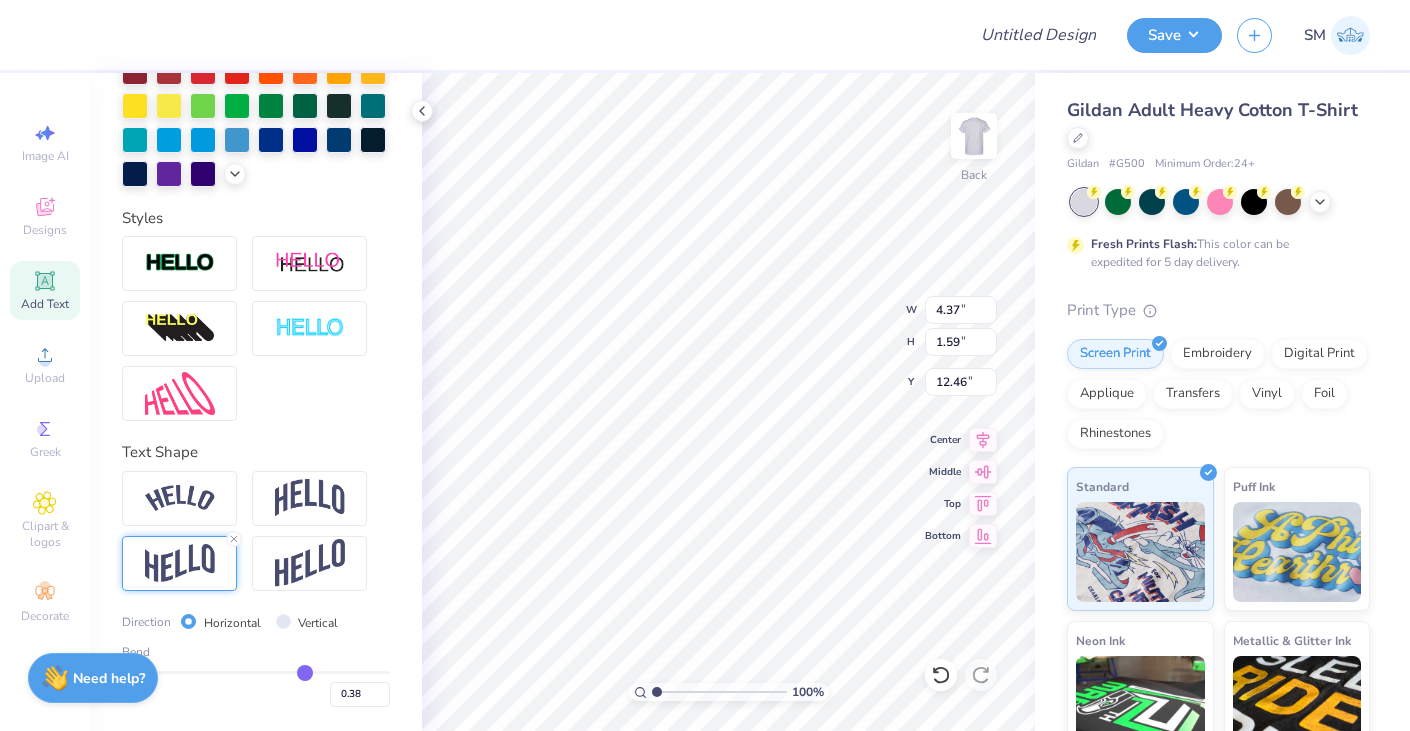 type on "0.39" 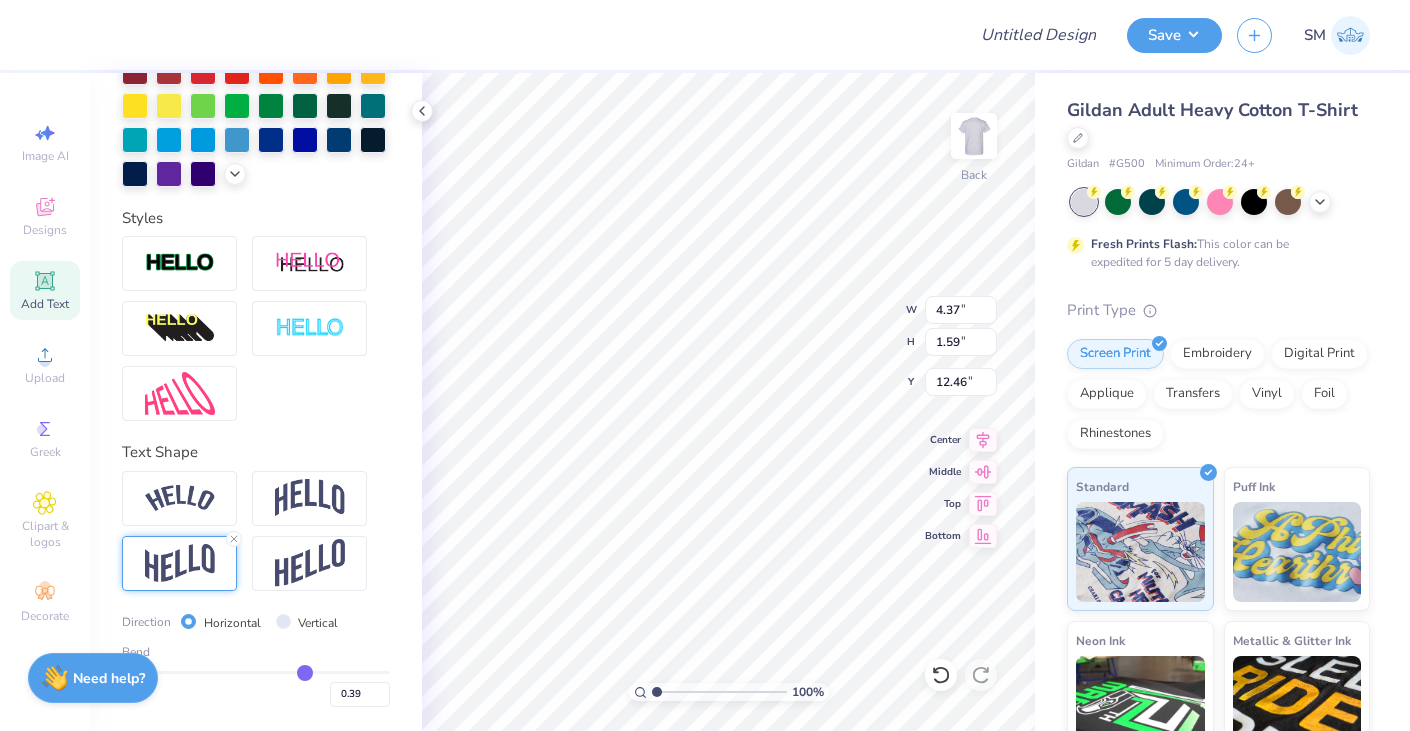 drag, startPoint x: 272, startPoint y: 671, endPoint x: 305, endPoint y: 671, distance: 33 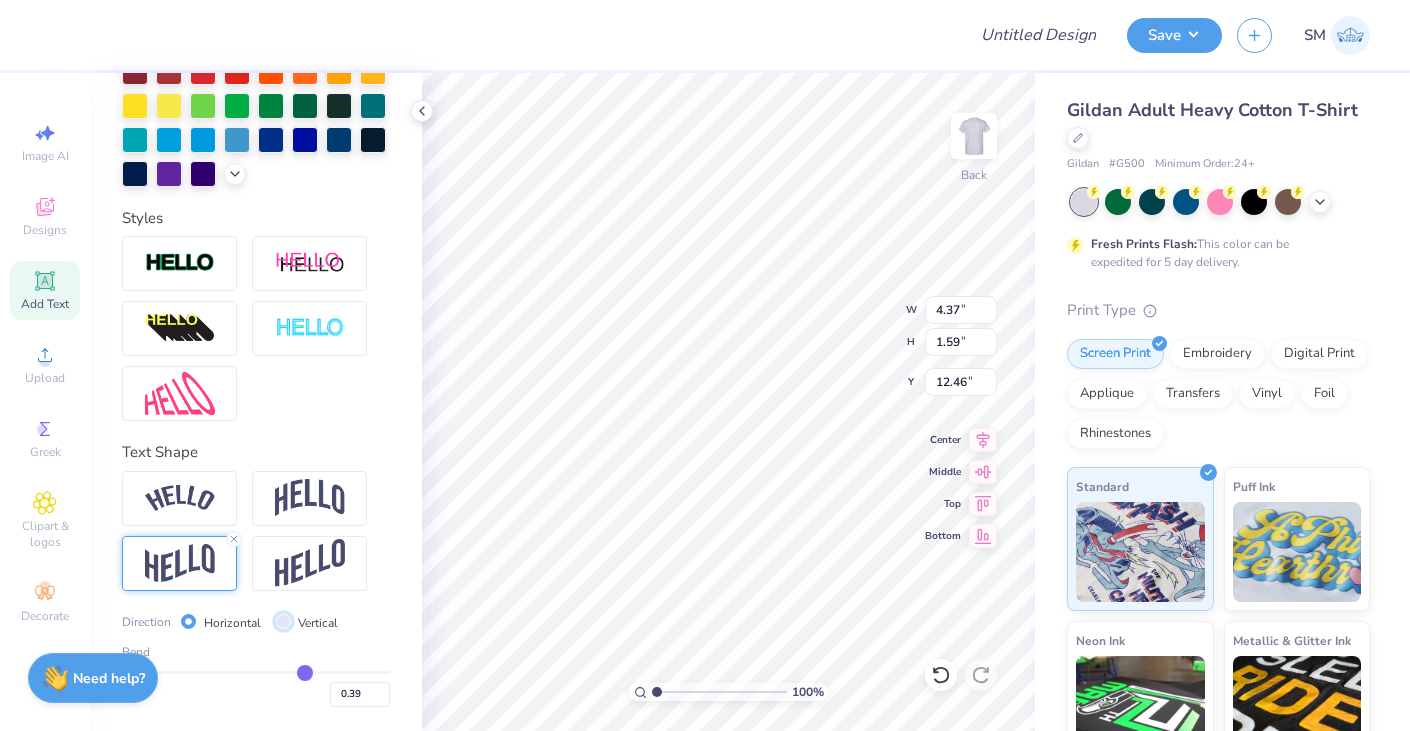click on "Vertical" at bounding box center (283, 621) 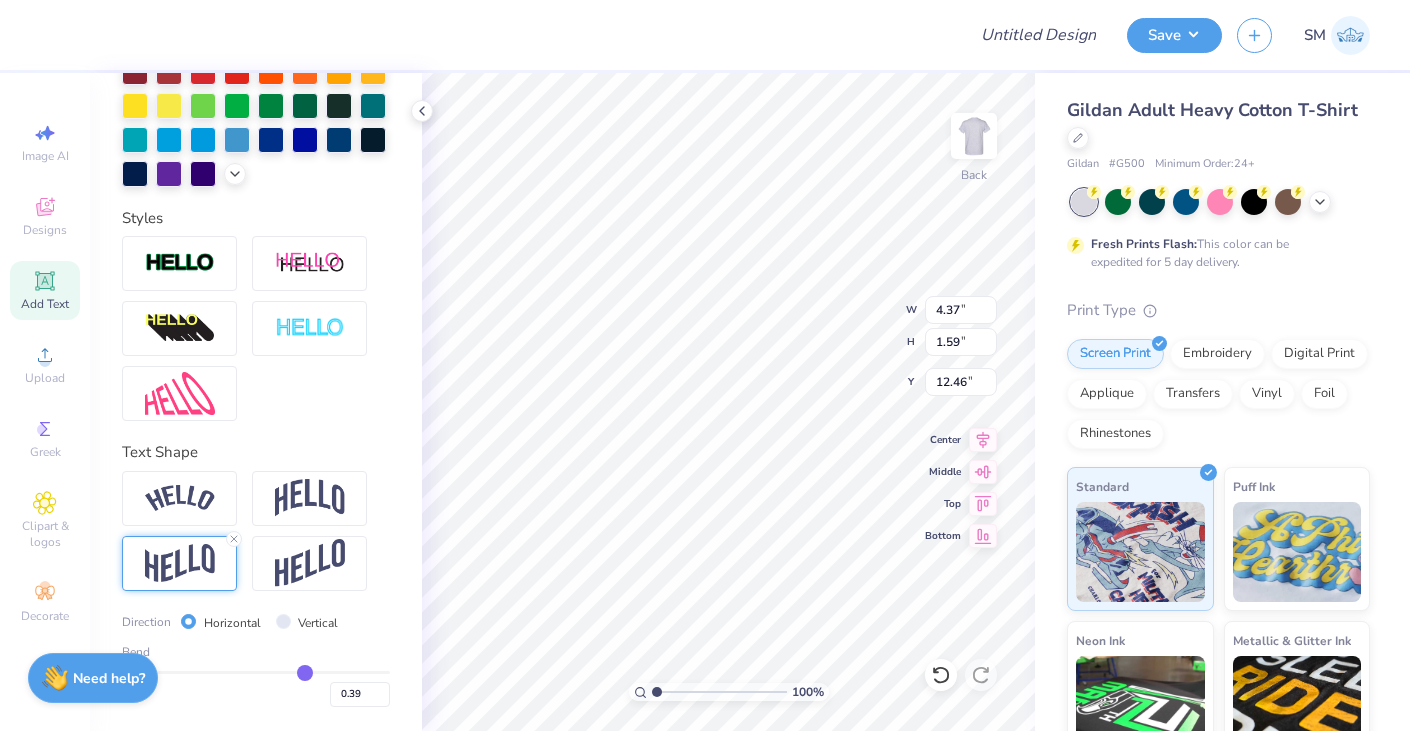 radio on "true" 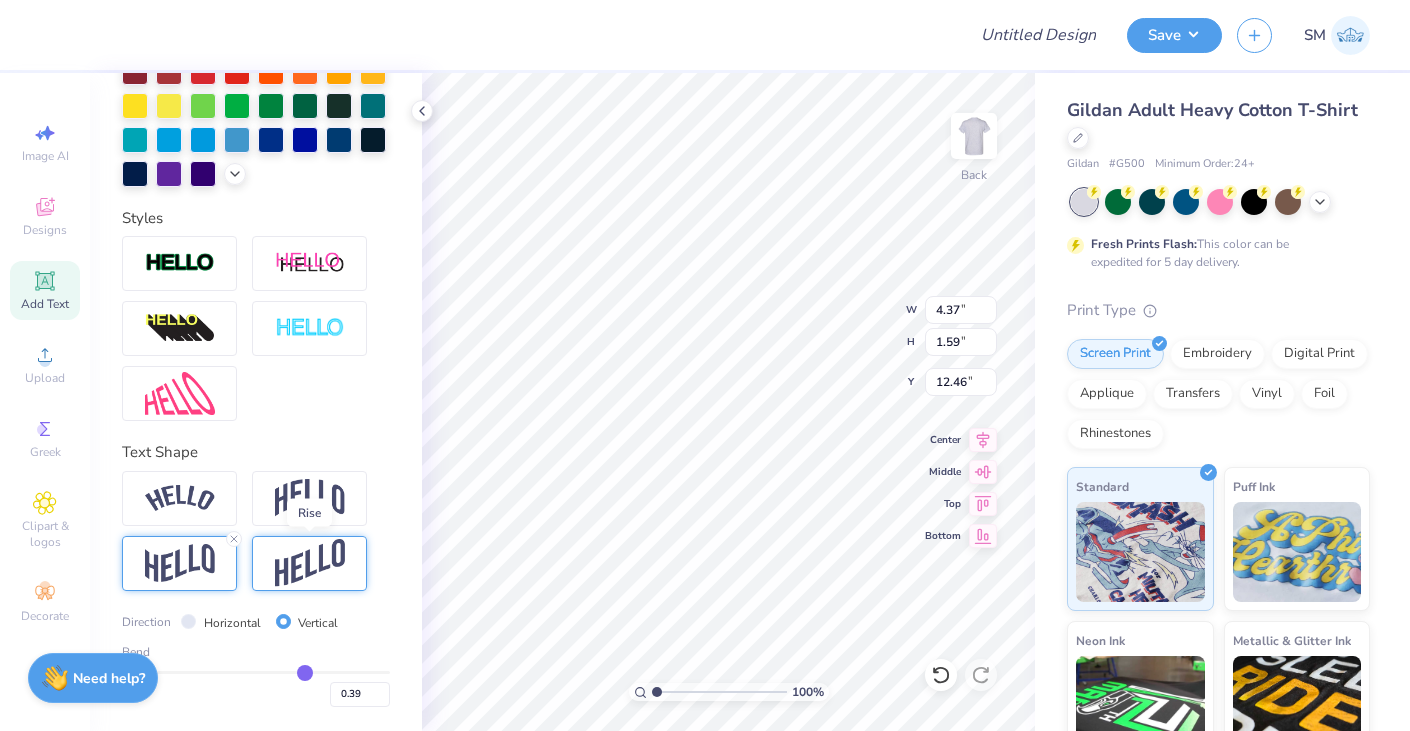 click at bounding box center [310, 563] 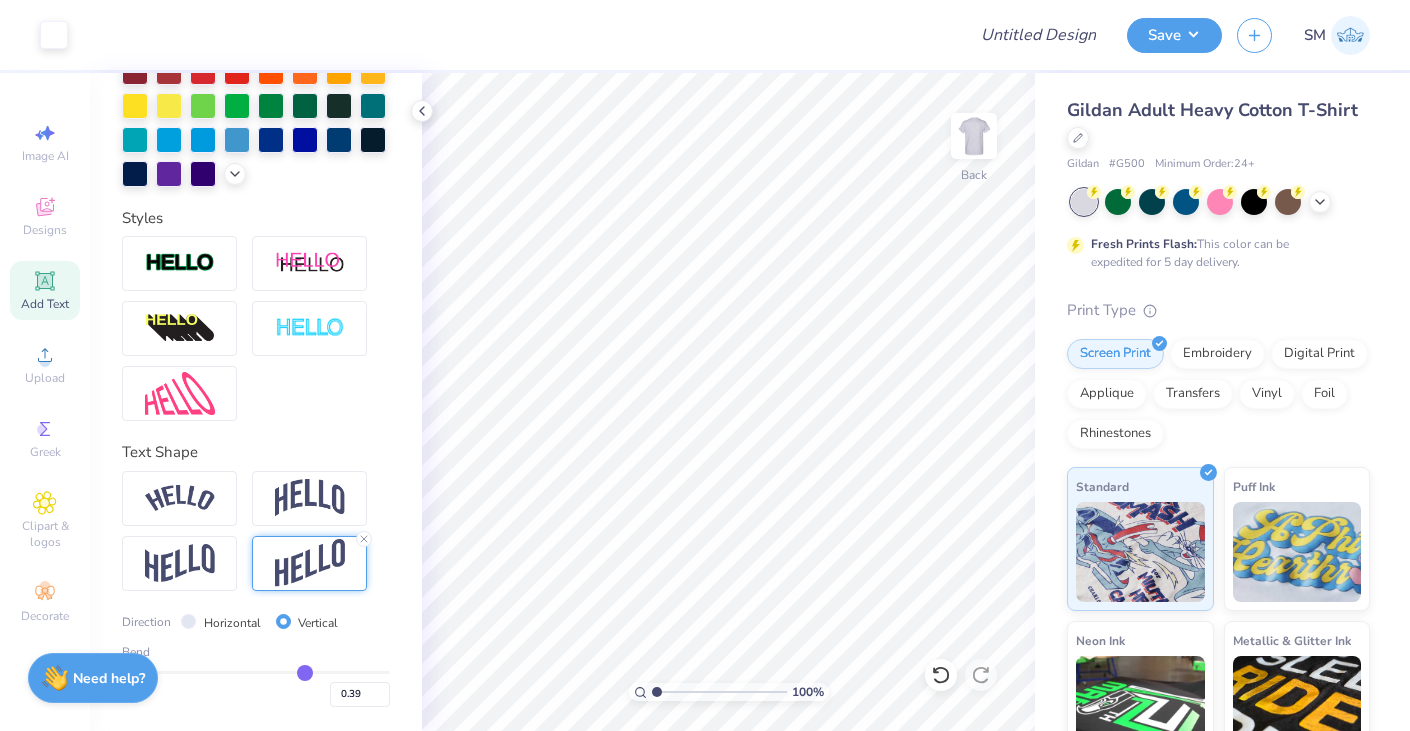 type on "0.41" 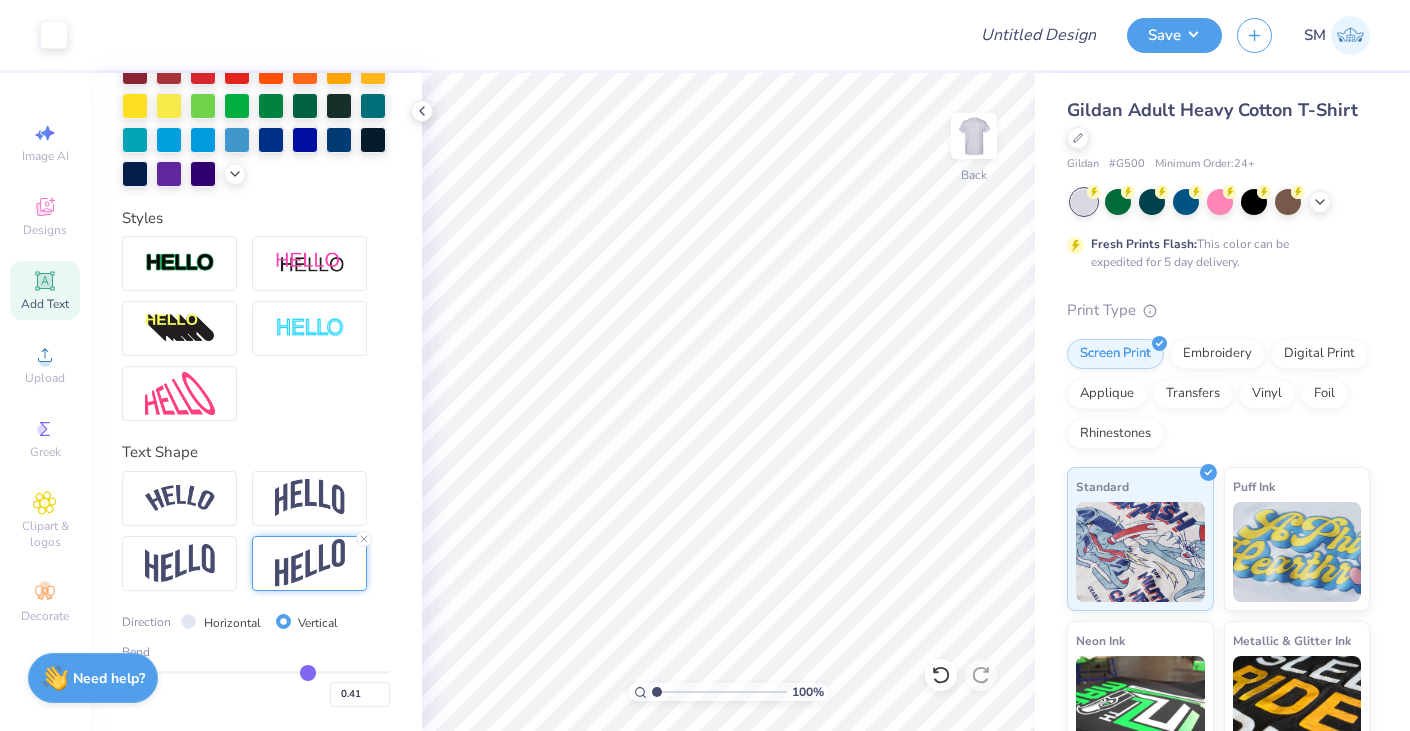 type on "0.37" 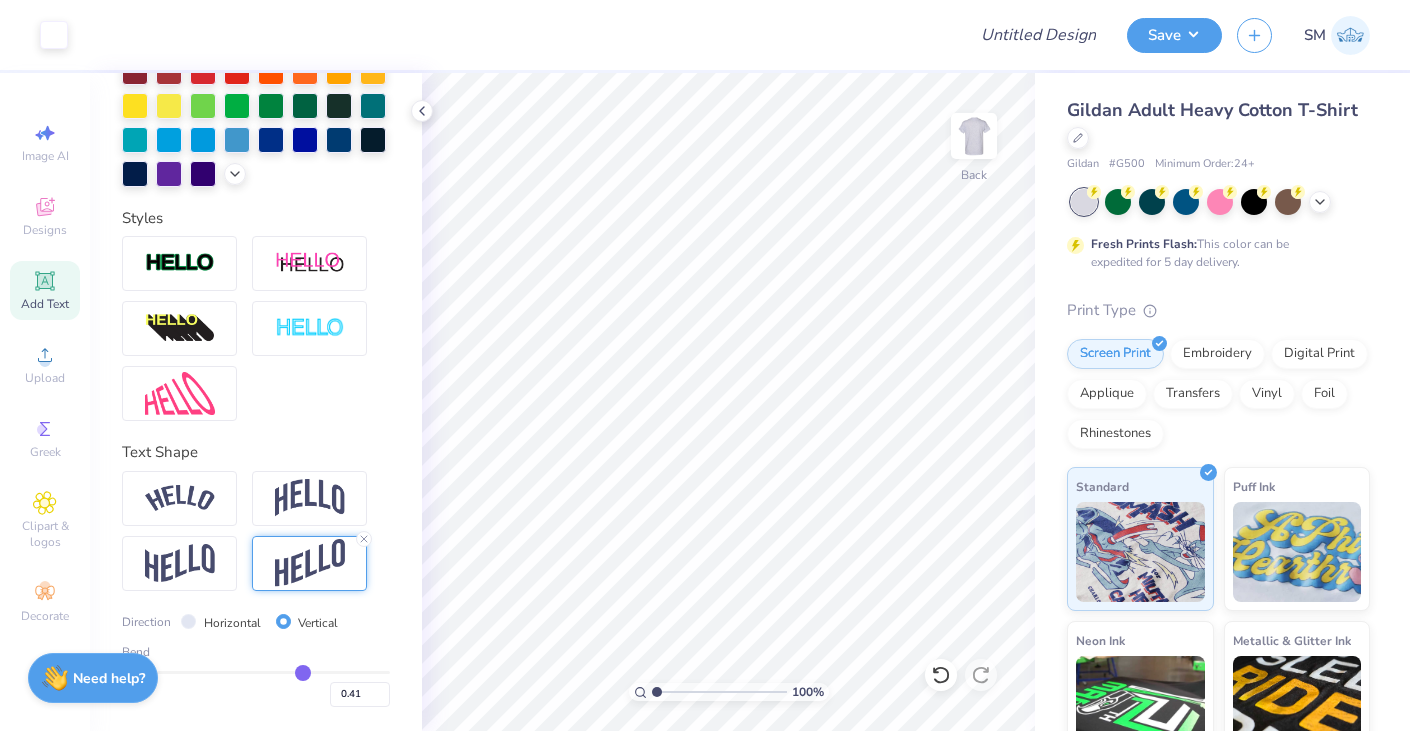 type on "0.37" 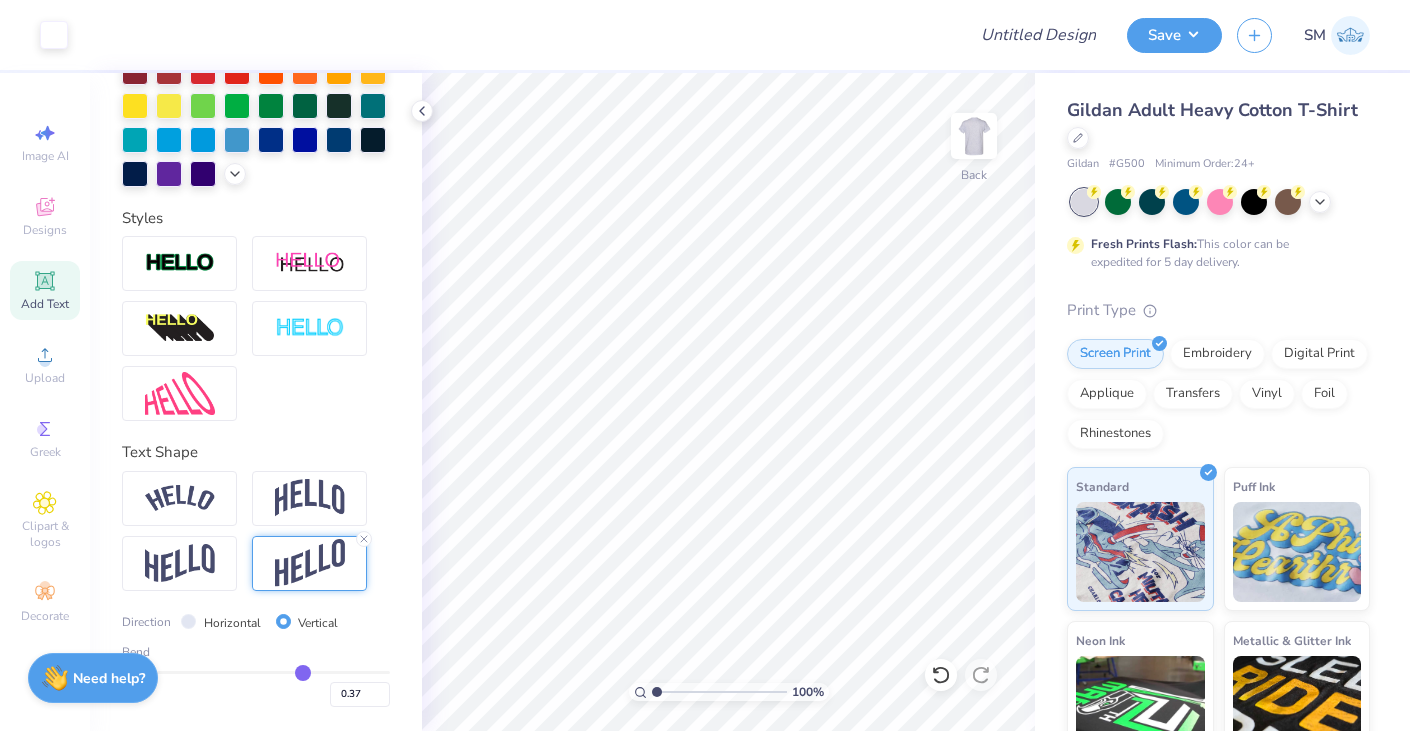 type on "0.32" 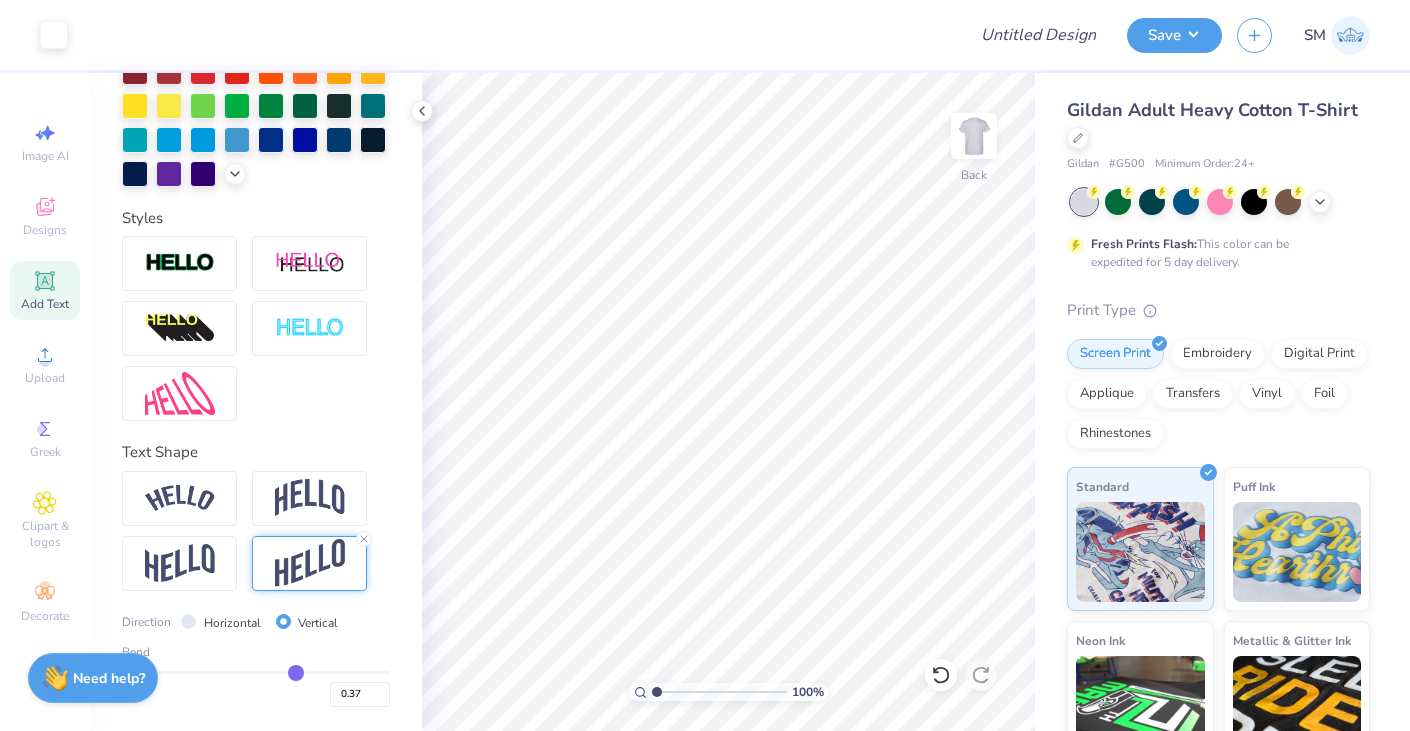 type on "0.32" 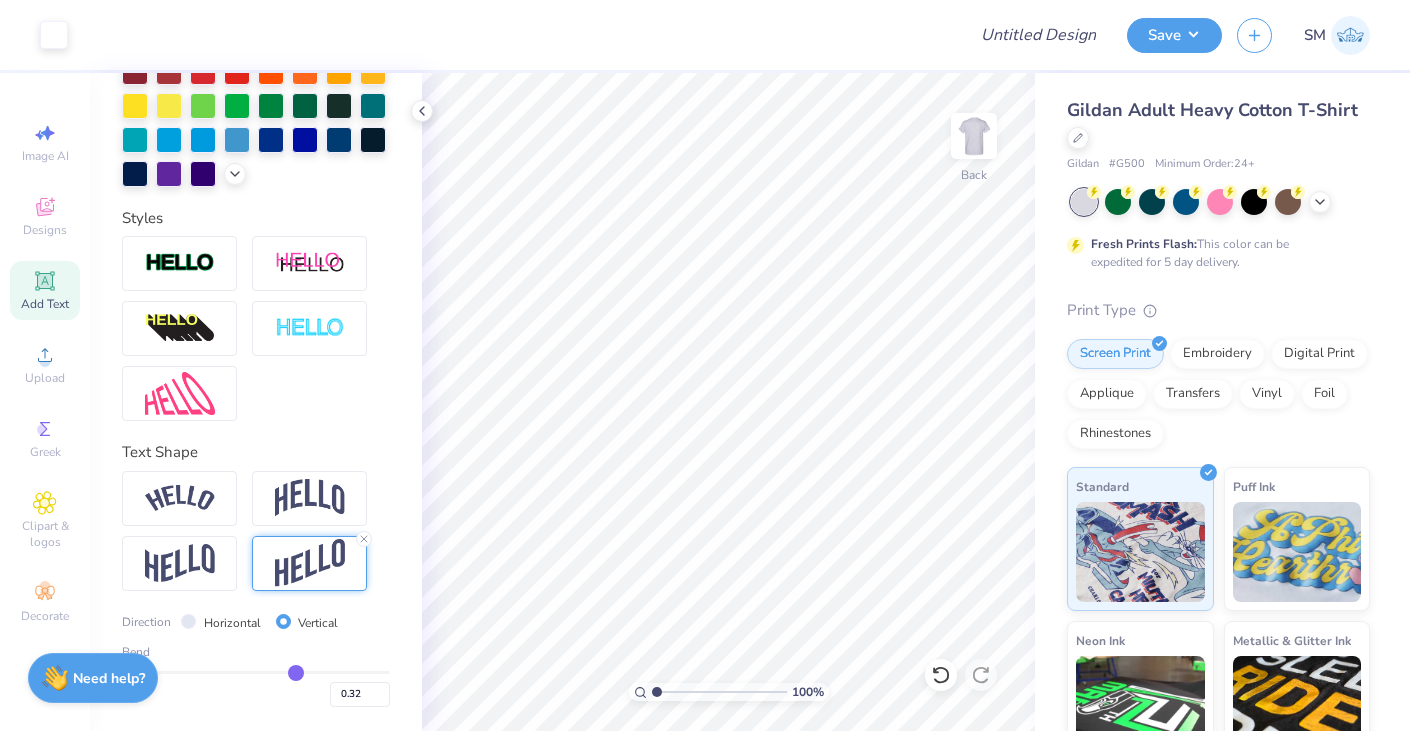 type on "0.29" 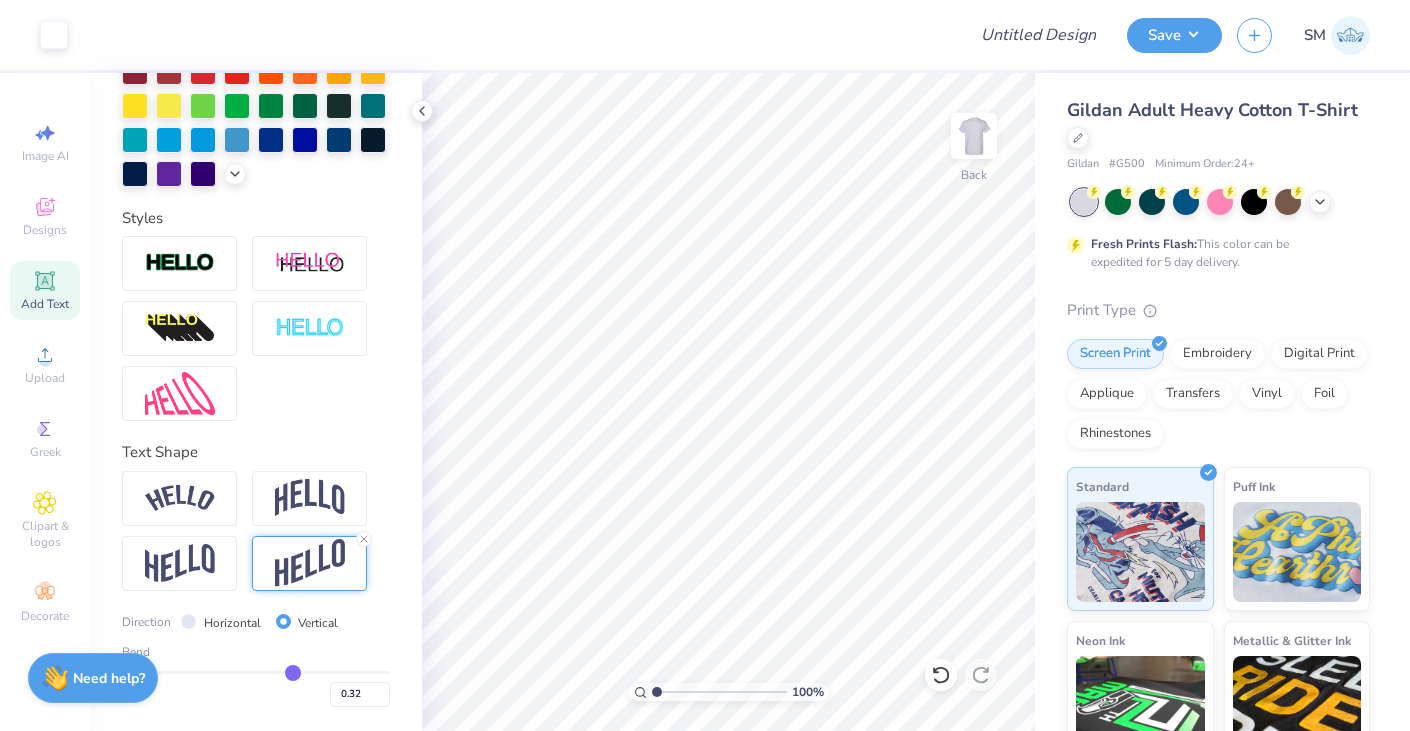 type on "0.29" 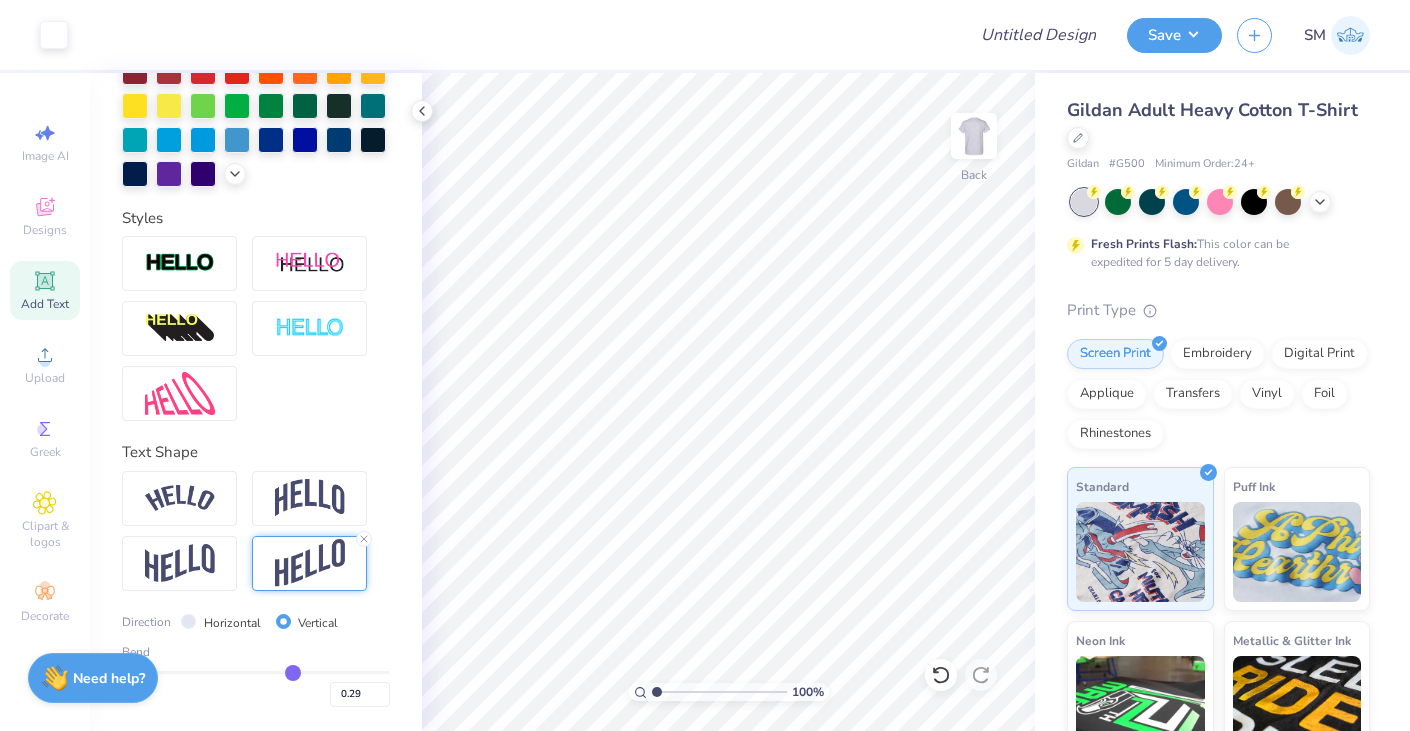 type on "0.24" 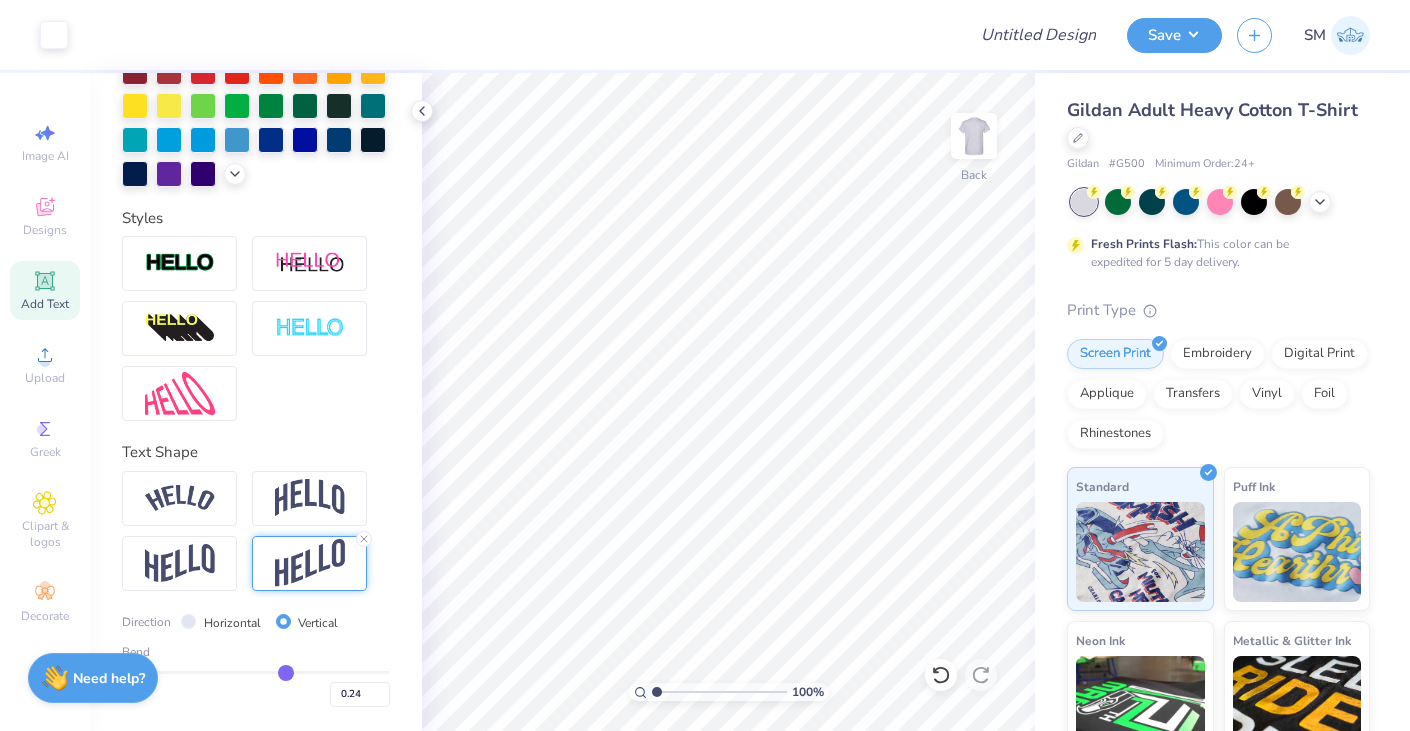 type on "0.2" 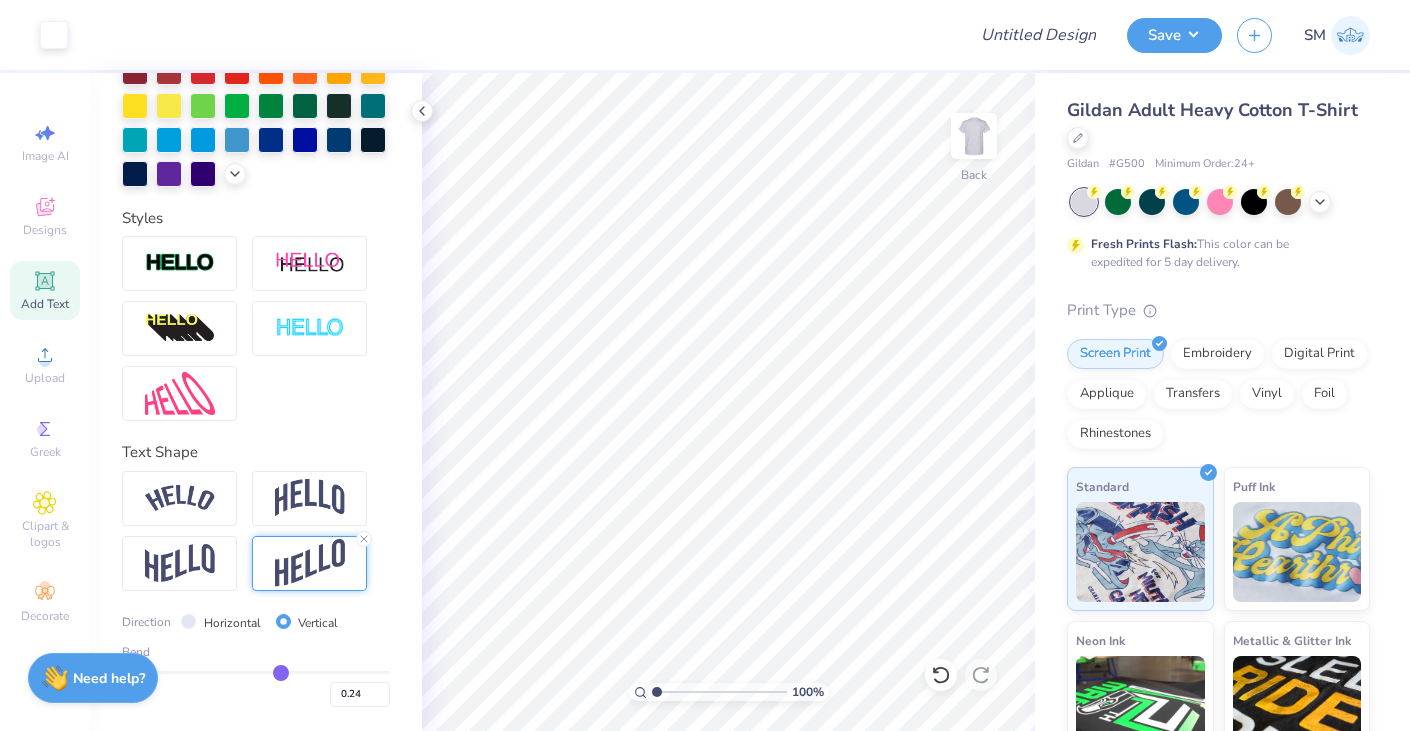 type on "0.20" 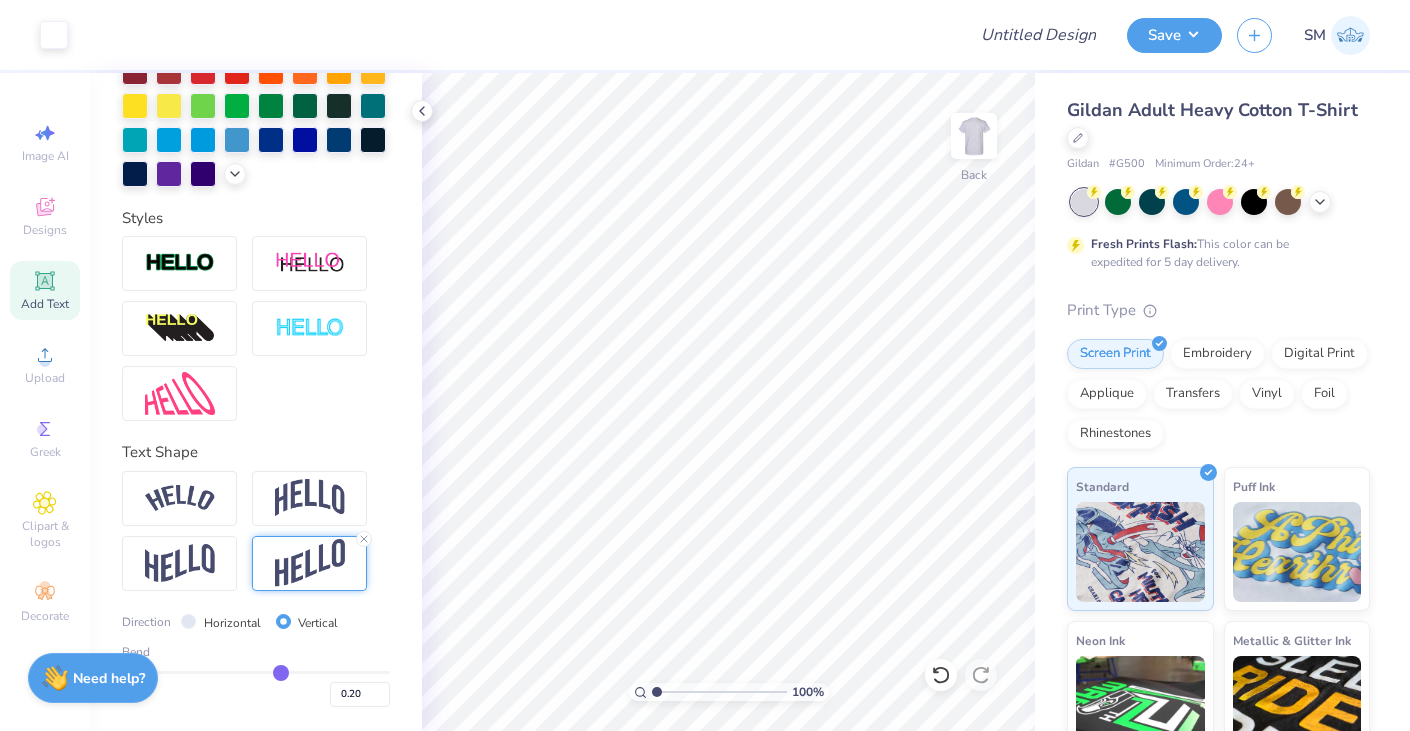 type on "0.16" 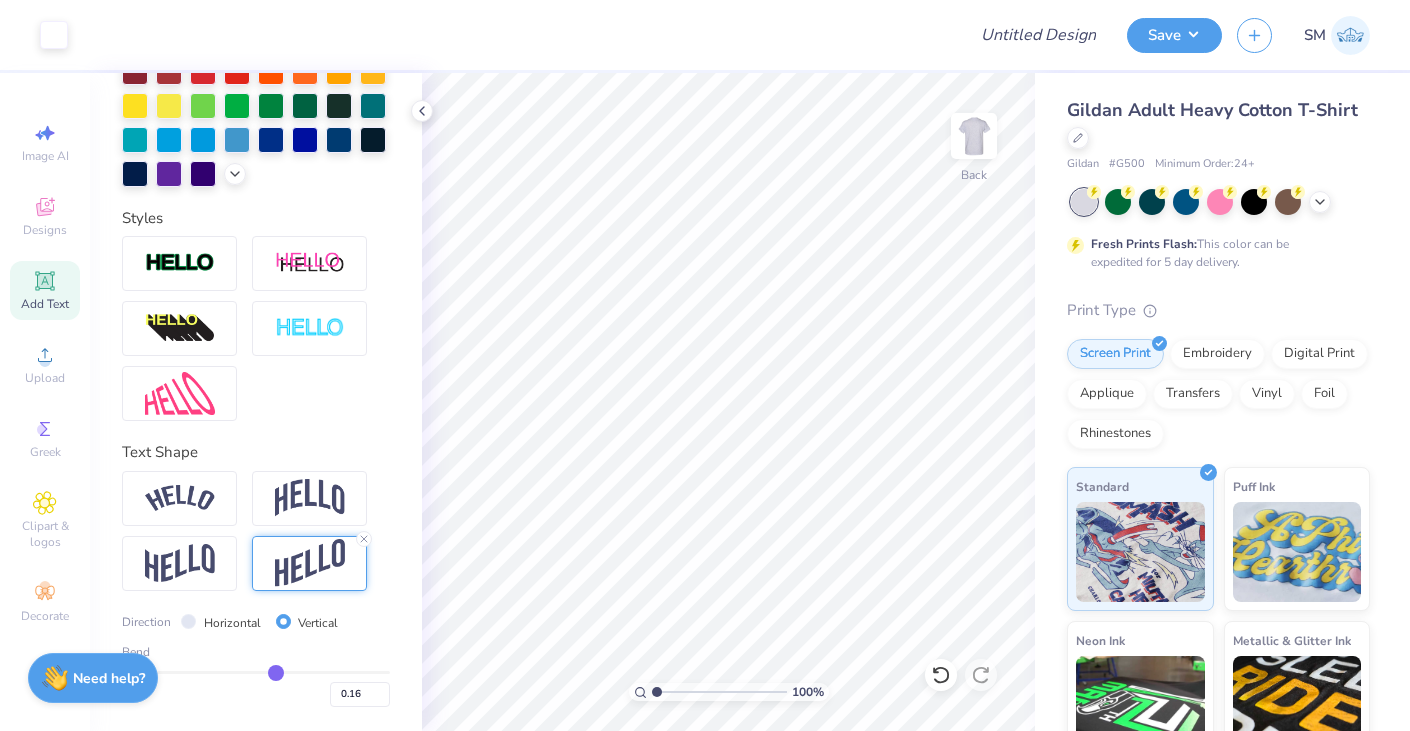 type on "0.13" 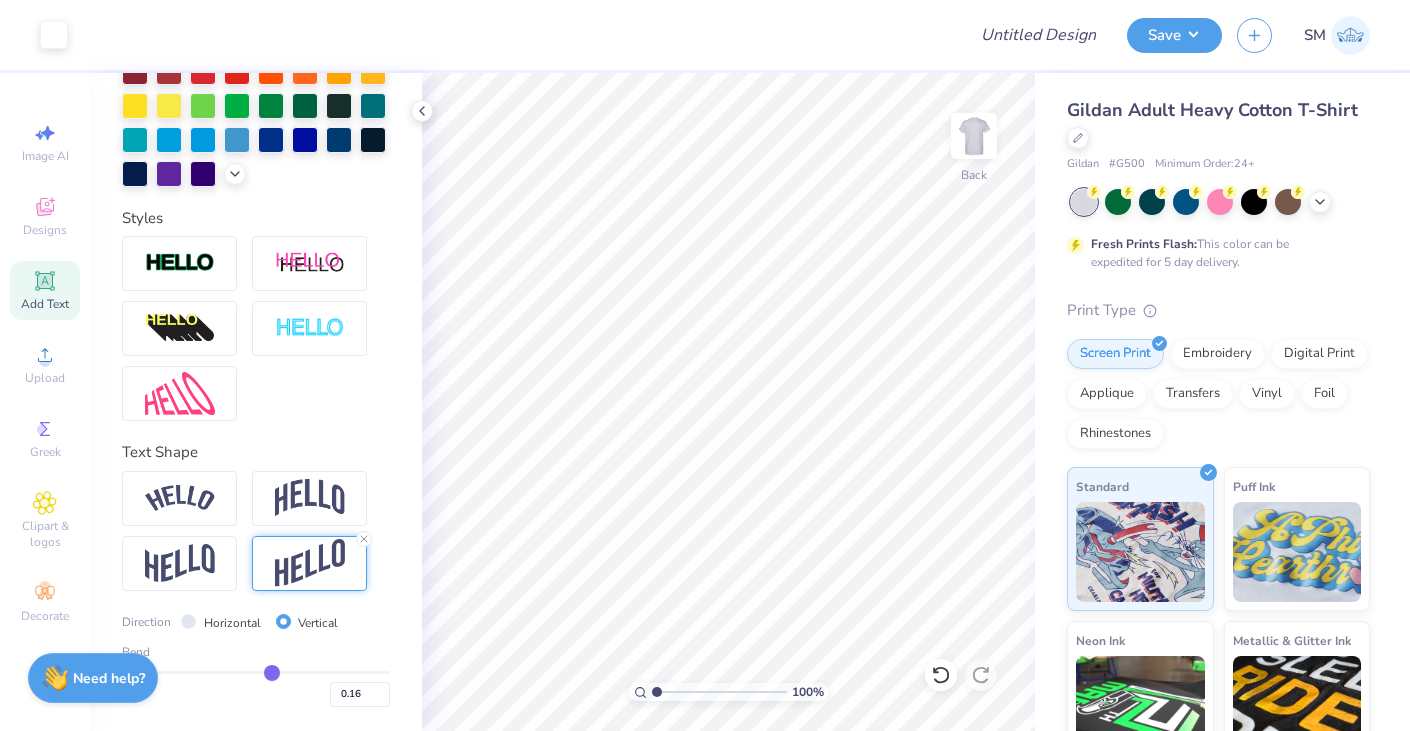 type on "0.13" 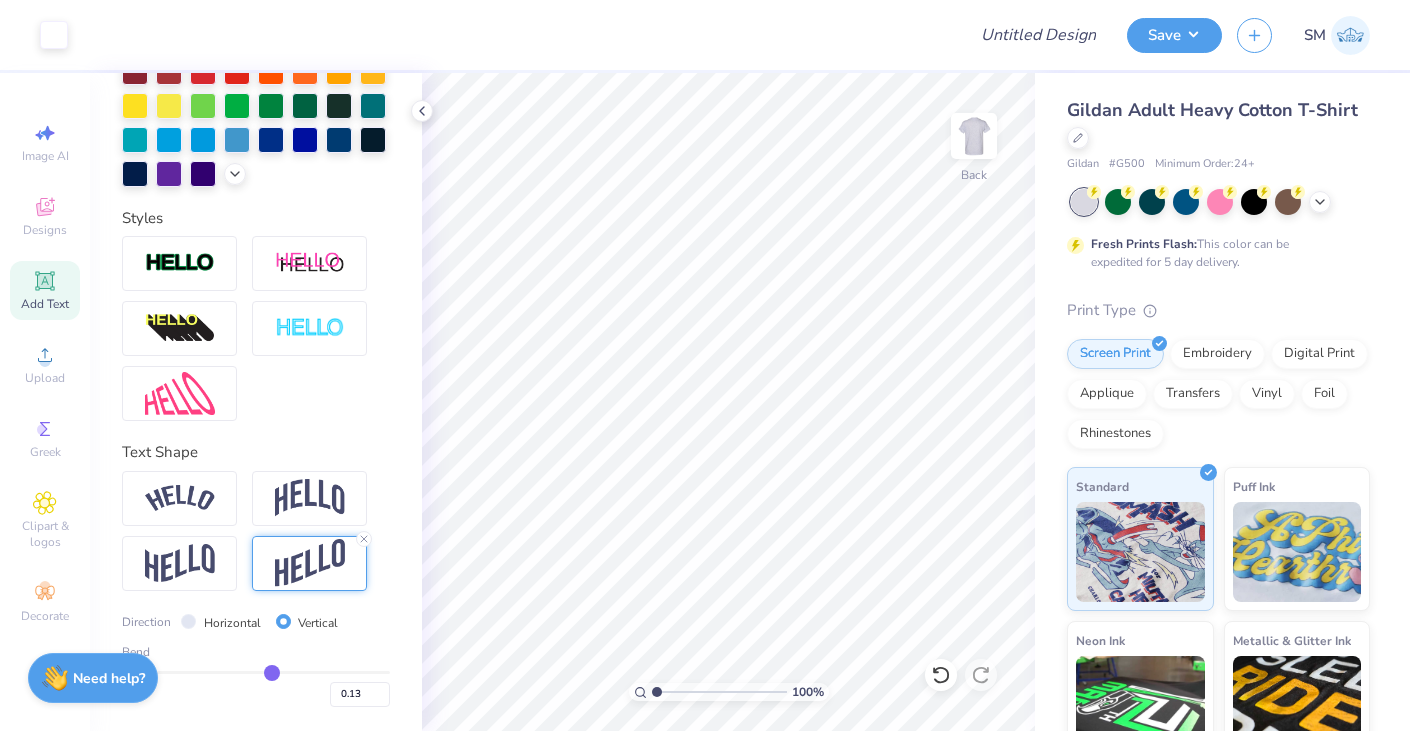 type on "0.1" 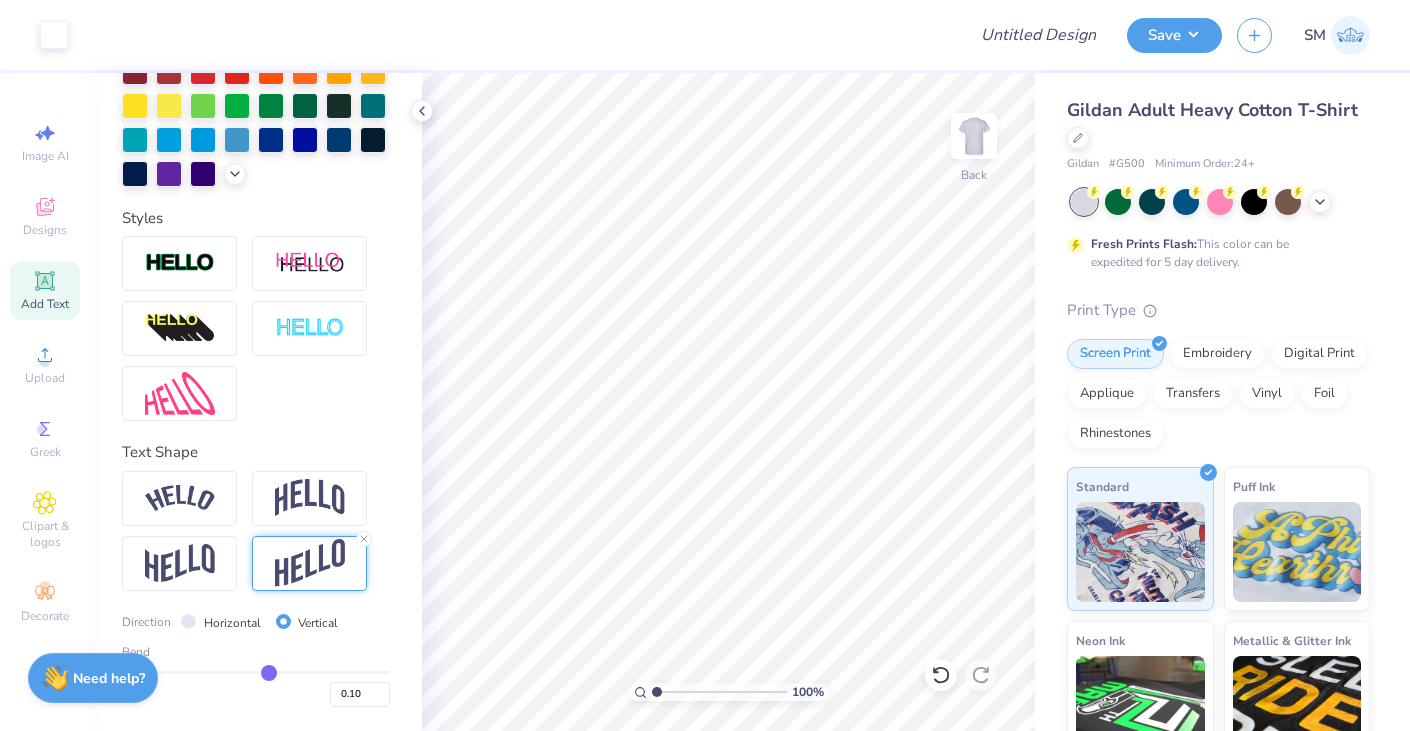 type on "0.07" 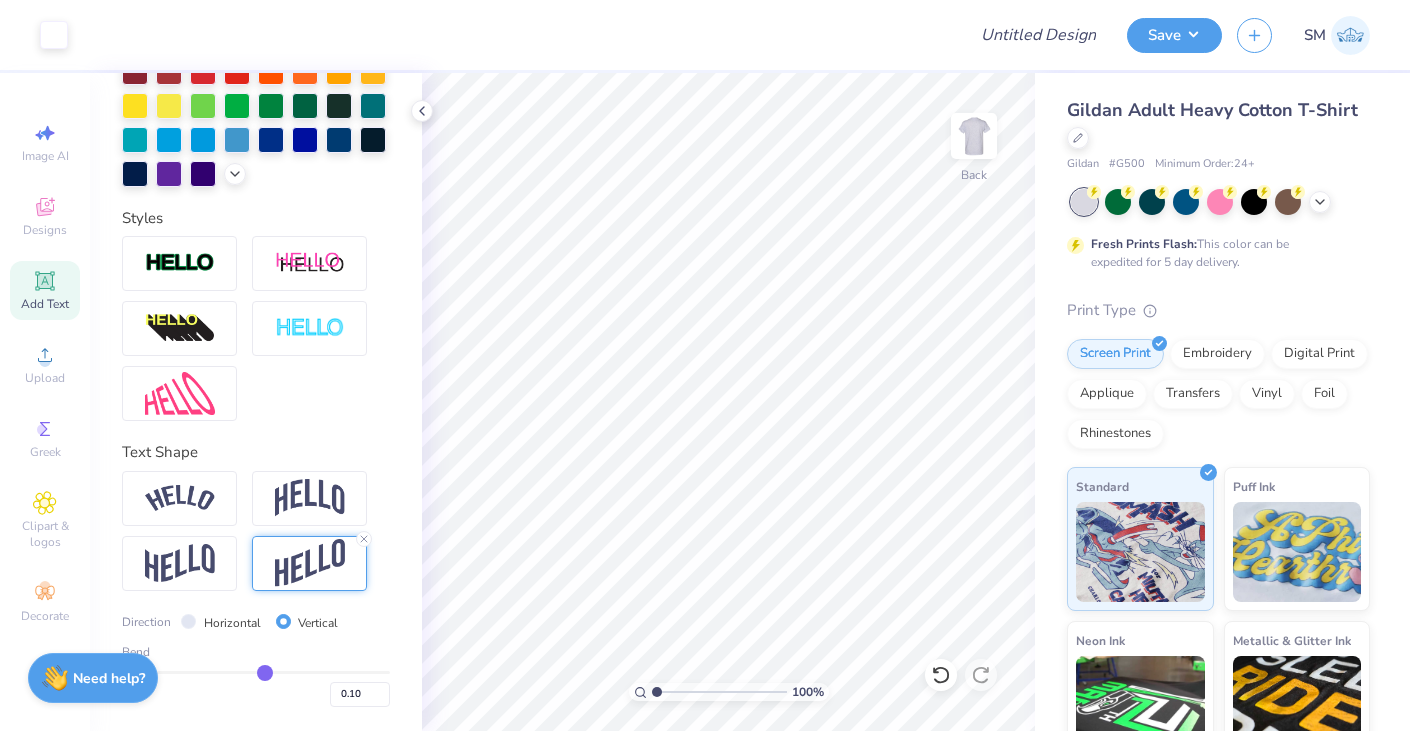 type on "0.07" 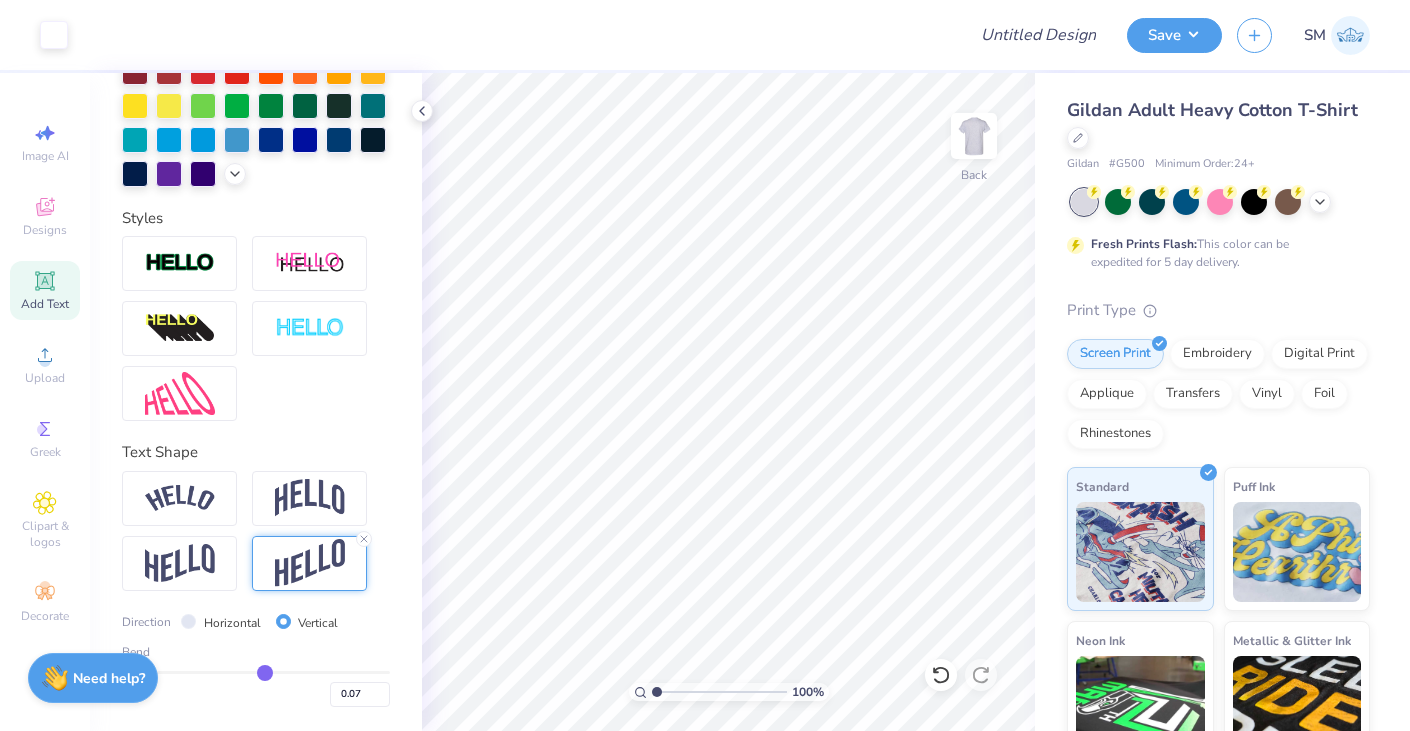 type on "0.05" 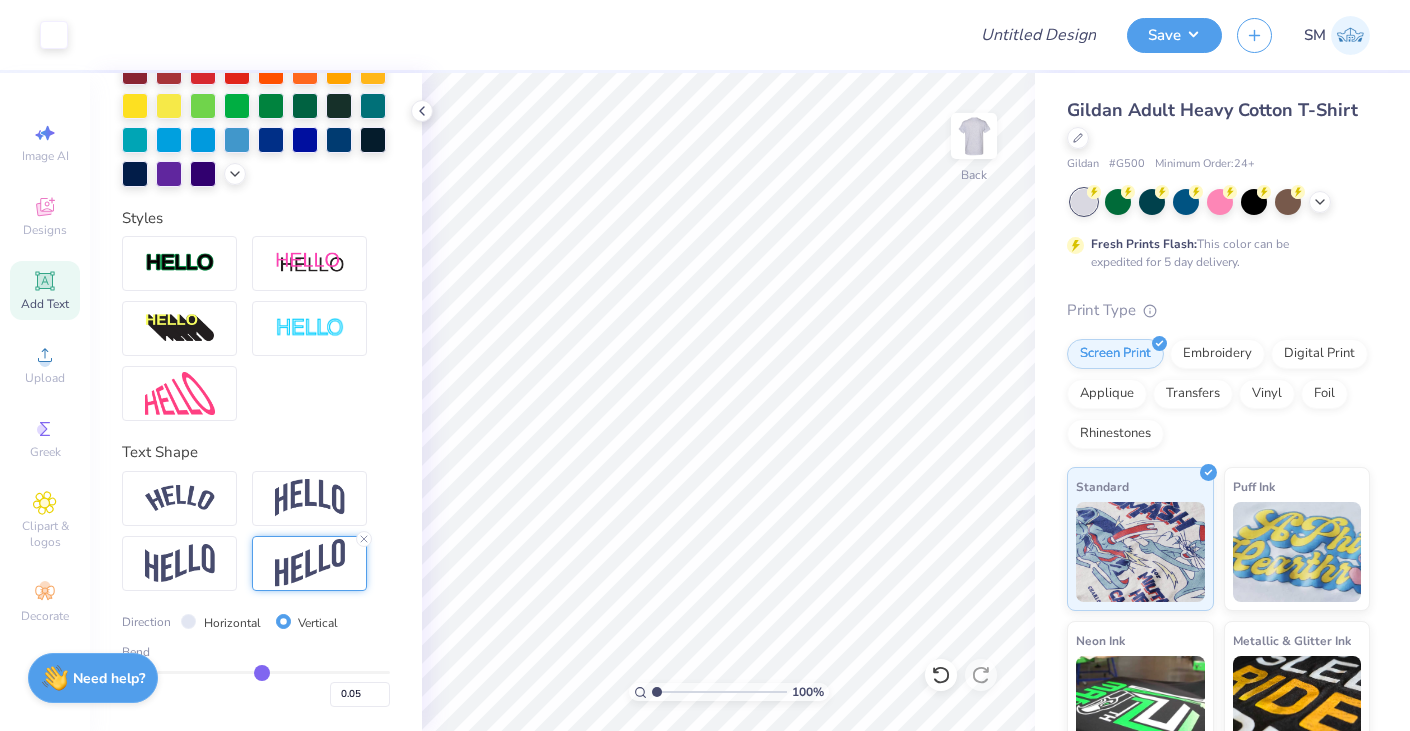 type on "0.03" 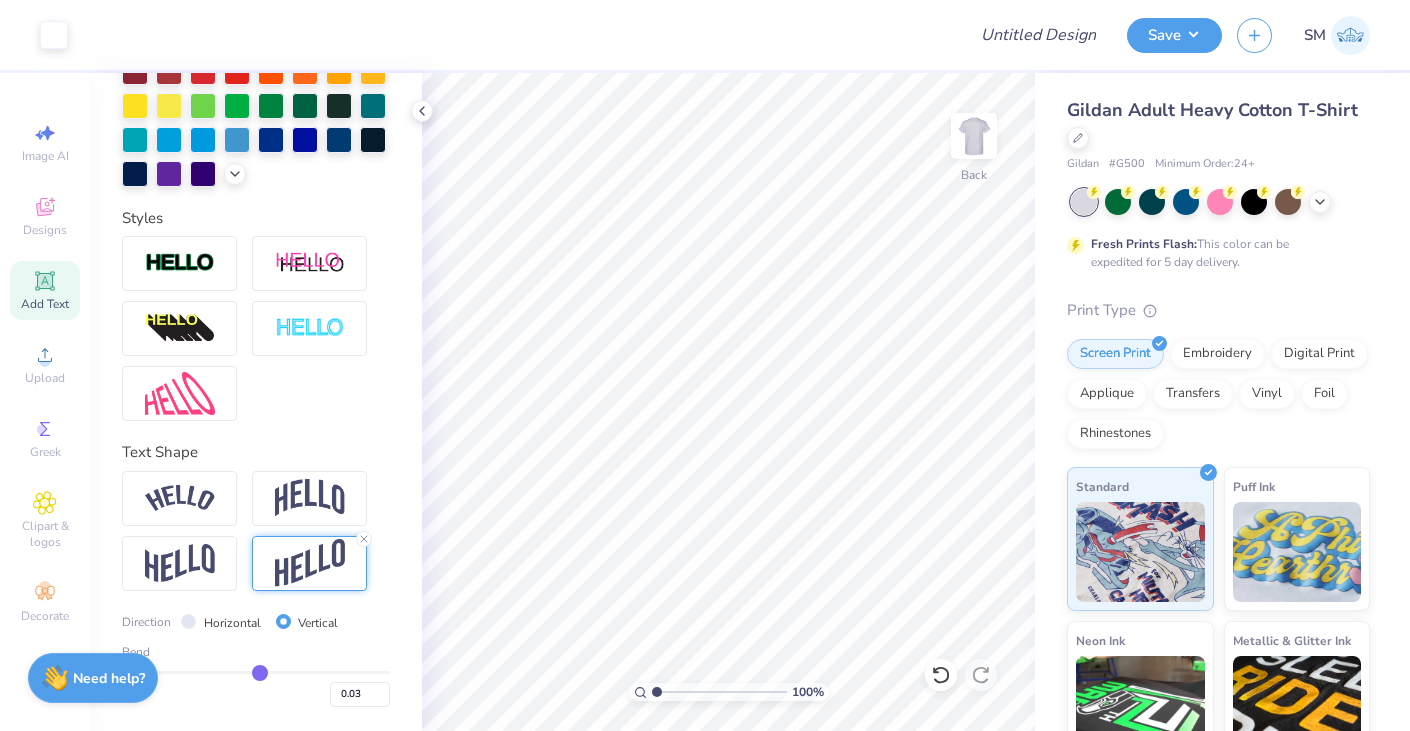 type on "0.01" 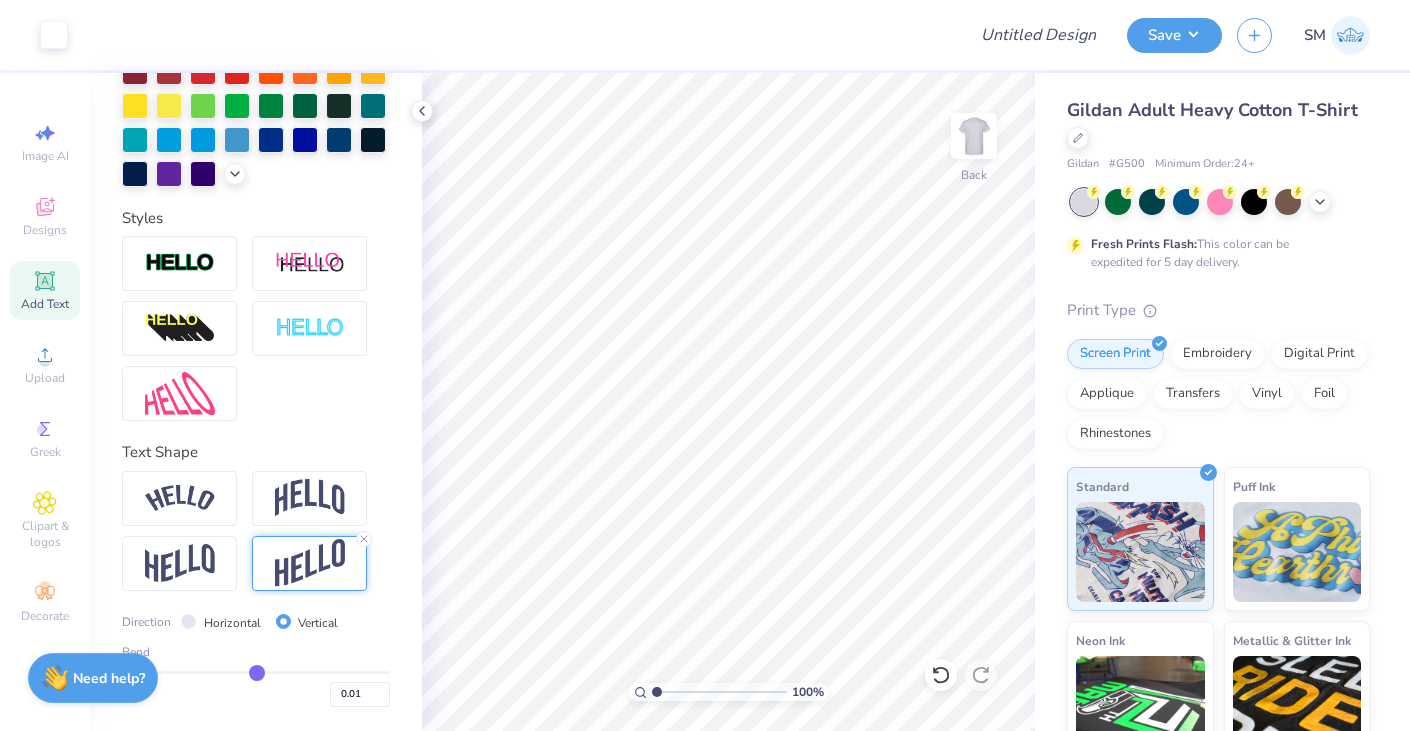 type on "0" 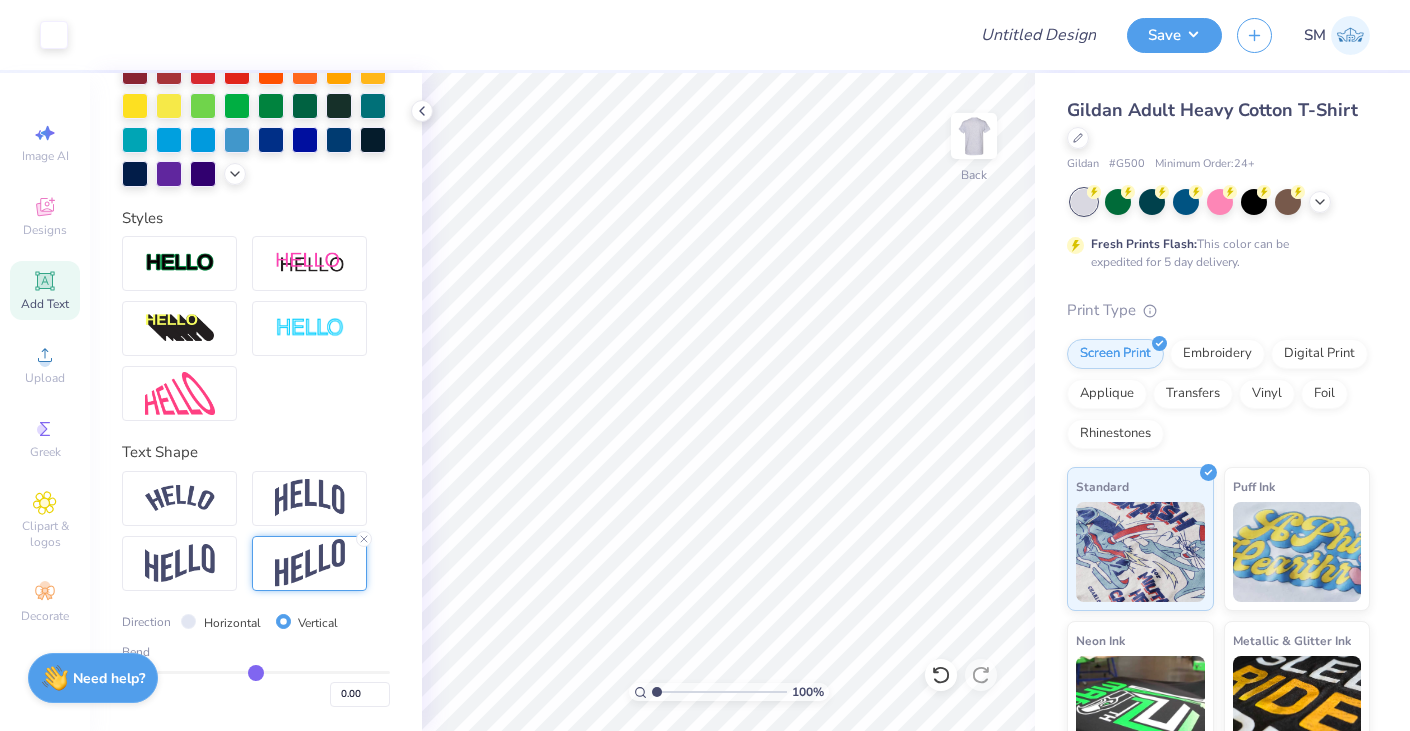 type on "-0.03" 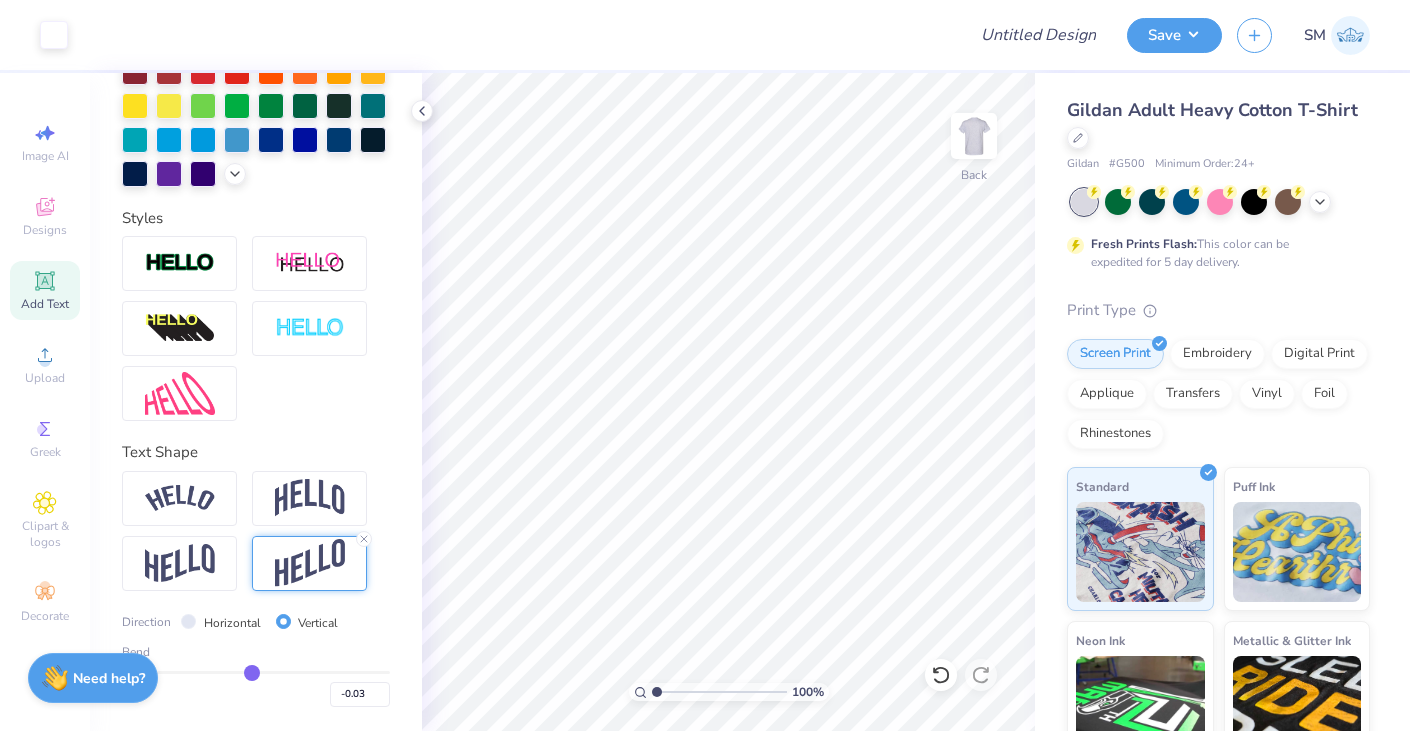 type on "-0.04" 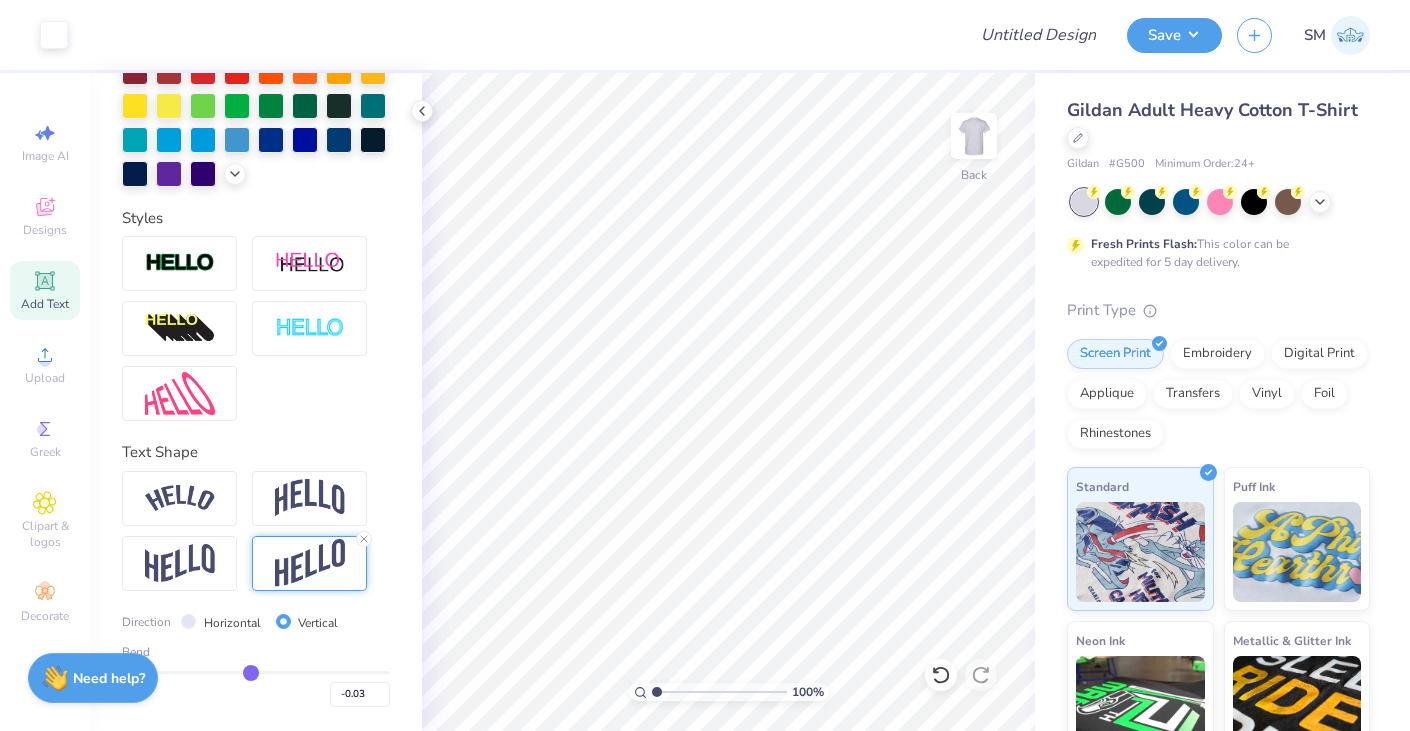 type on "-0.04" 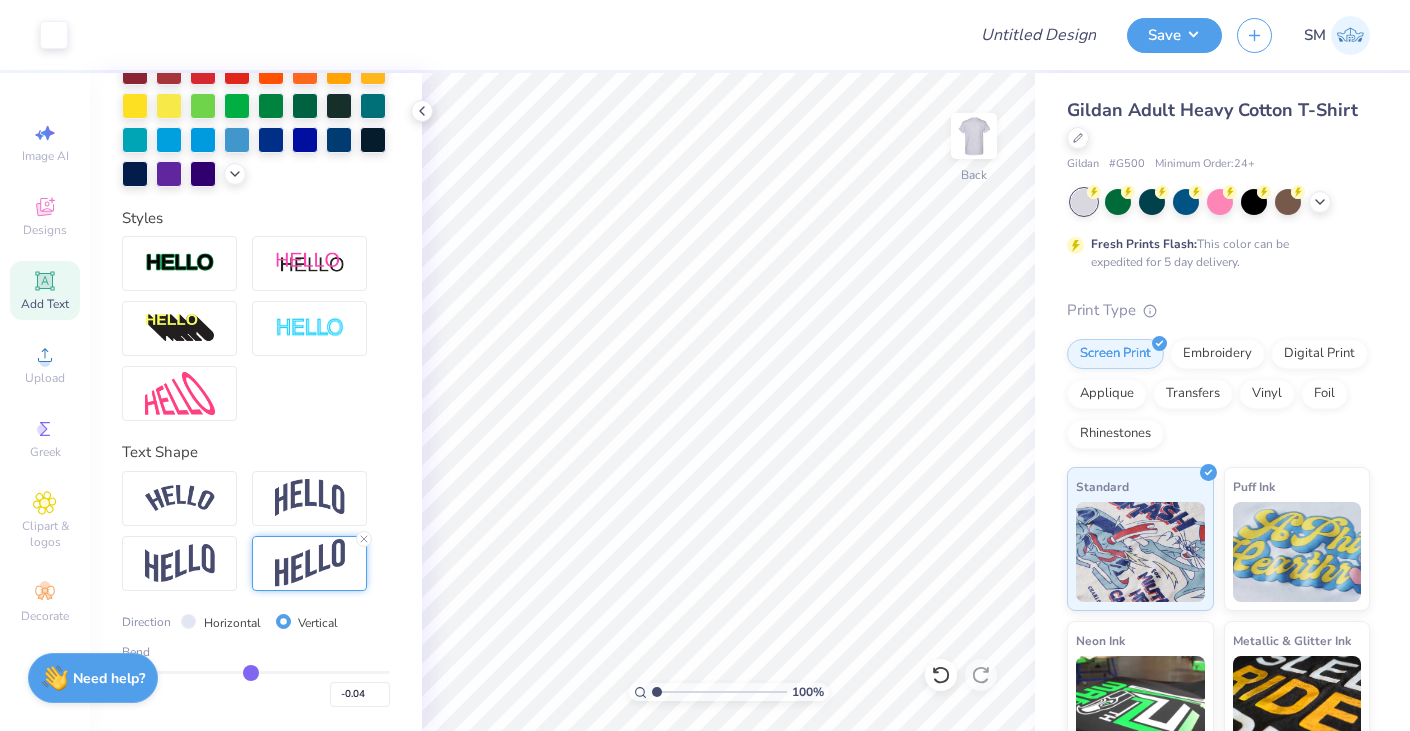 type on "-0.06" 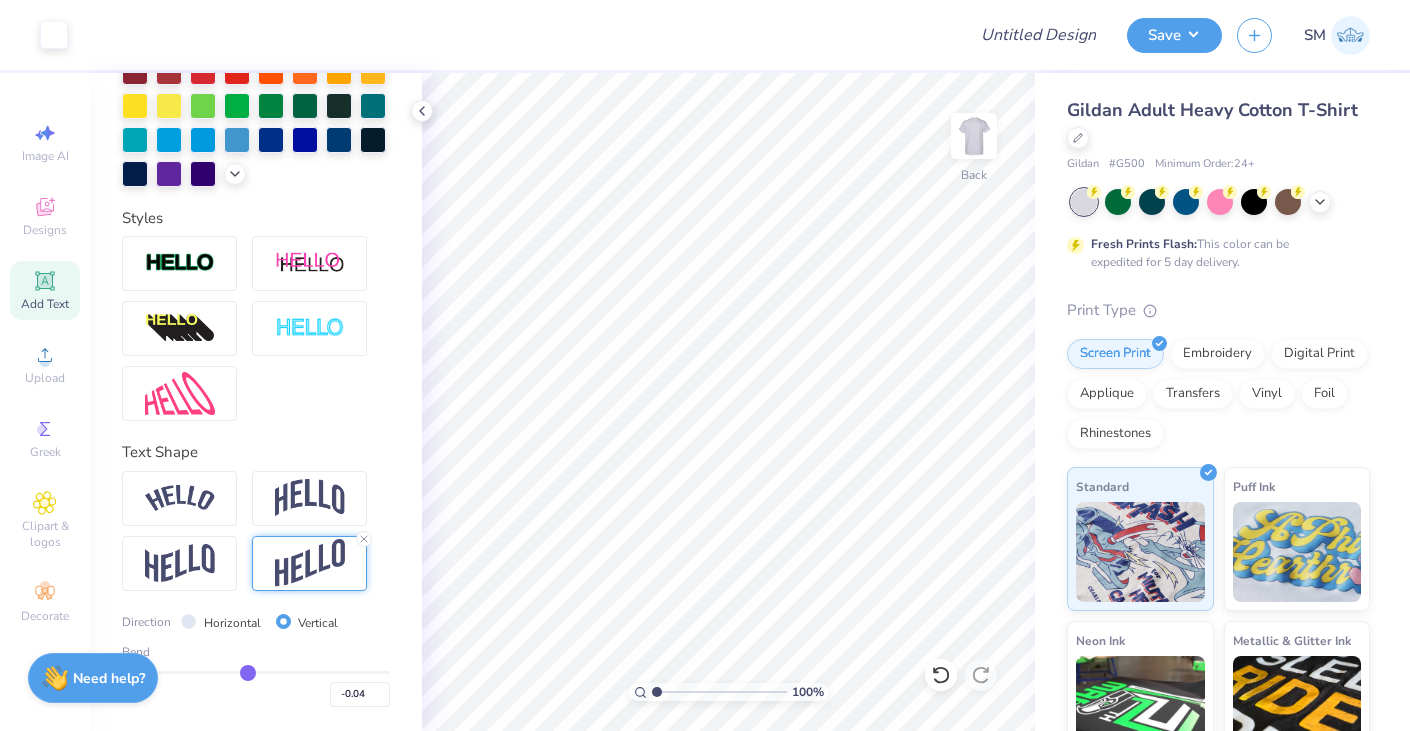type on "-0.06" 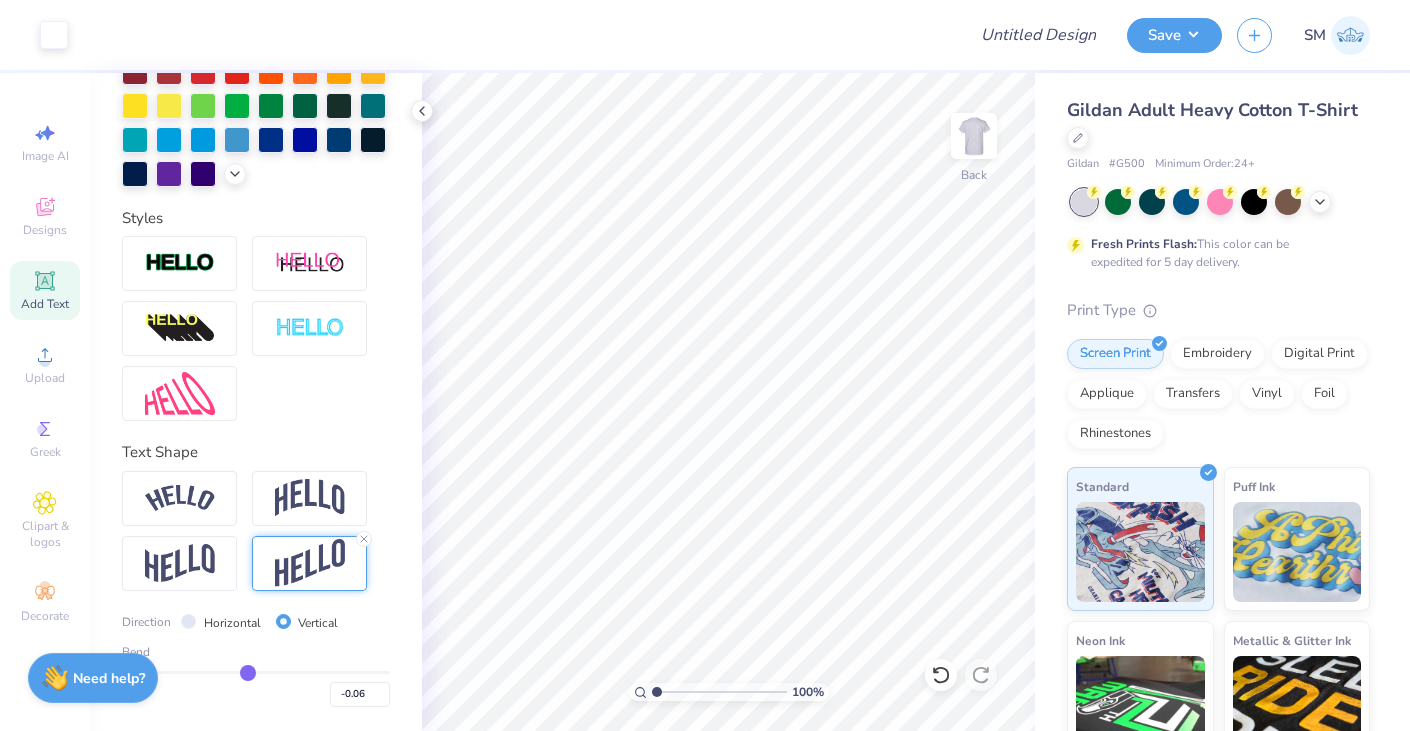 type on "-0.07" 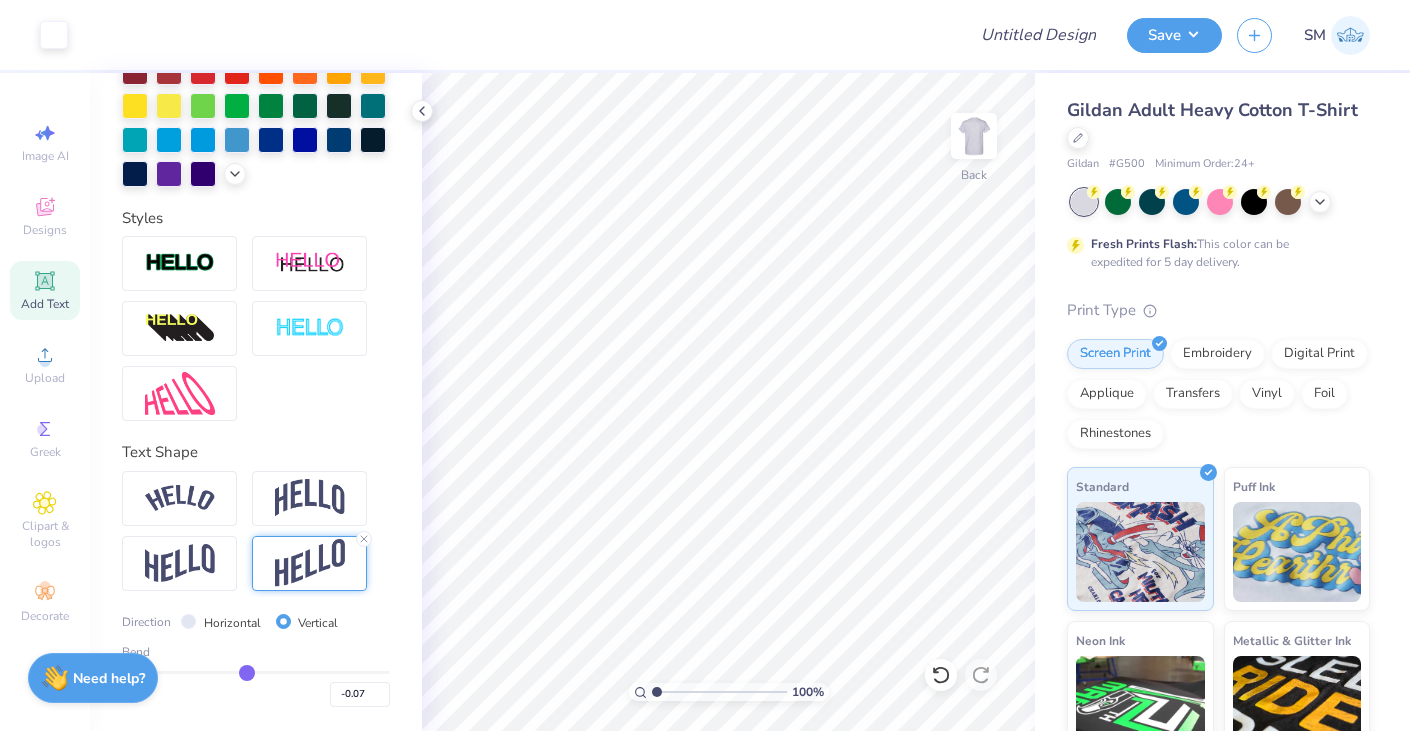 type on "-0.08" 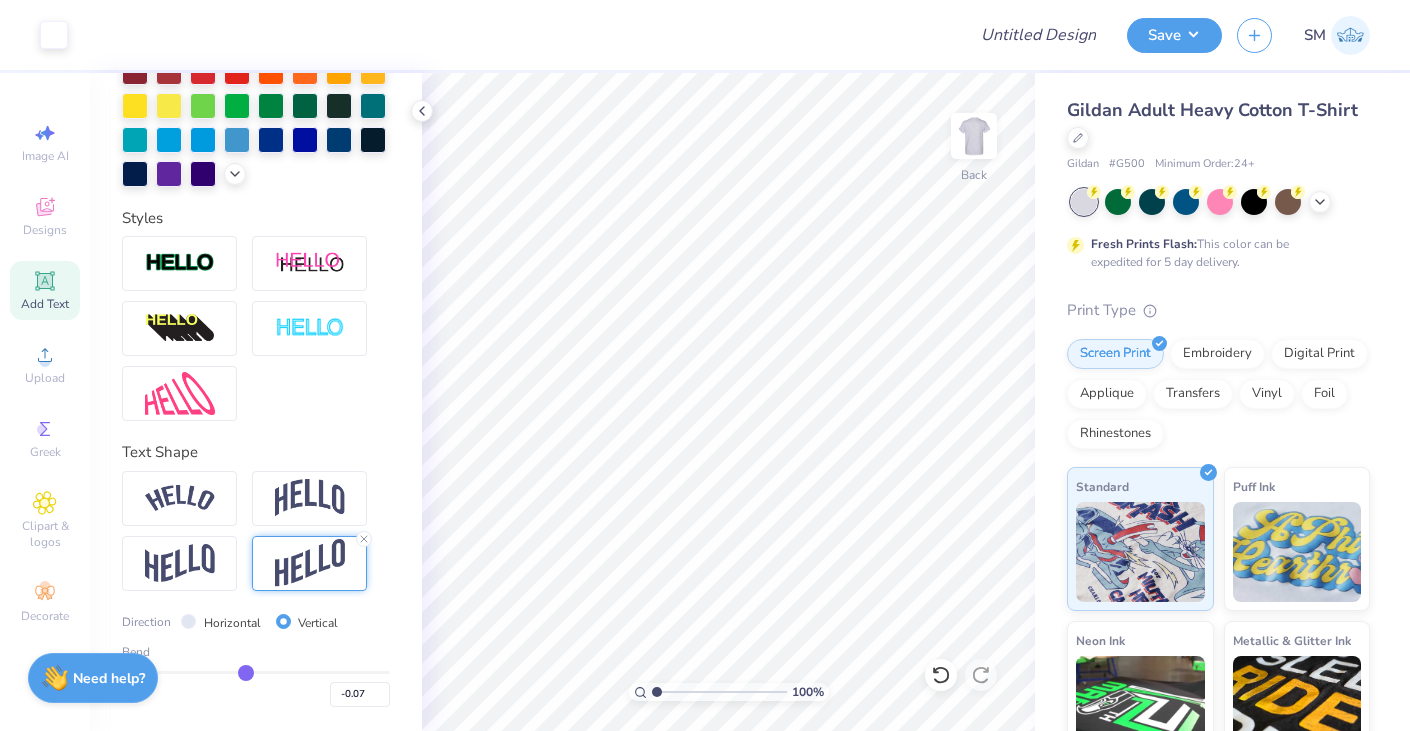 type on "-0.08" 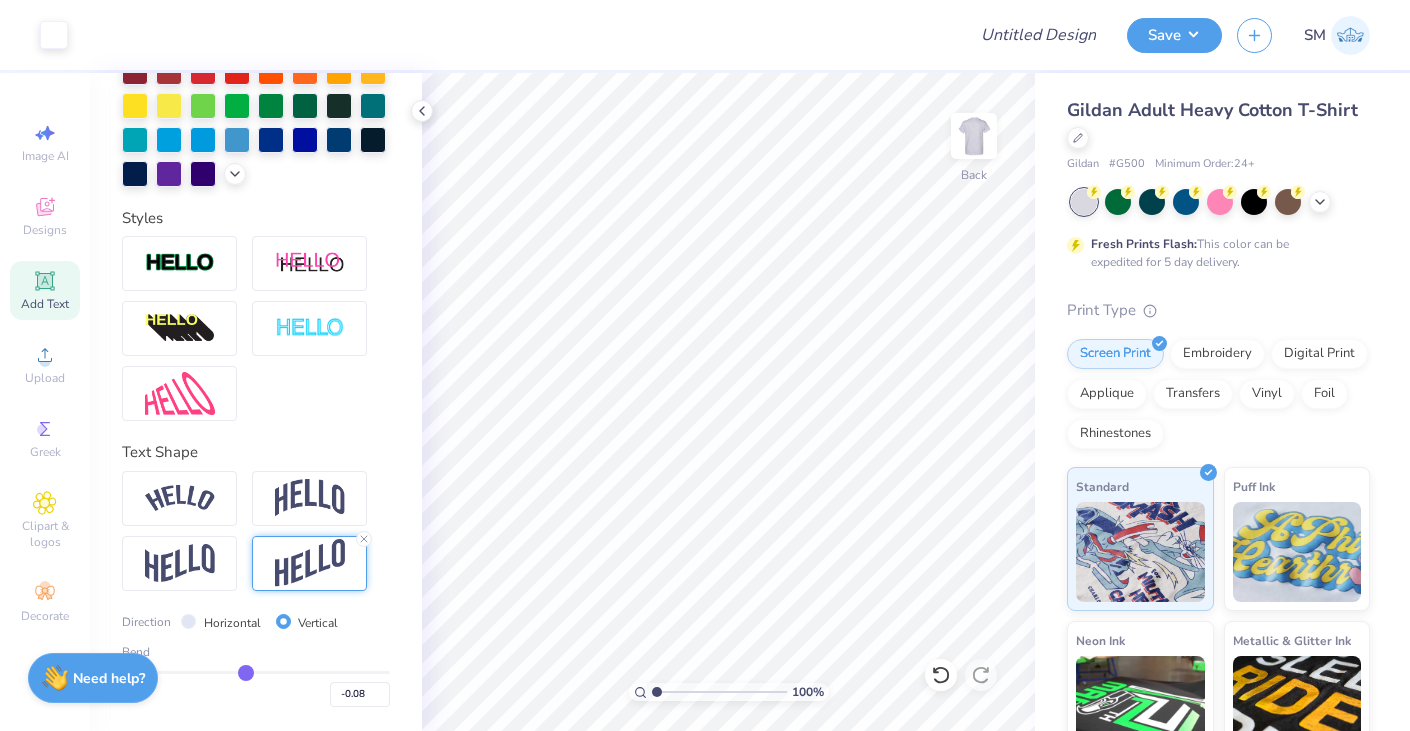 type on "-0.09" 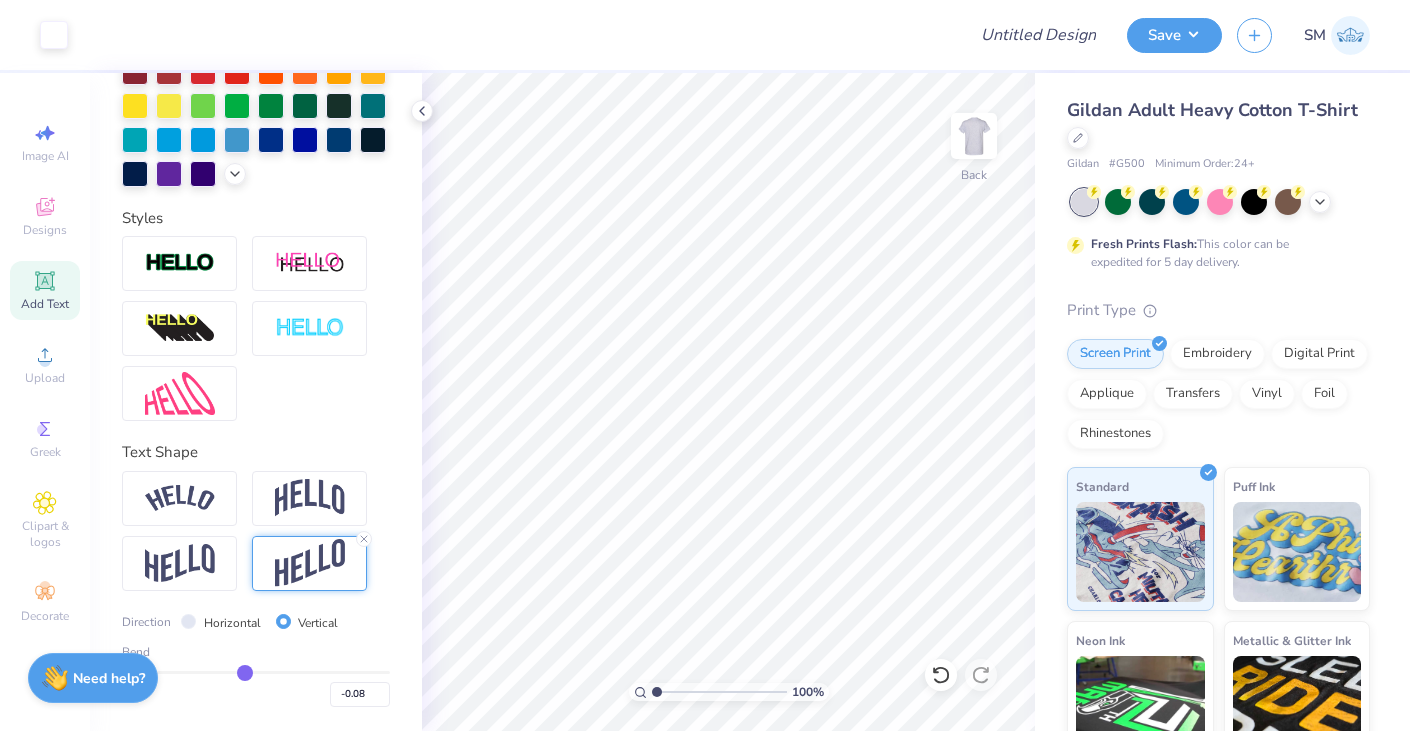 type on "-0.09" 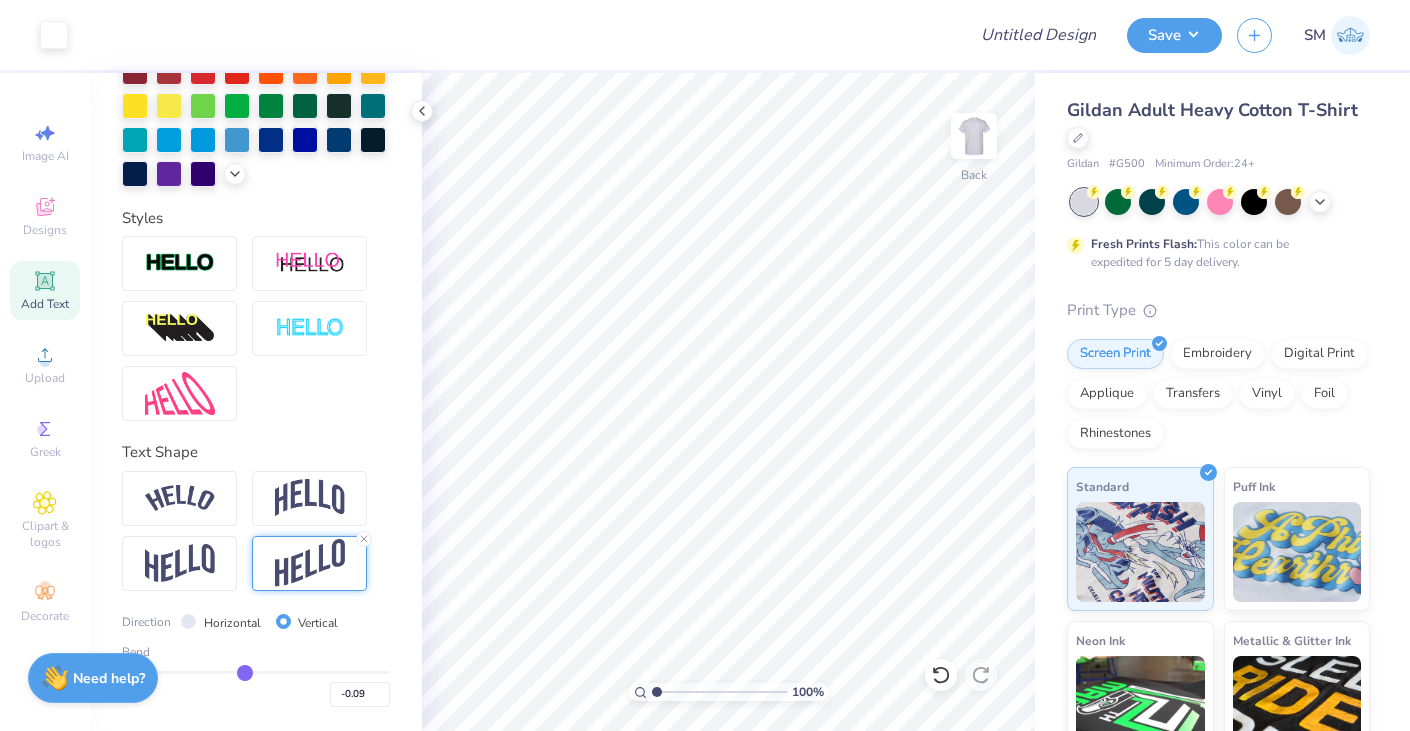 drag, startPoint x: 308, startPoint y: 674, endPoint x: 244, endPoint y: 687, distance: 65.30697 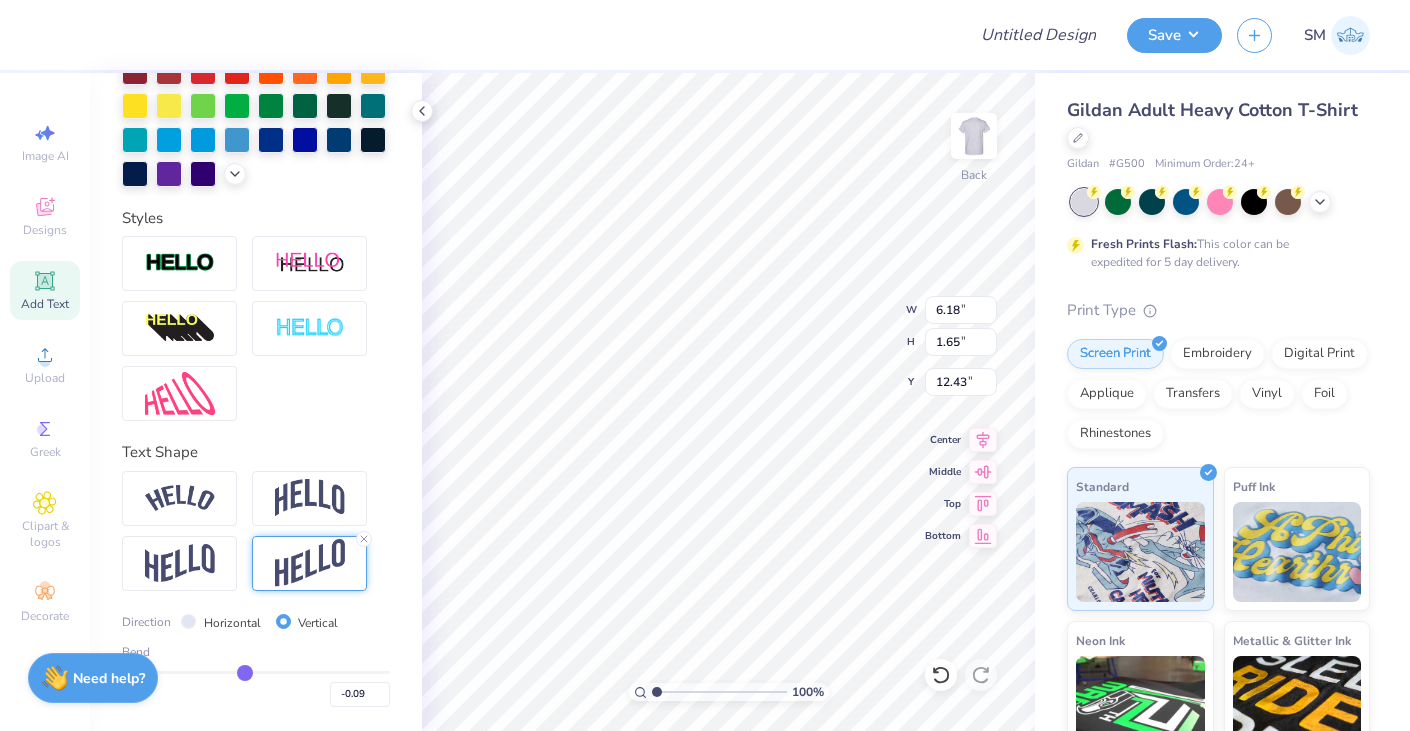type on "-0.08" 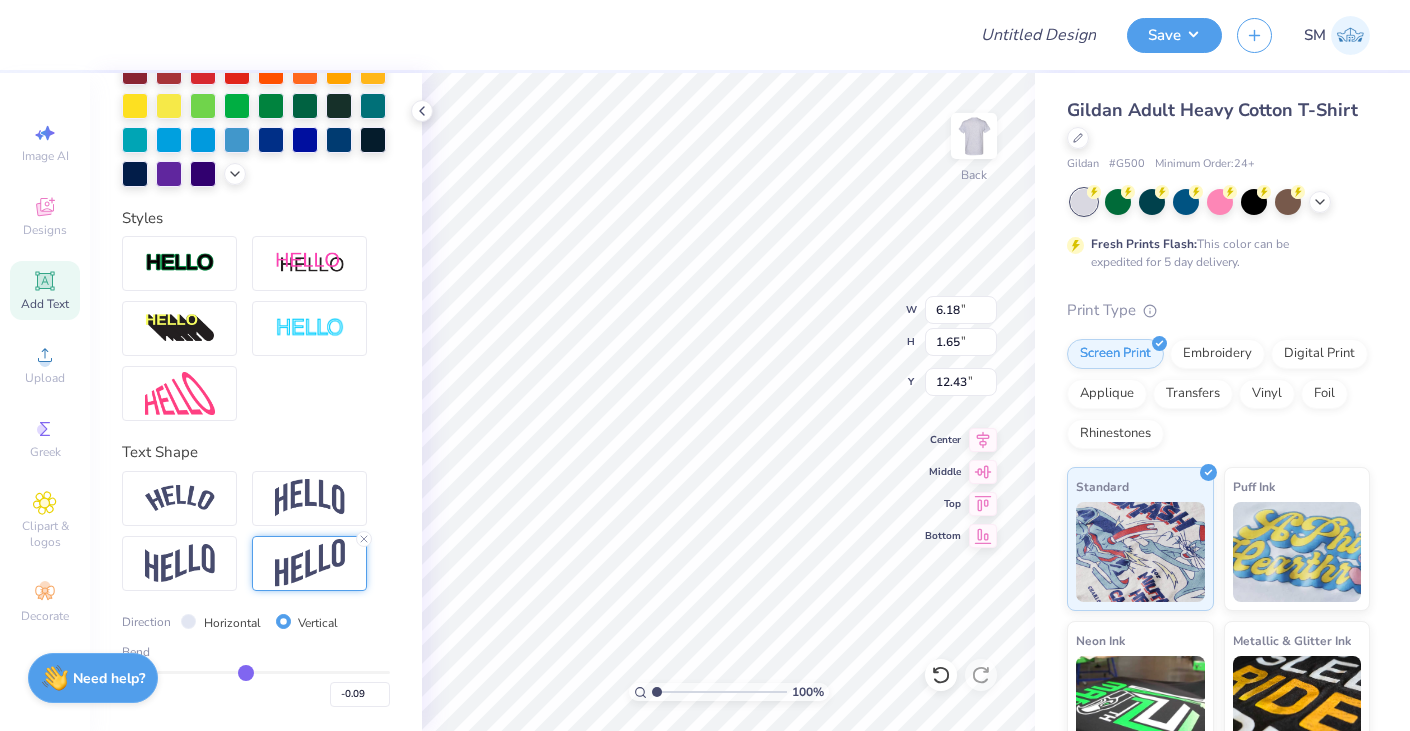 type on "-0.08" 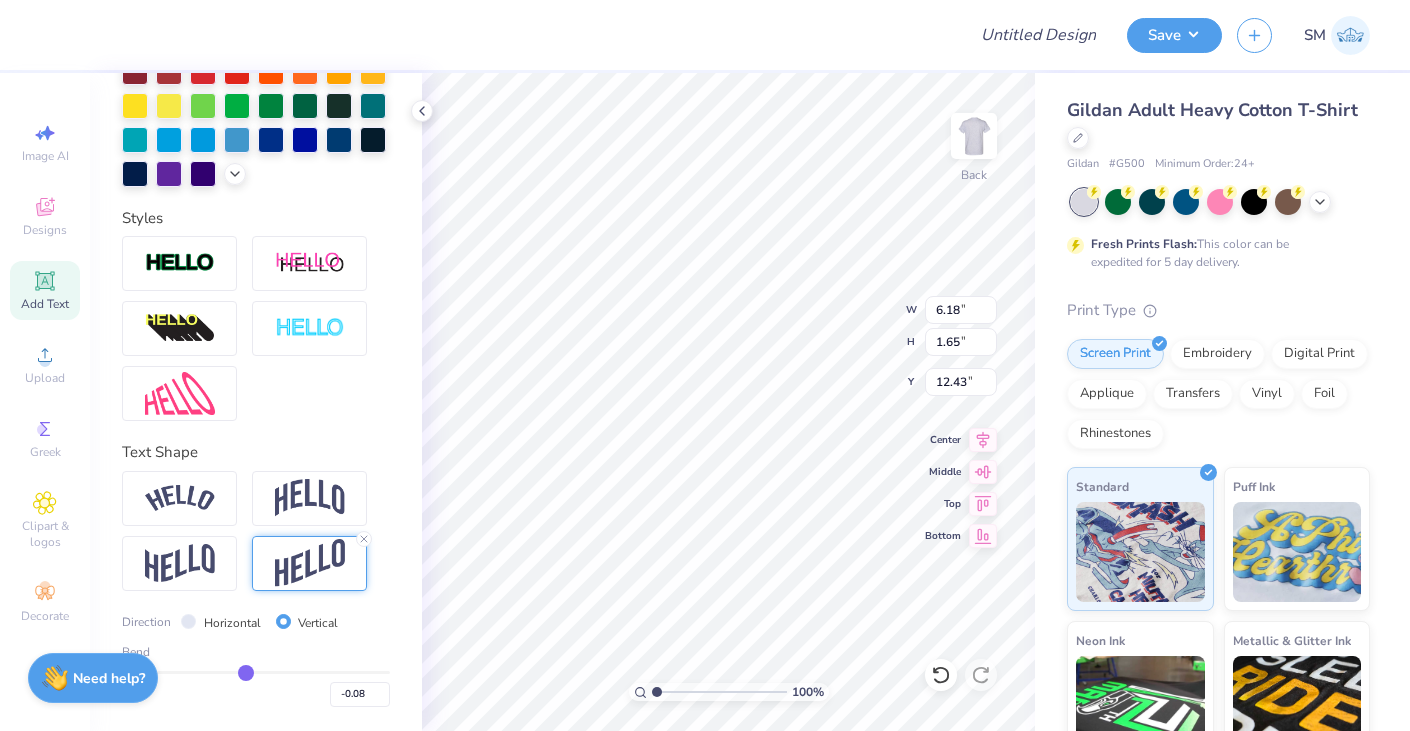 type on "-0.1" 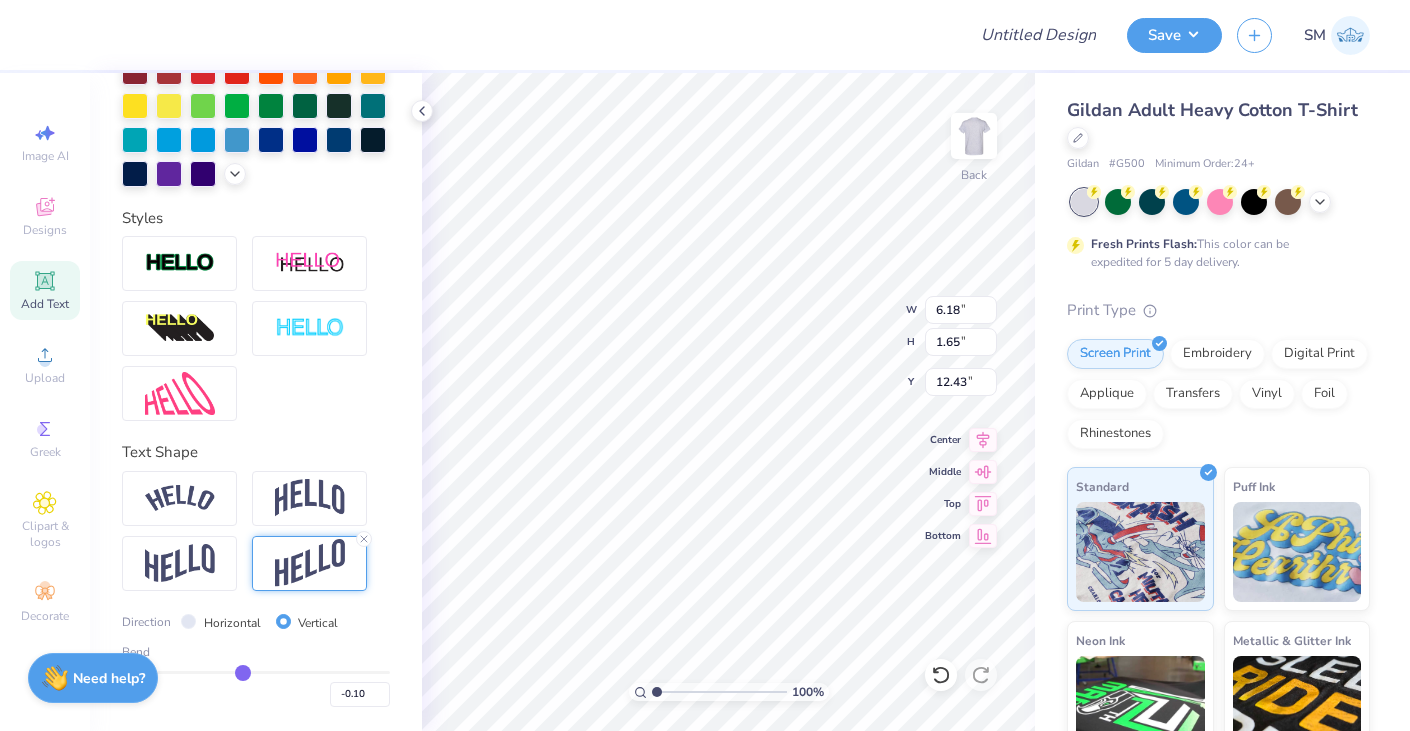 type on "-0.11" 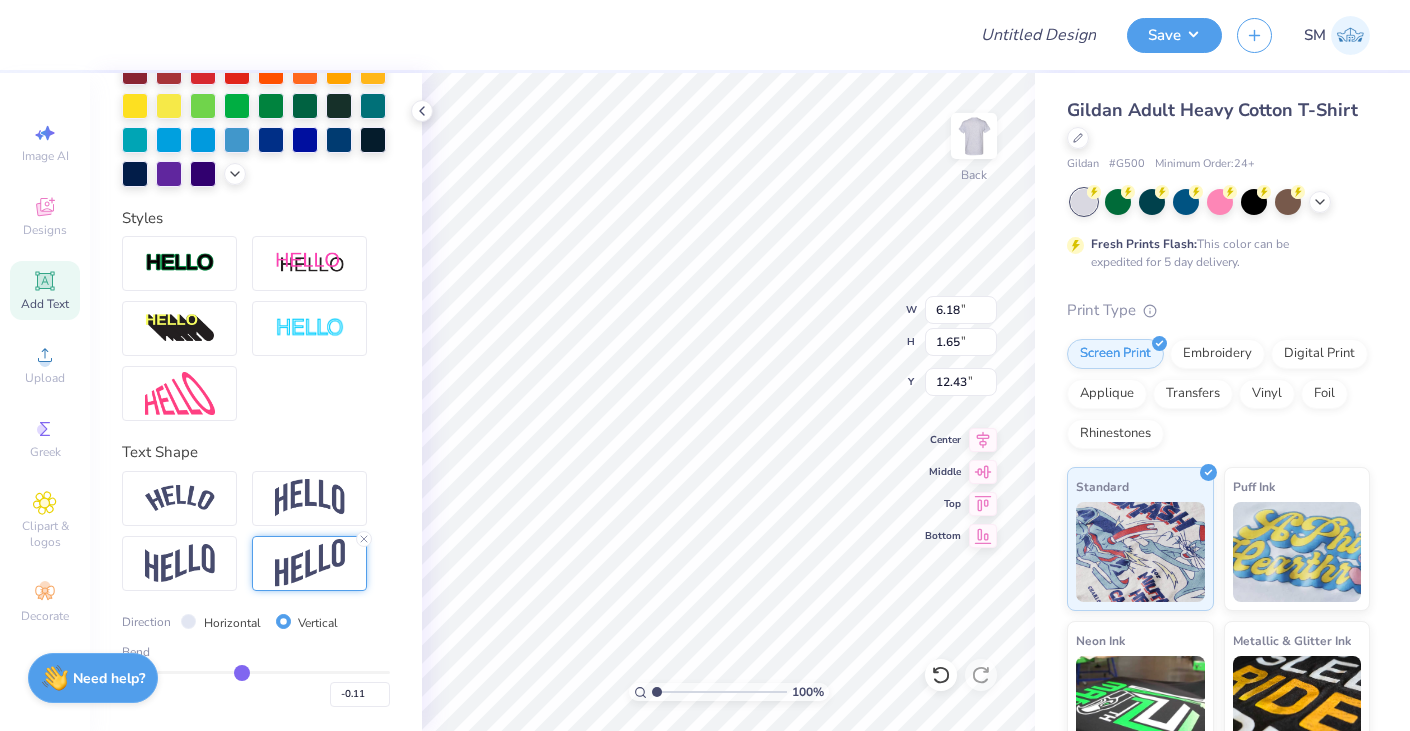 type on "-0.14" 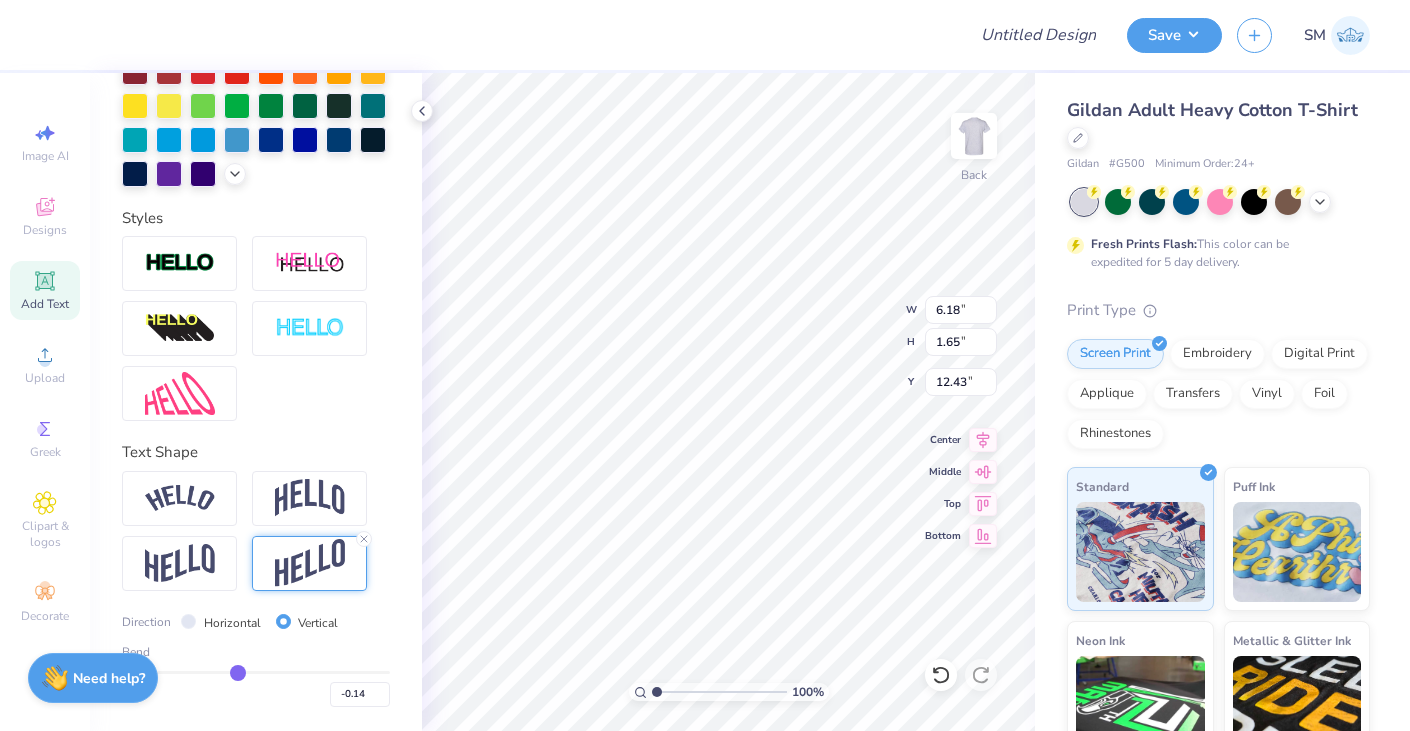 type on "-0.18" 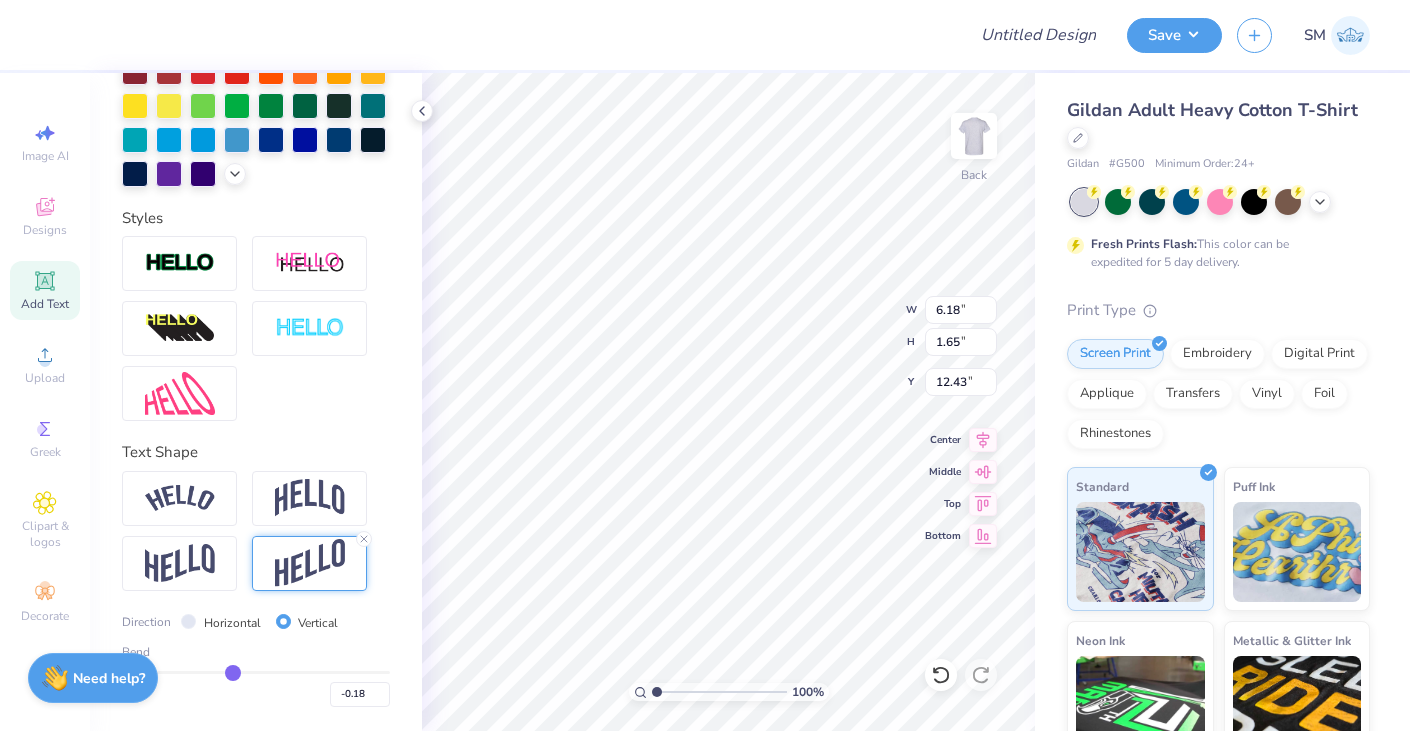 type on "-0.2" 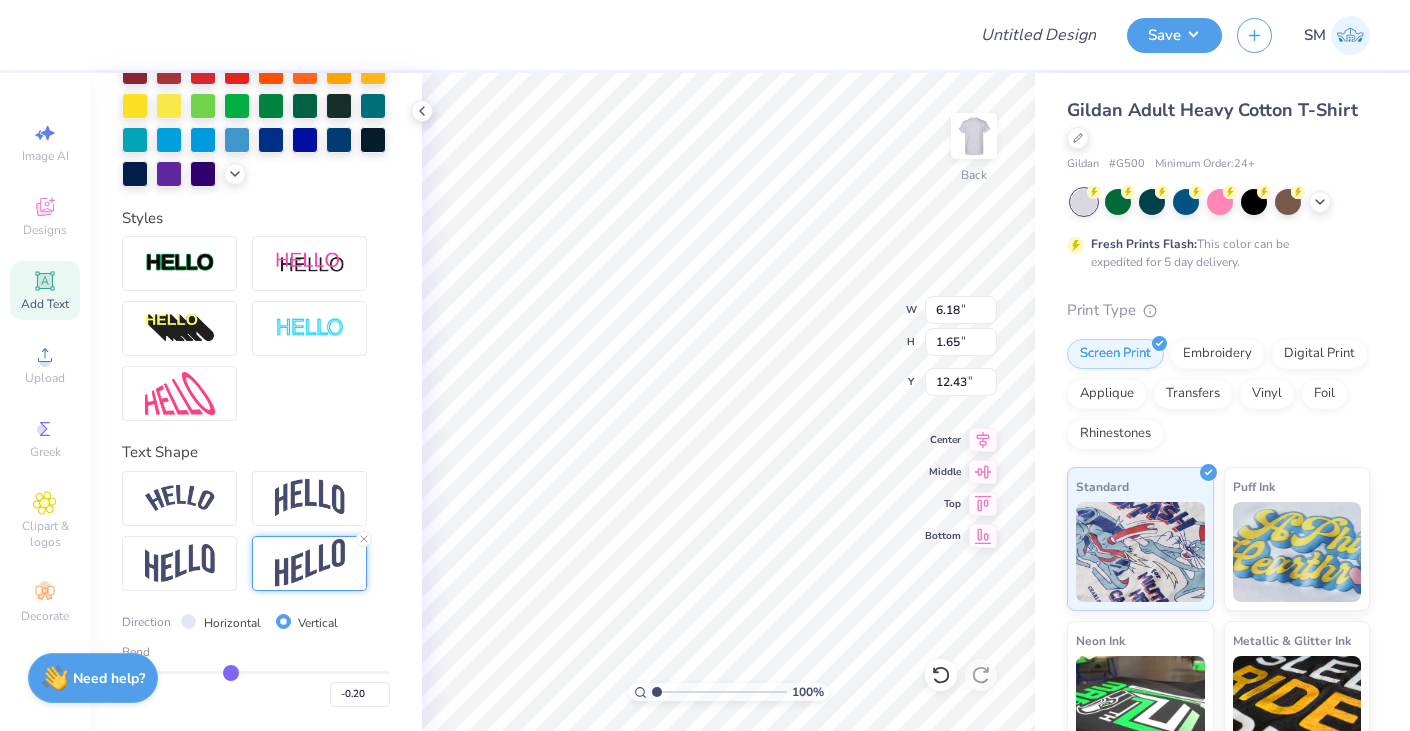 type on "-0.22" 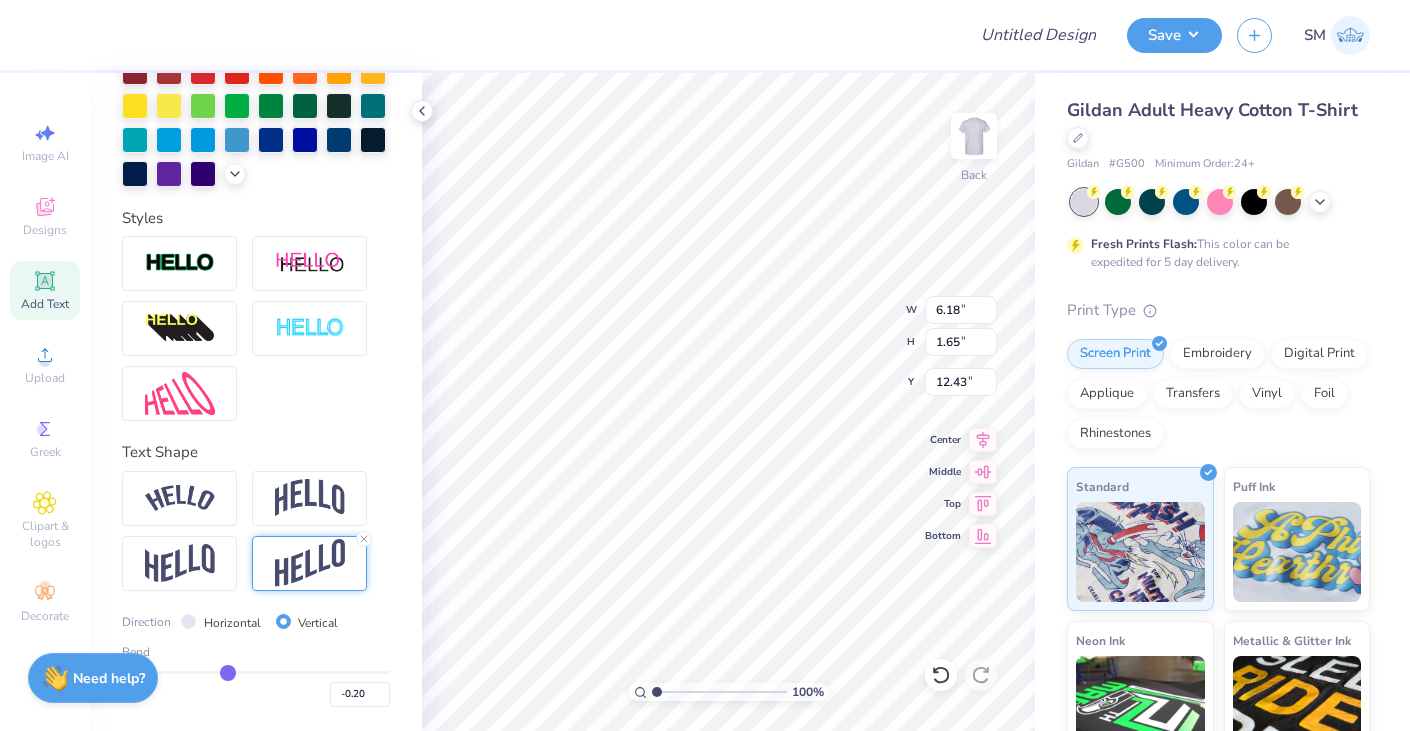 type on "-0.22" 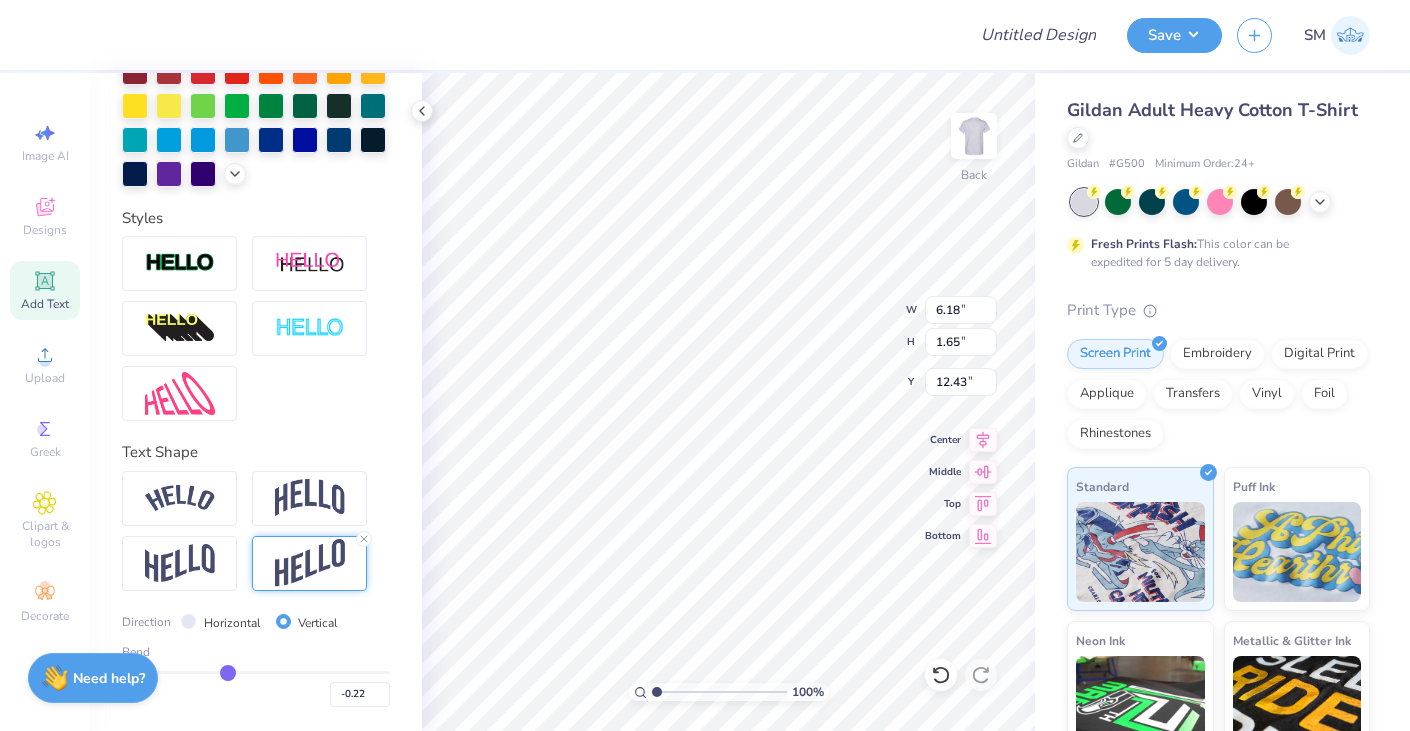 type on "-0.23" 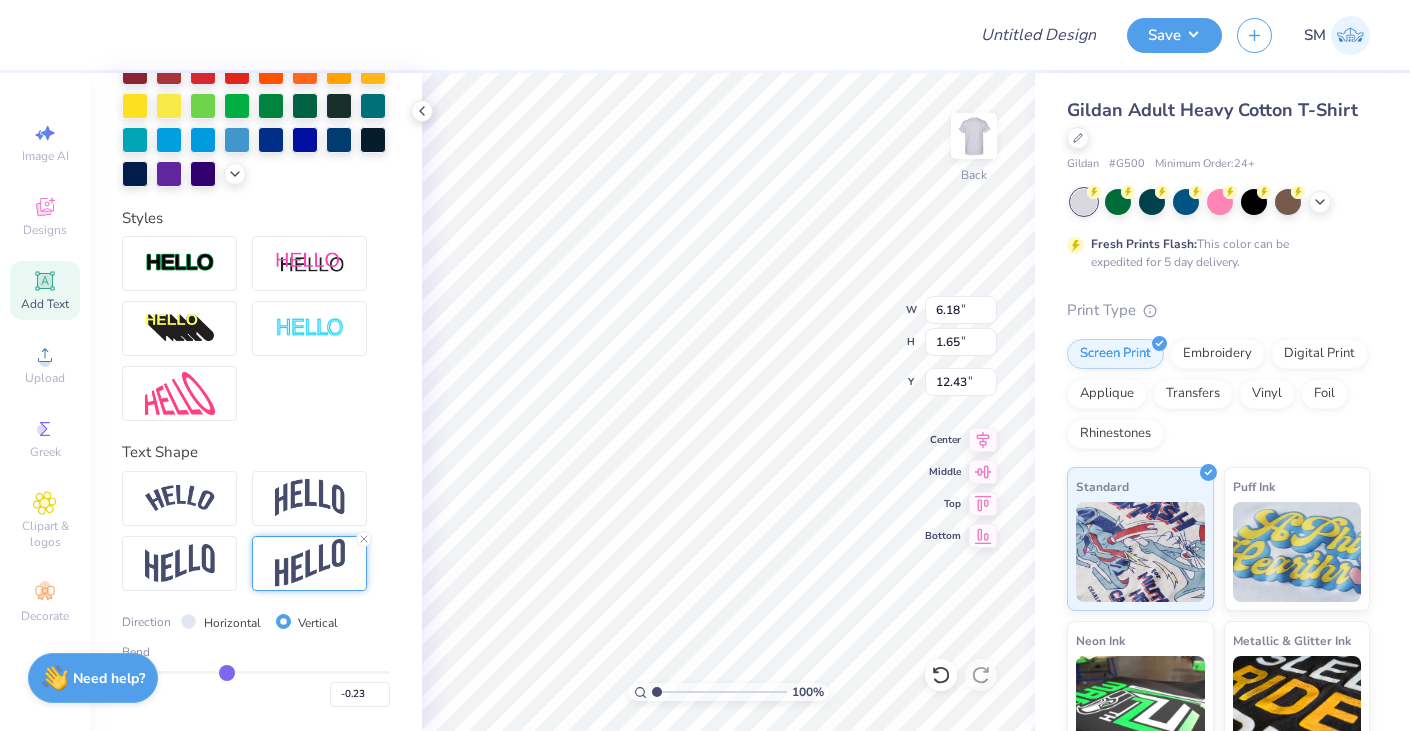 type on "-0.24" 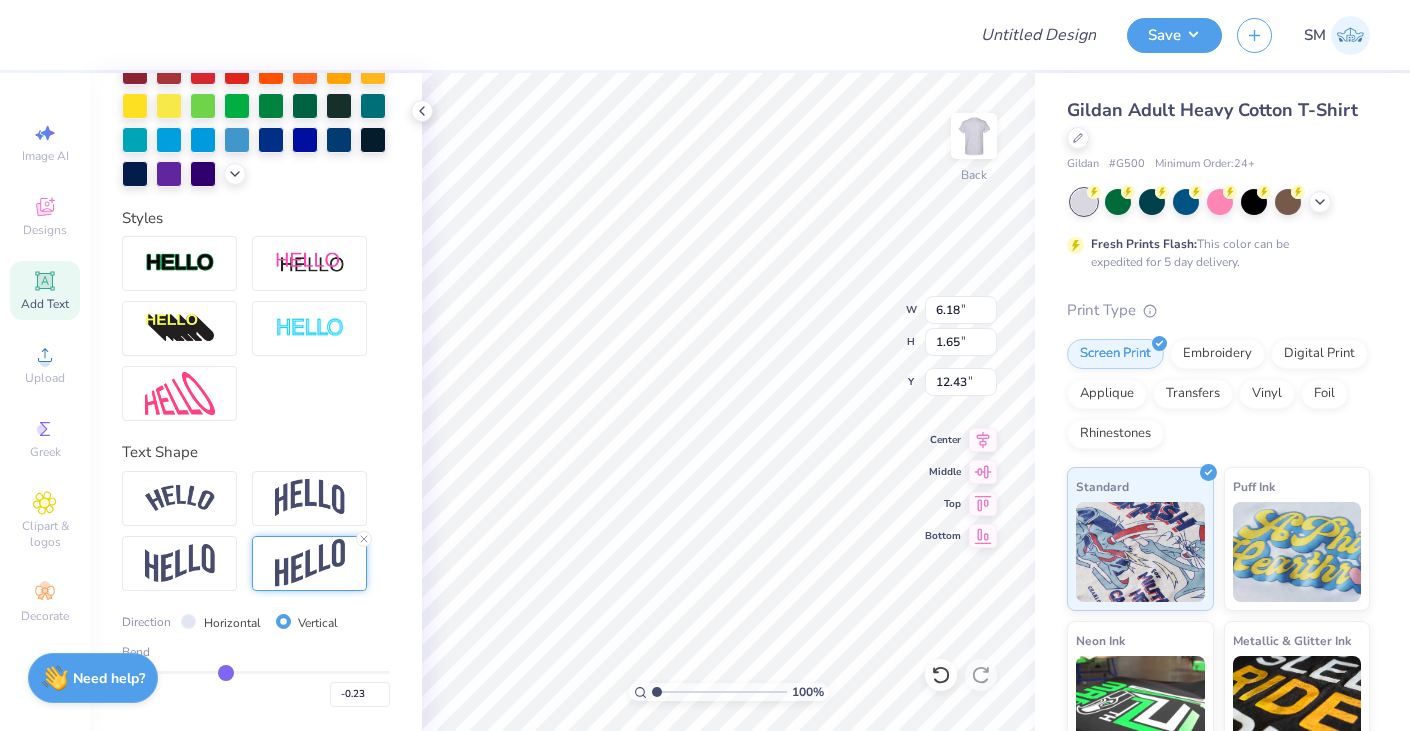 type on "-0.24" 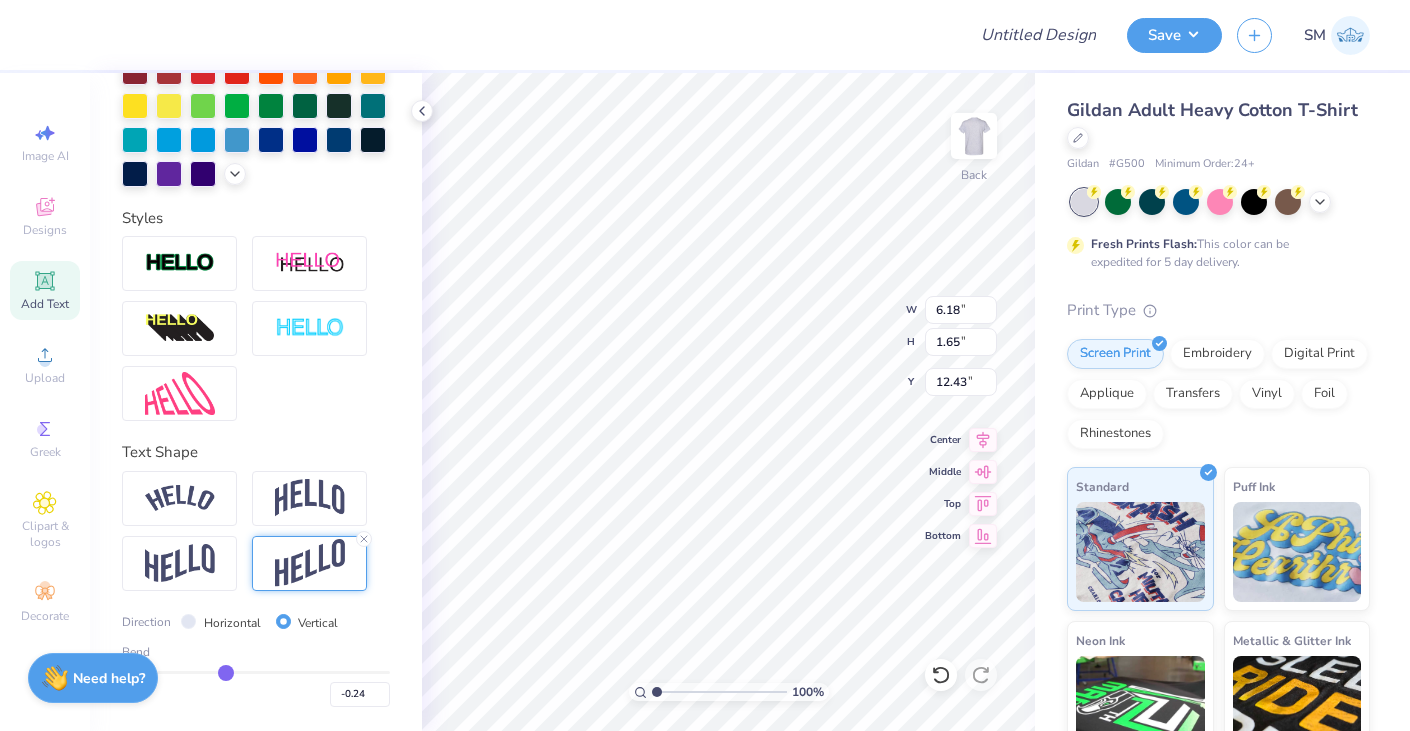 type on "-0.25" 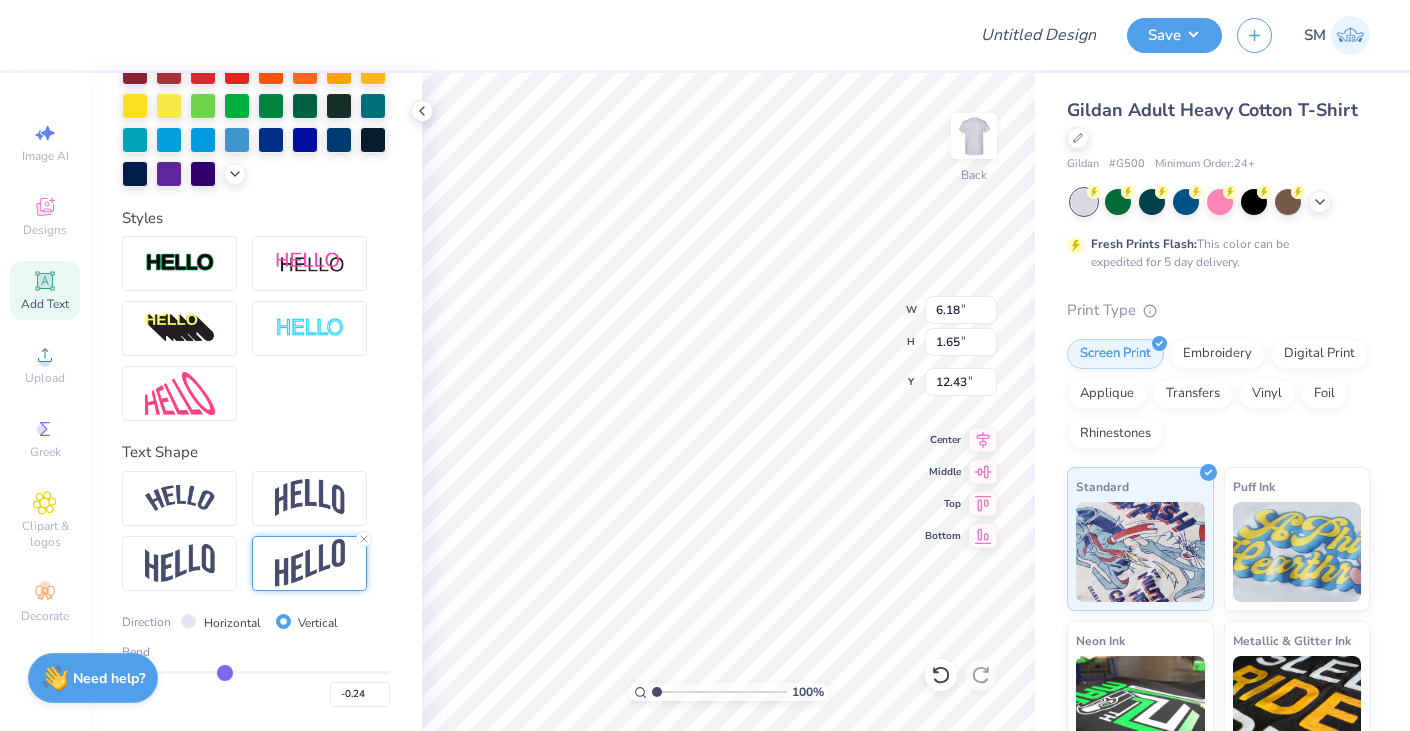 type on "-0.25" 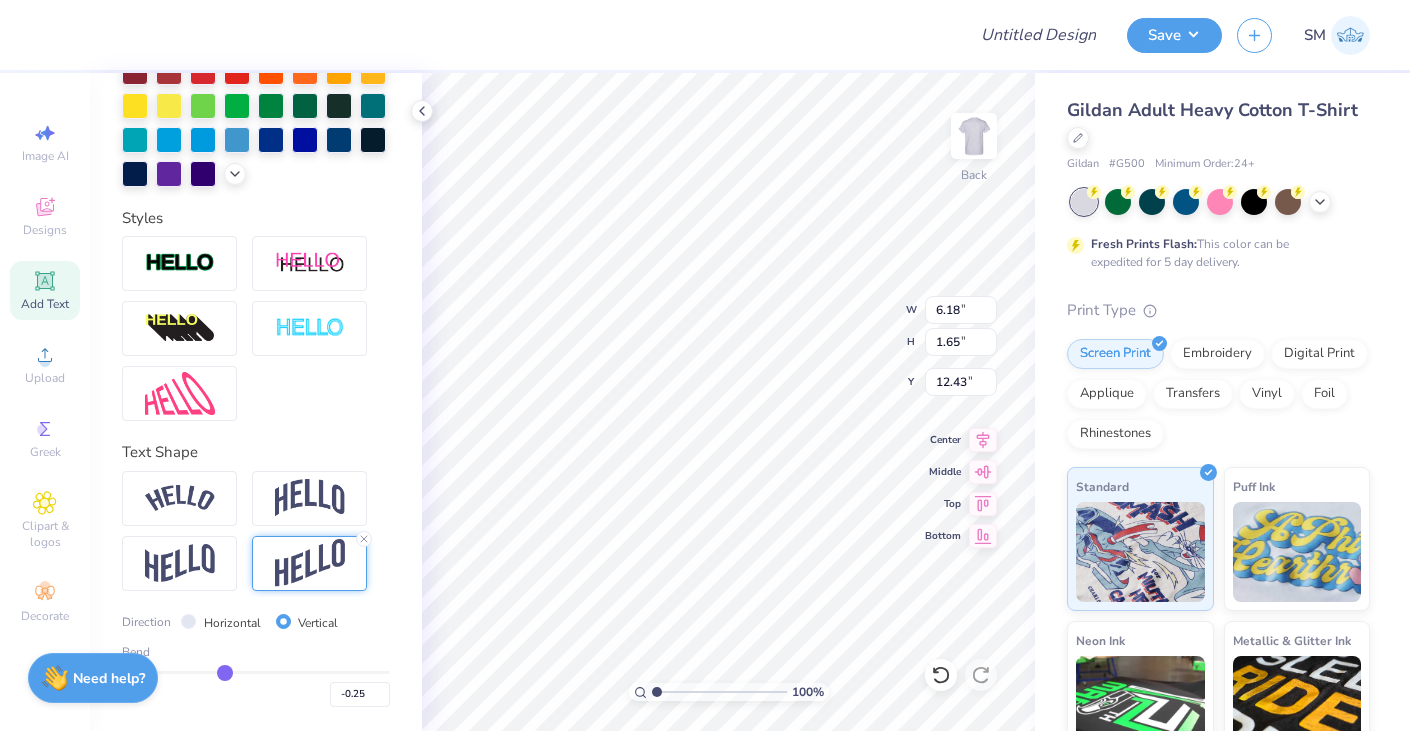 type on "-0.26" 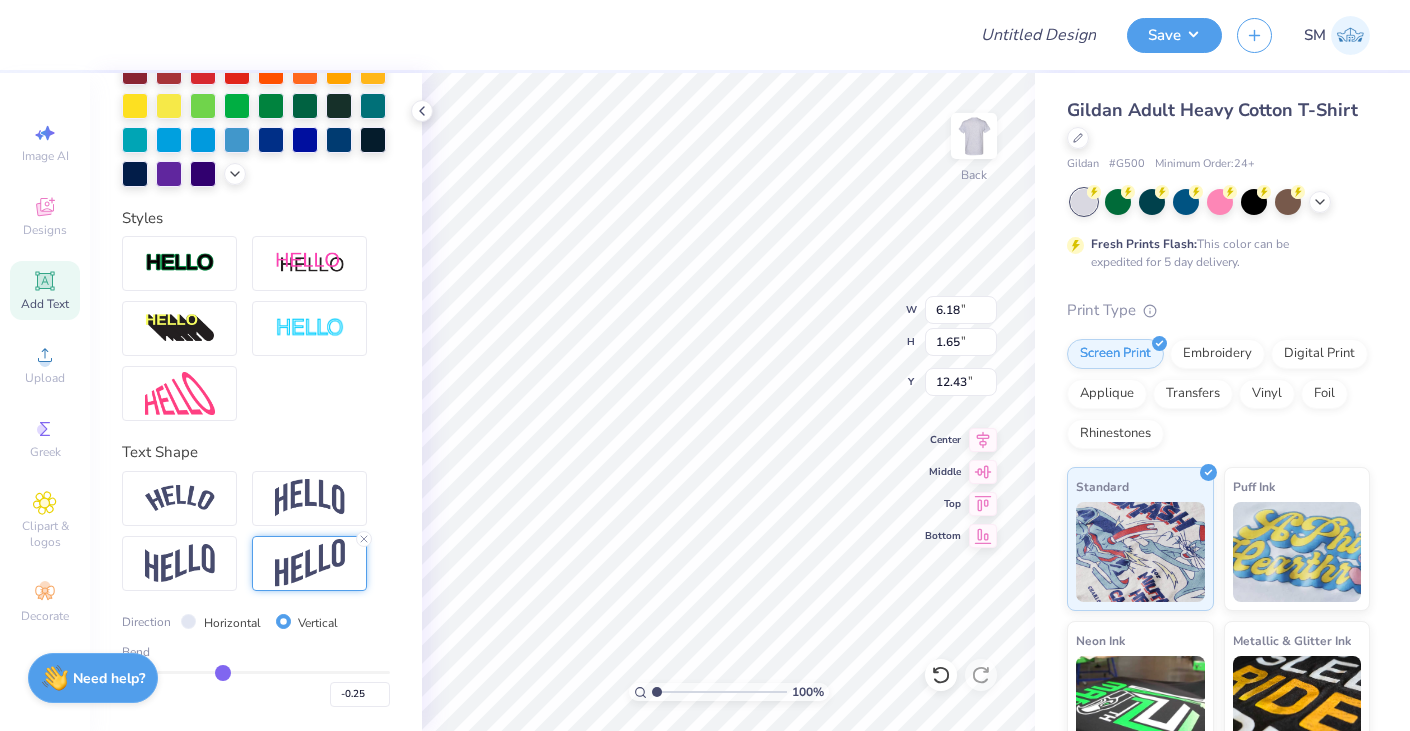 type on "-0.26" 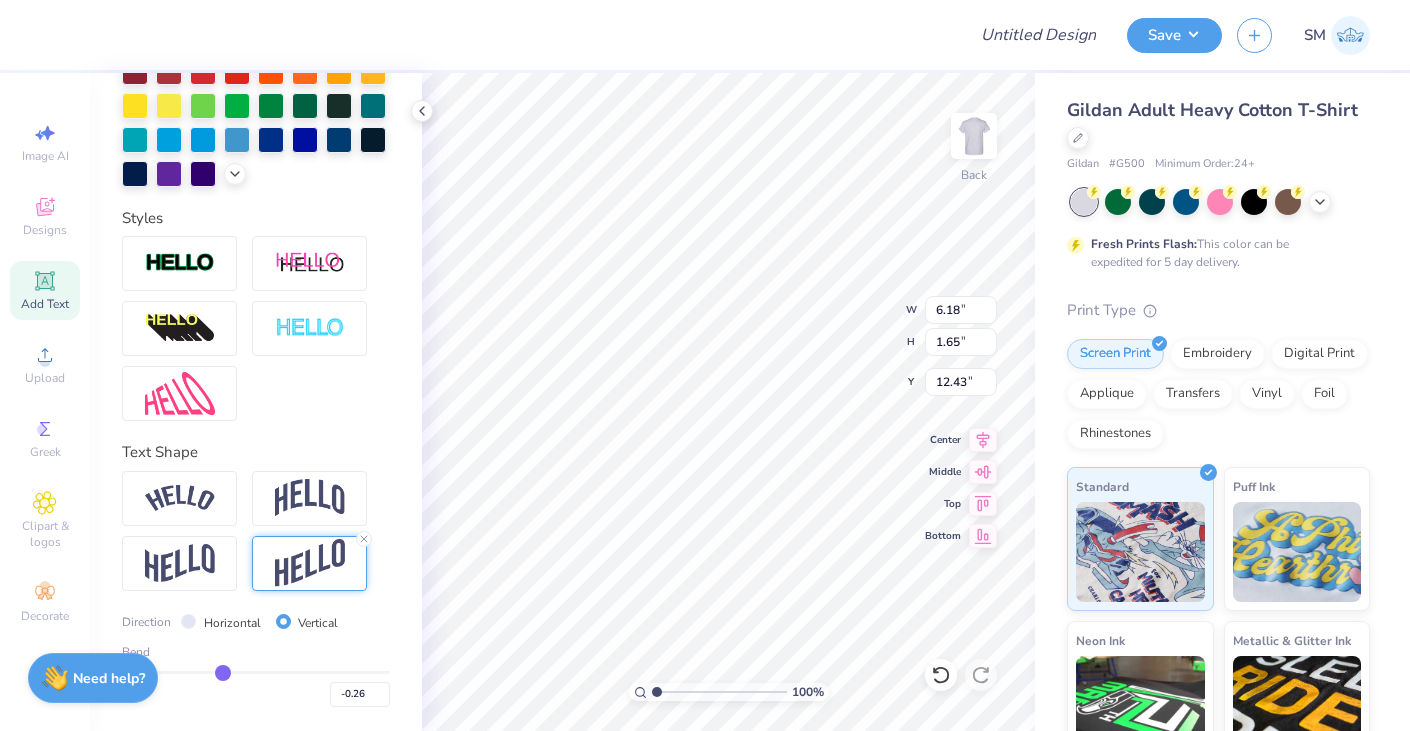 type on "-0.27" 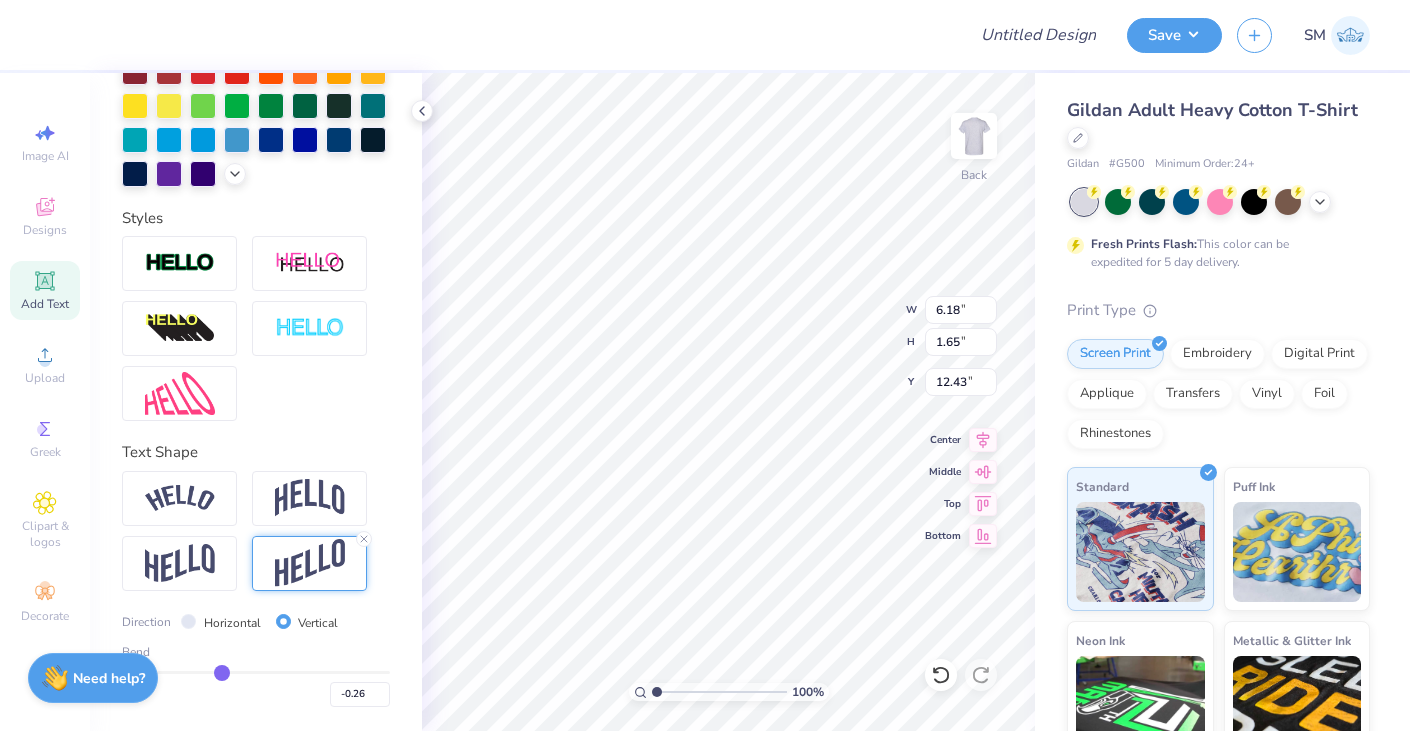 type on "-0.27" 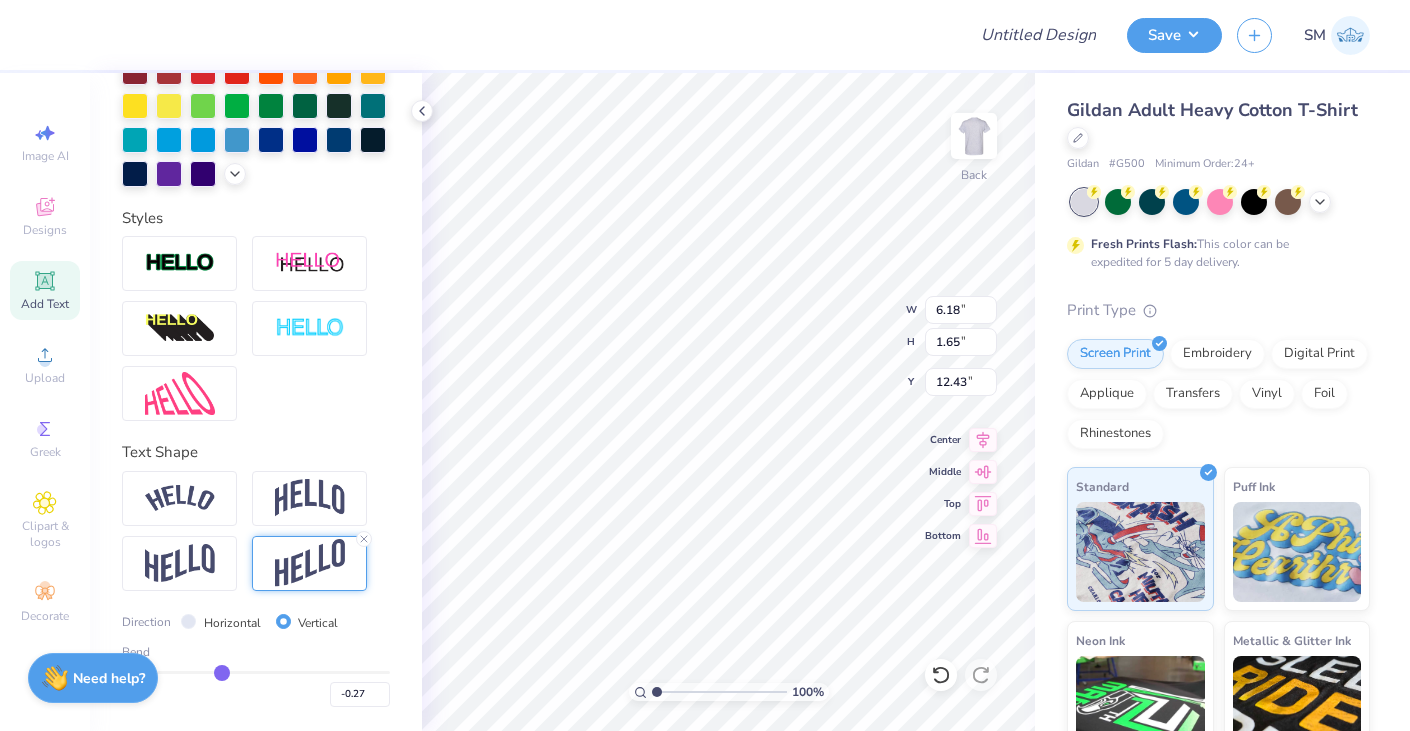 drag, startPoint x: 246, startPoint y: 672, endPoint x: 221, endPoint y: 672, distance: 25 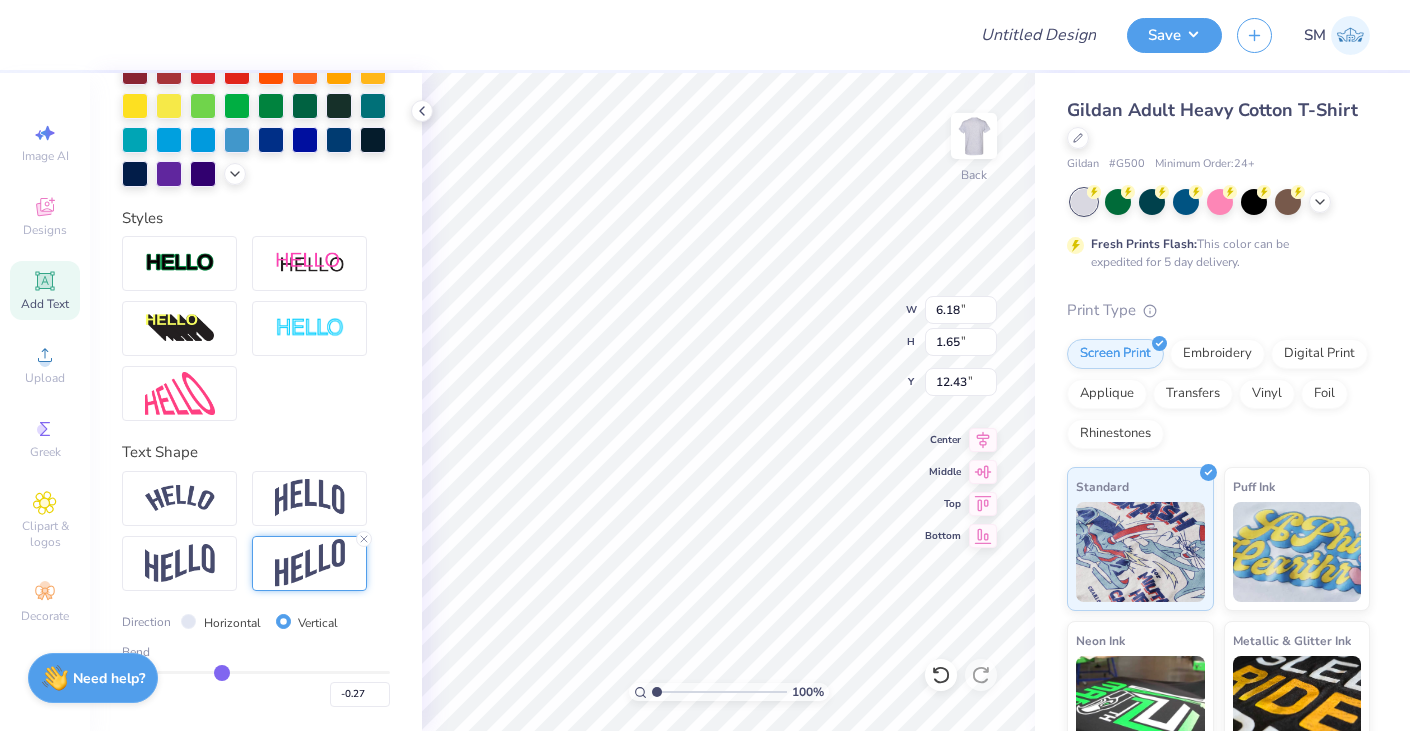 type on "8.05" 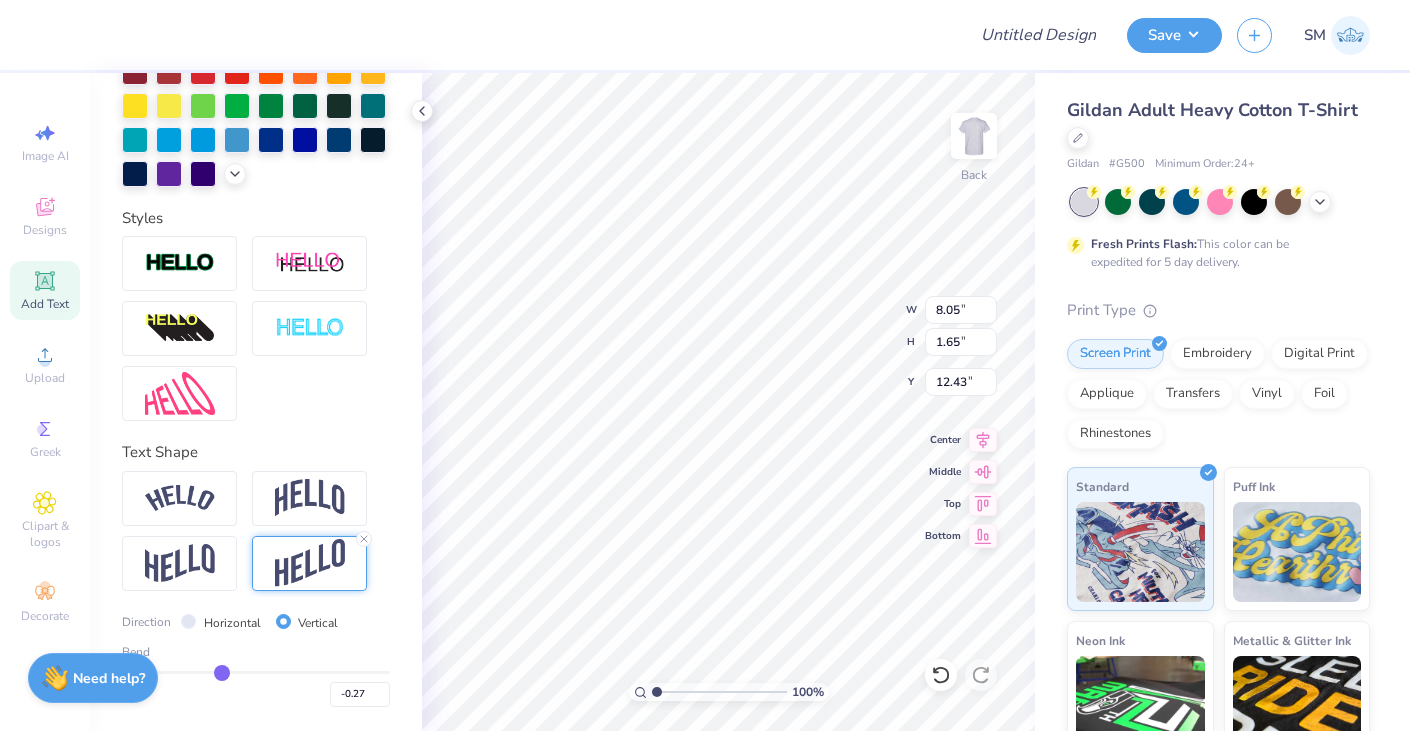 type on "-0.24" 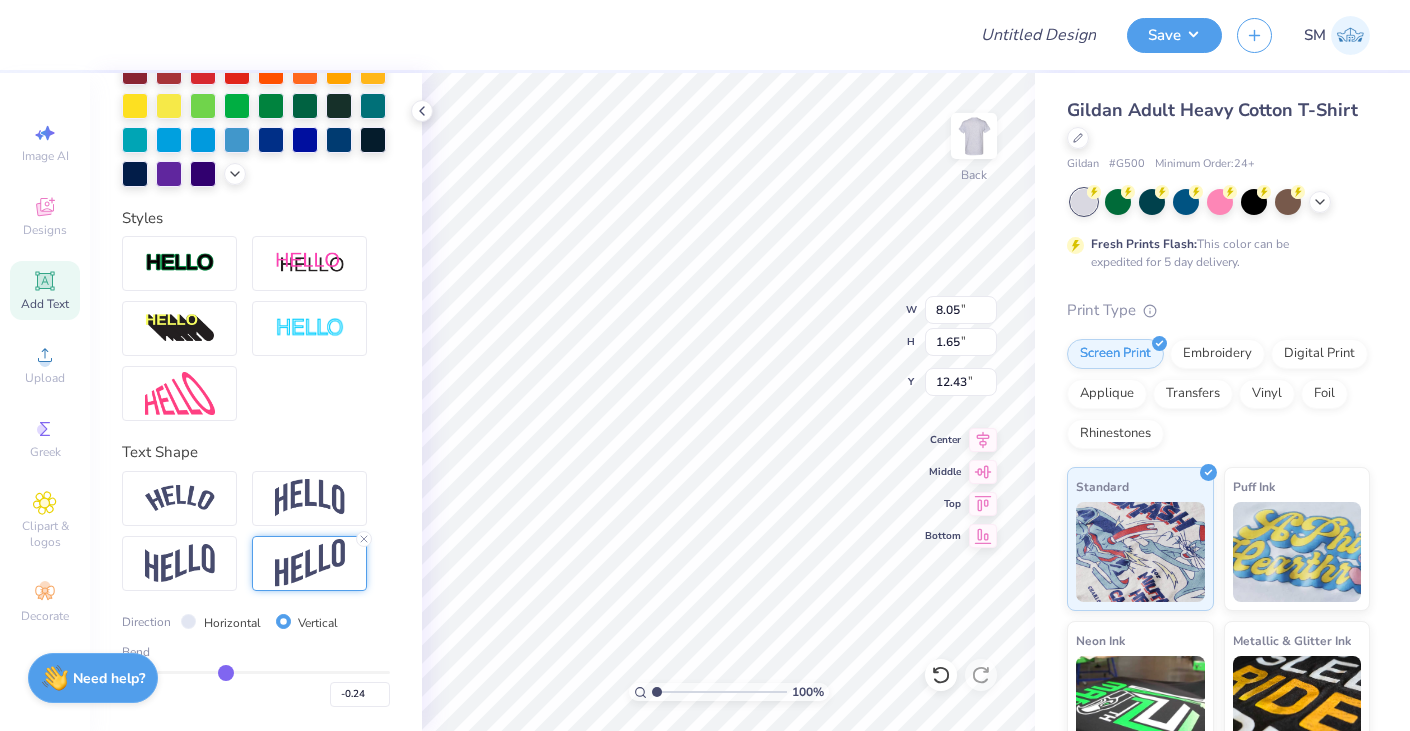 type on "-0.21" 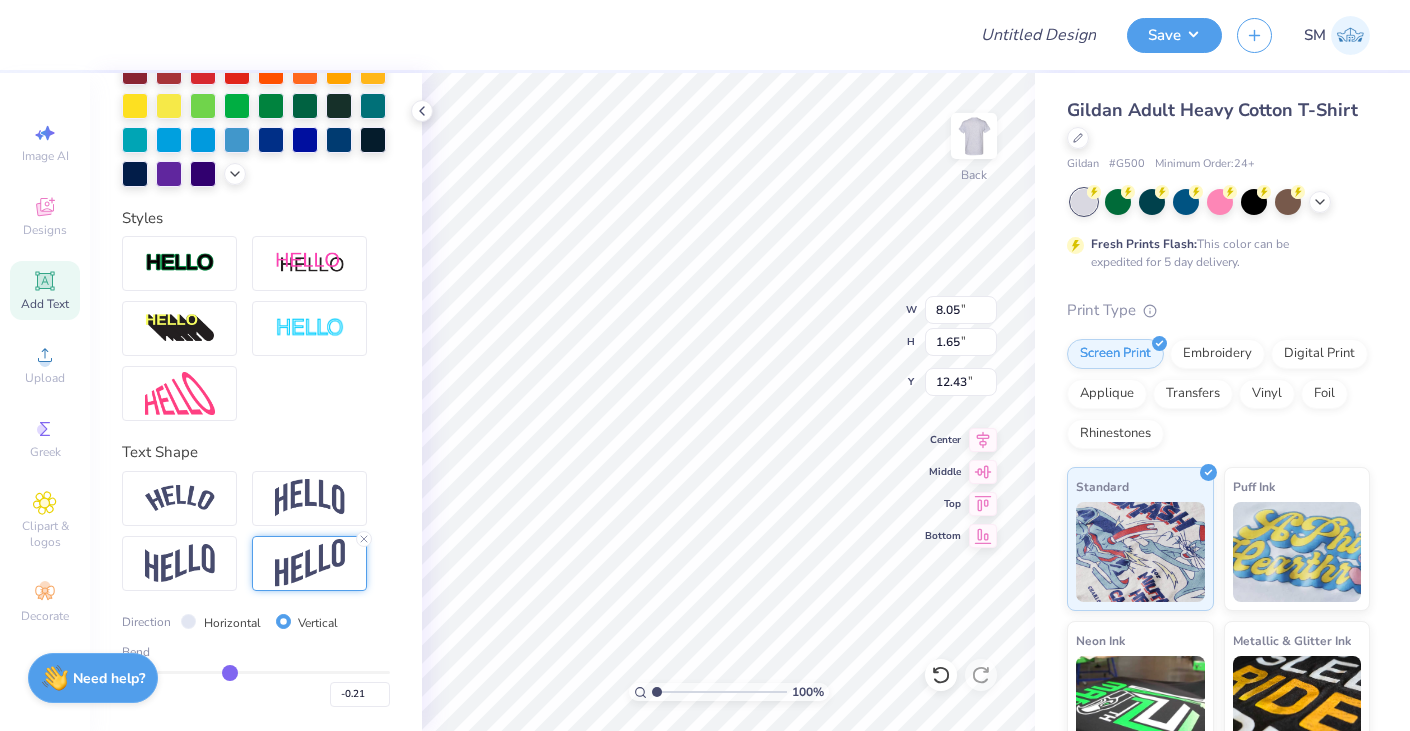 type on "-0.16" 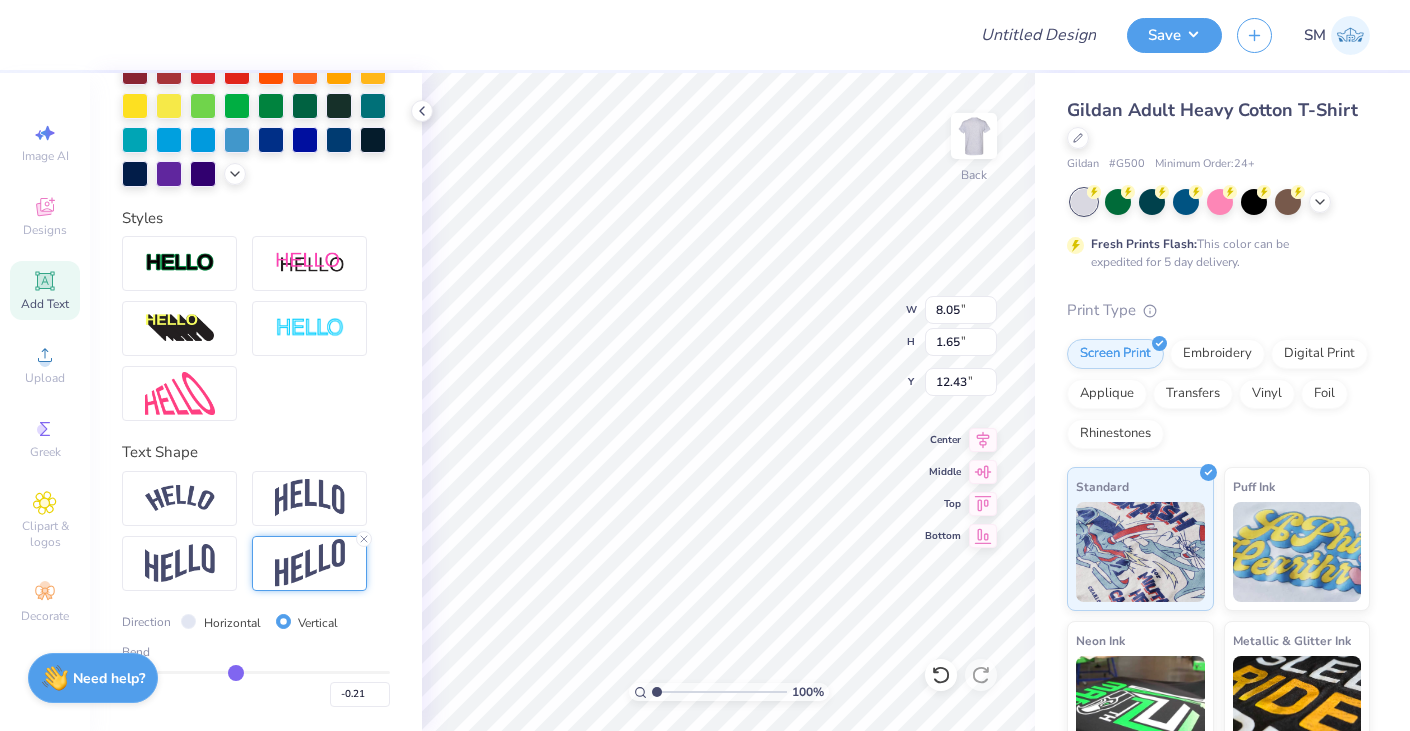 type on "-0.16" 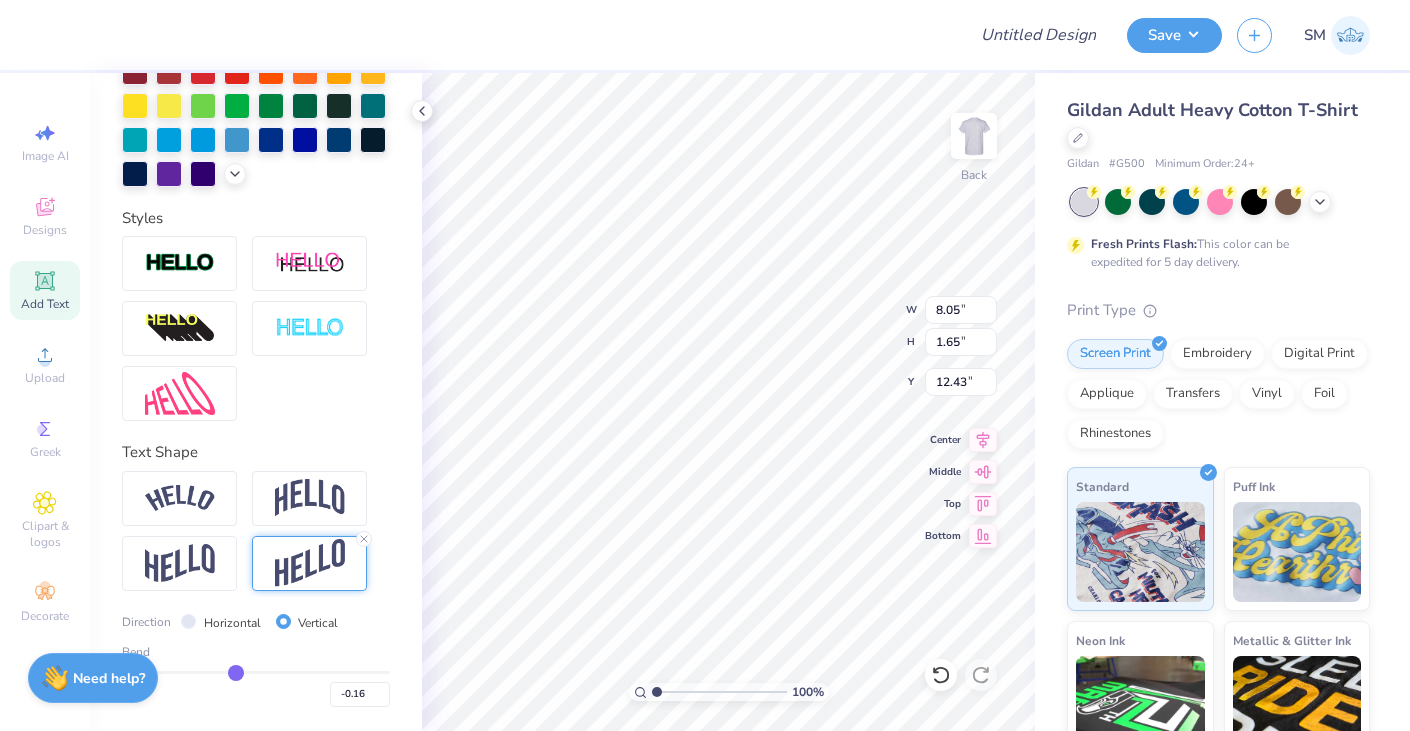 type on "-0.15" 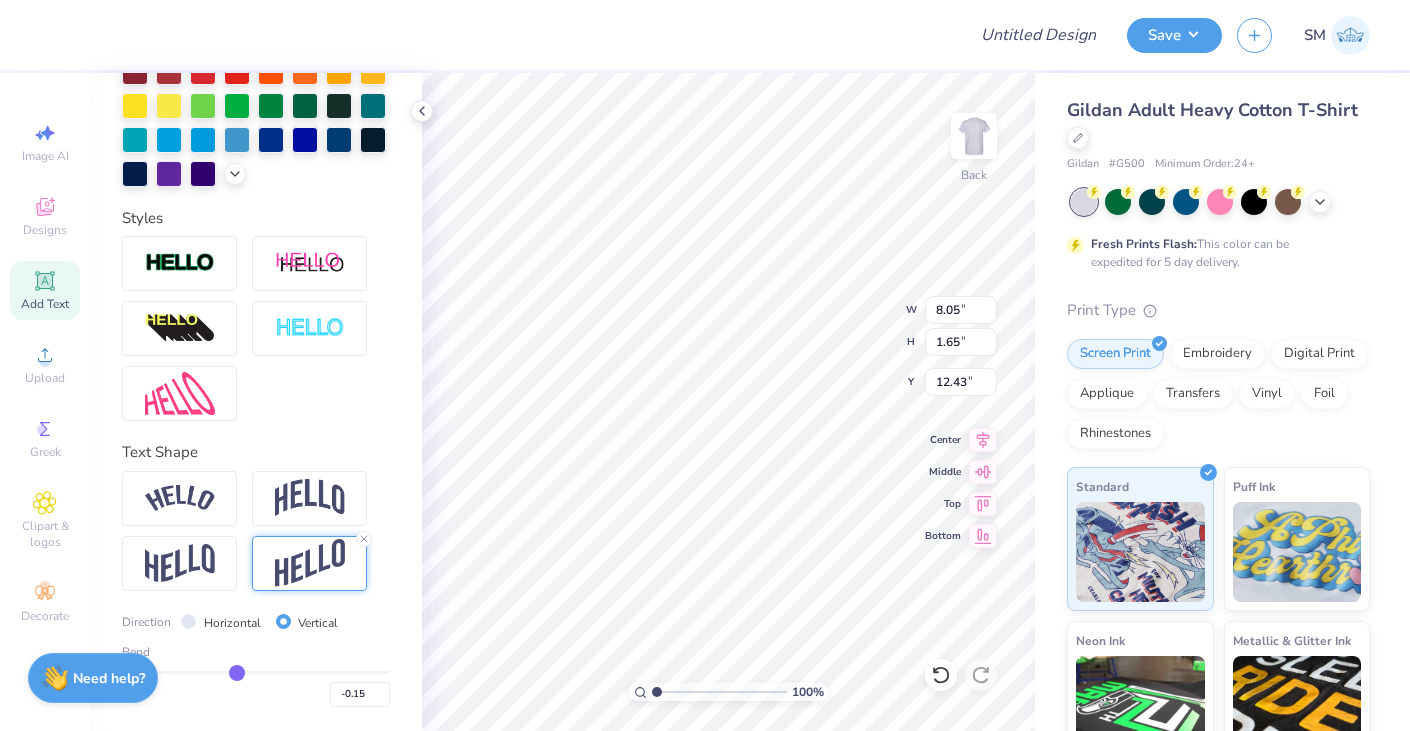 type on "-0.13" 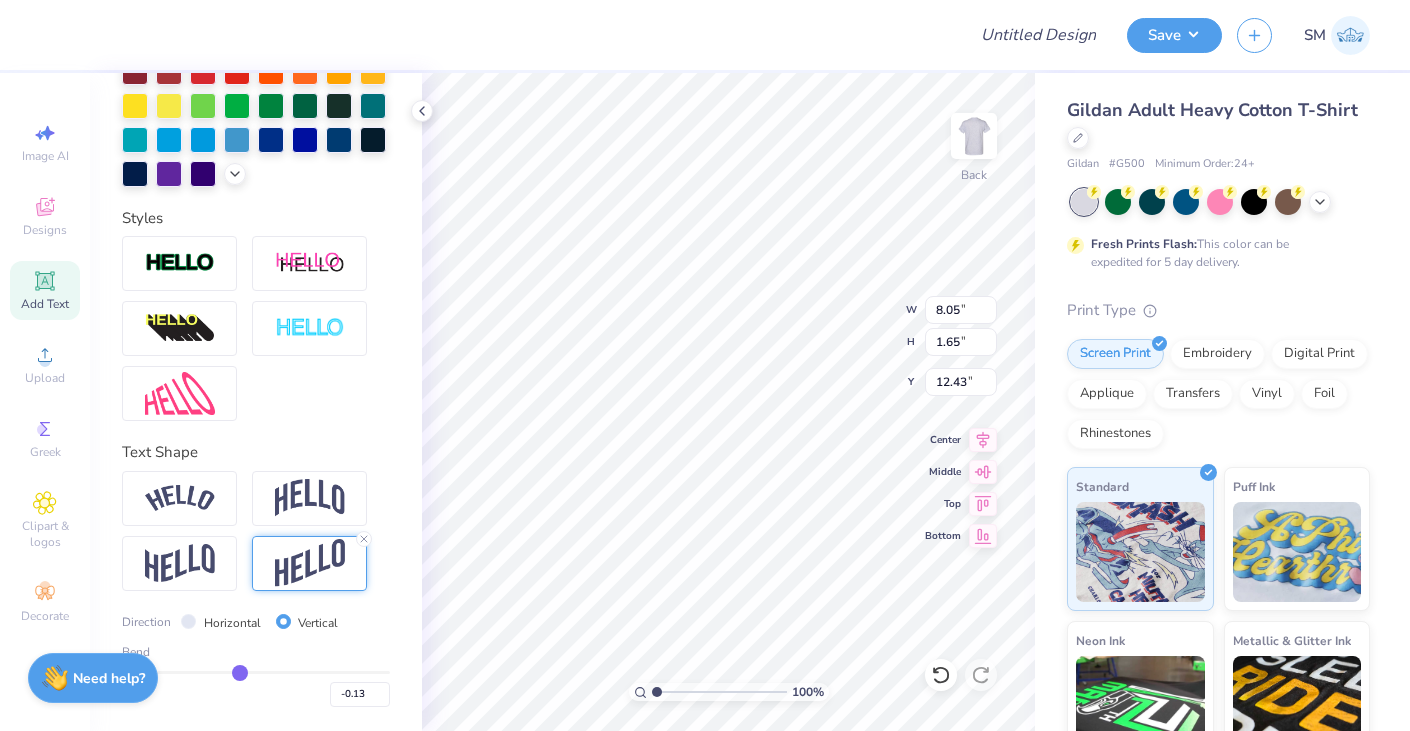 type on "-0.12" 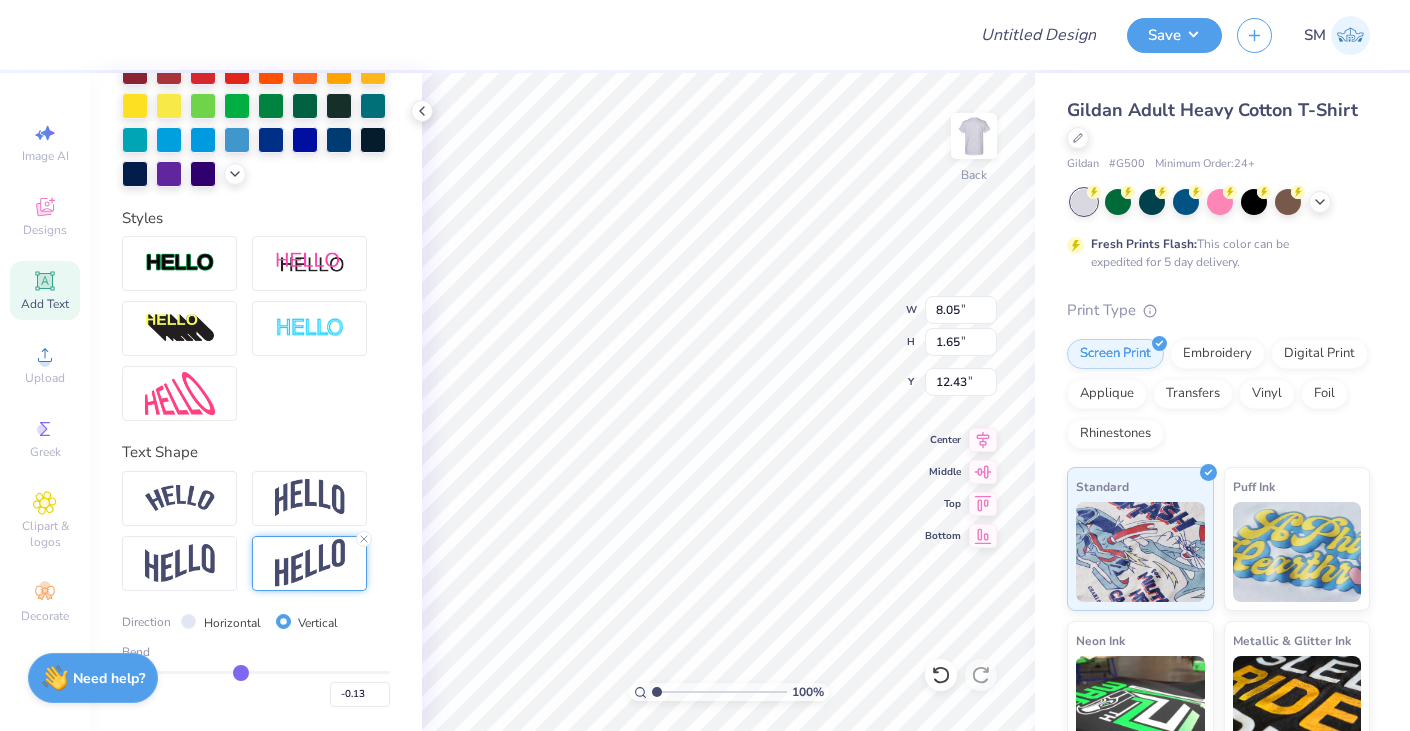 type on "-0.12" 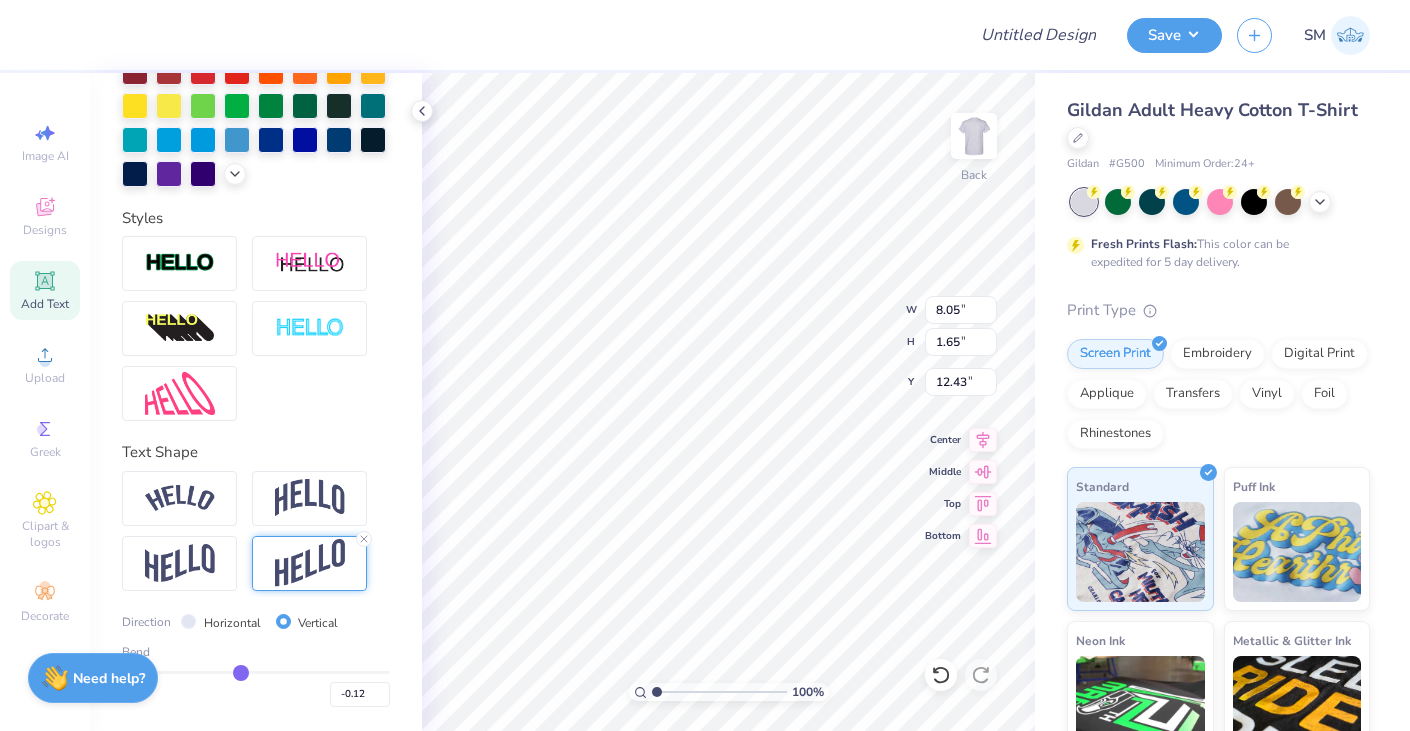 type on "-0.11" 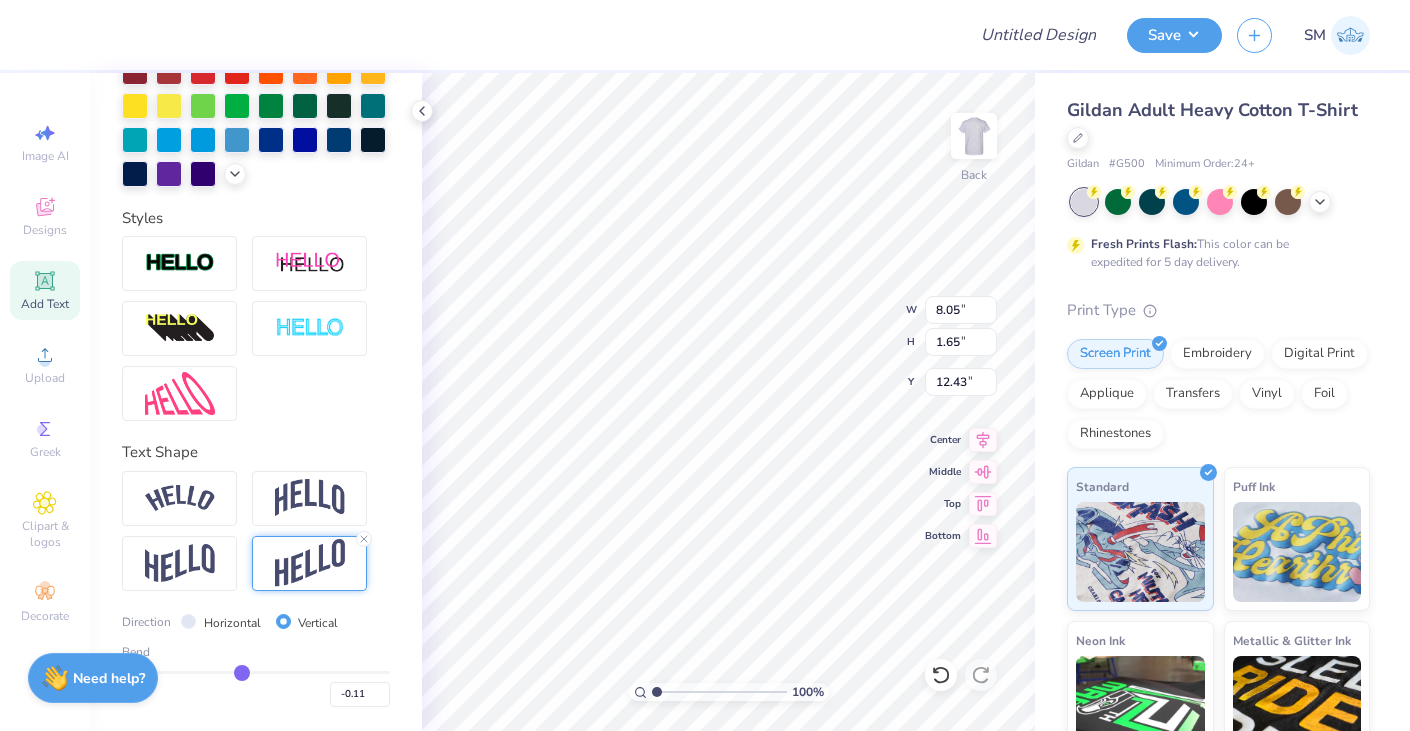 type on "-0.1" 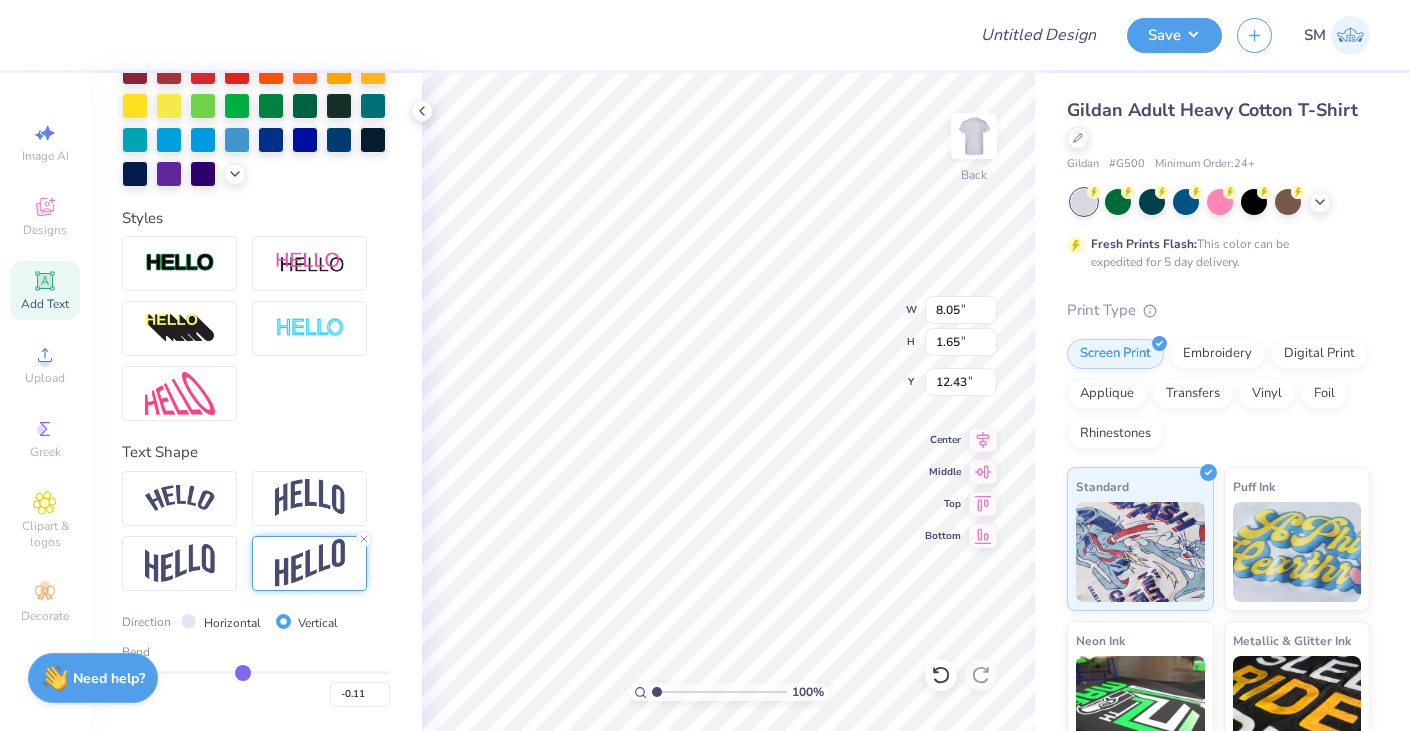 type on "-0.10" 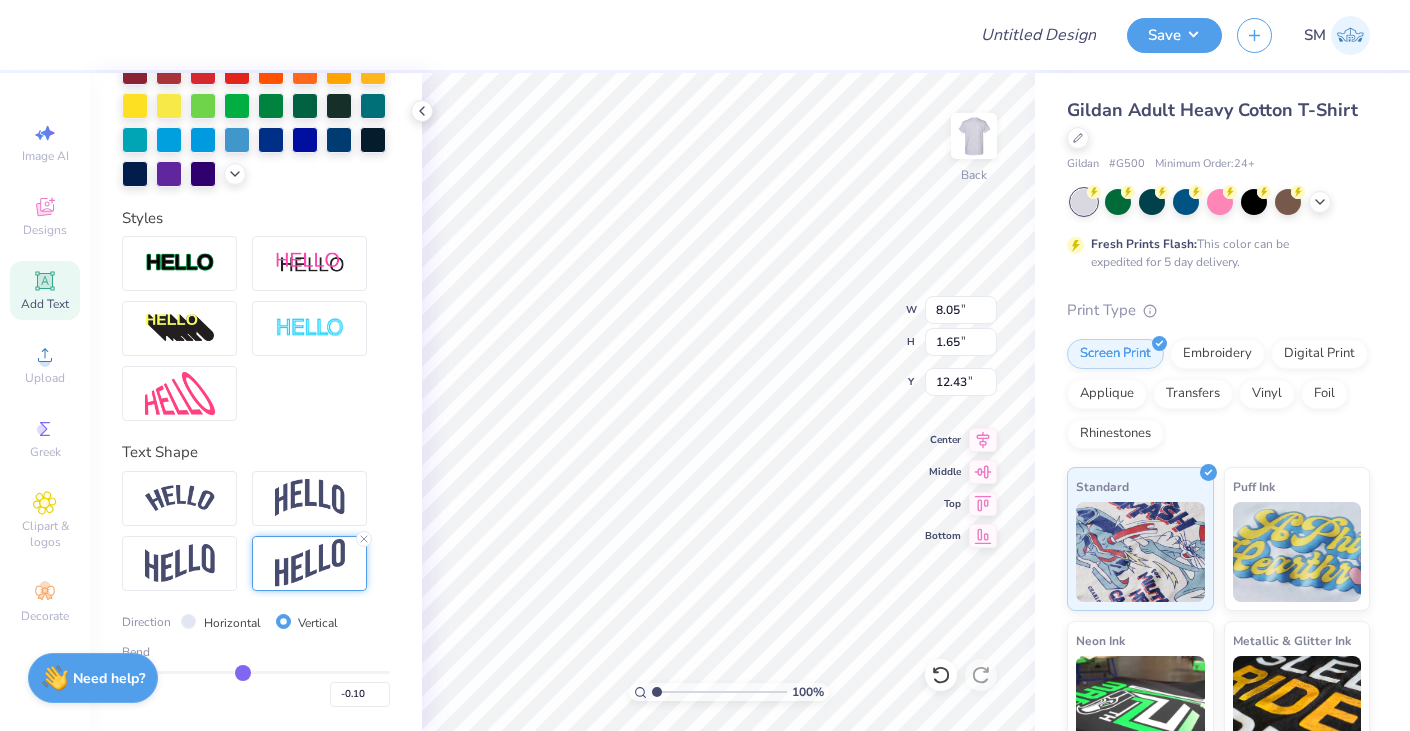 type on "-0.09" 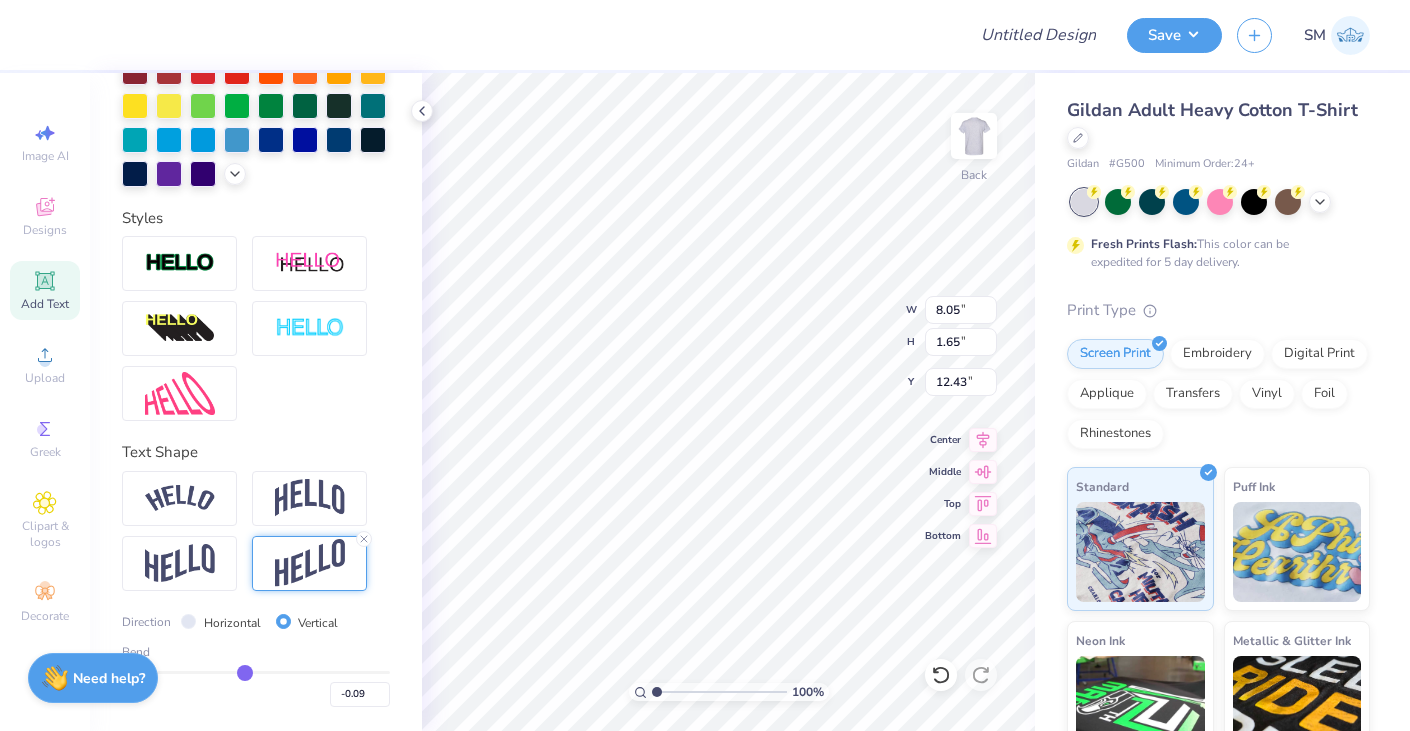 type on "-0.08" 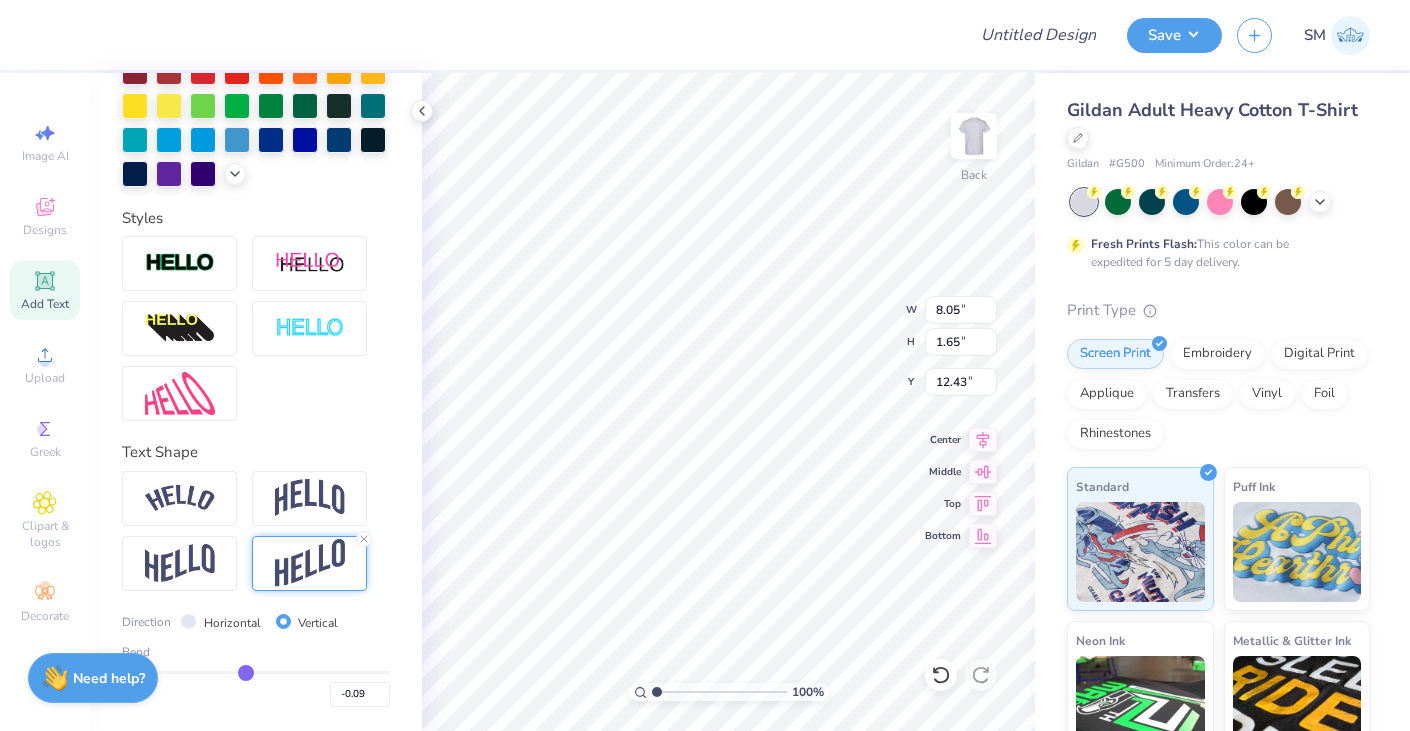 type on "-0.08" 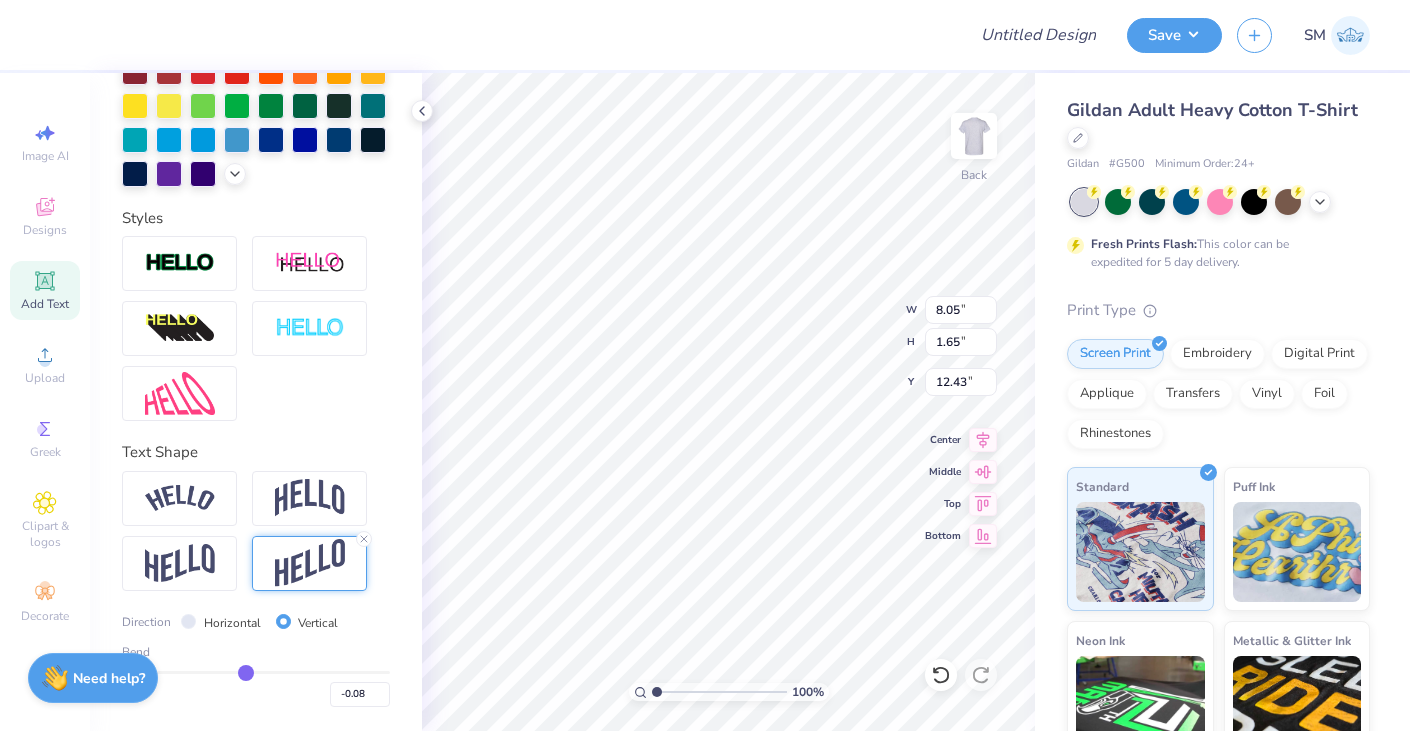 type on "-0.07" 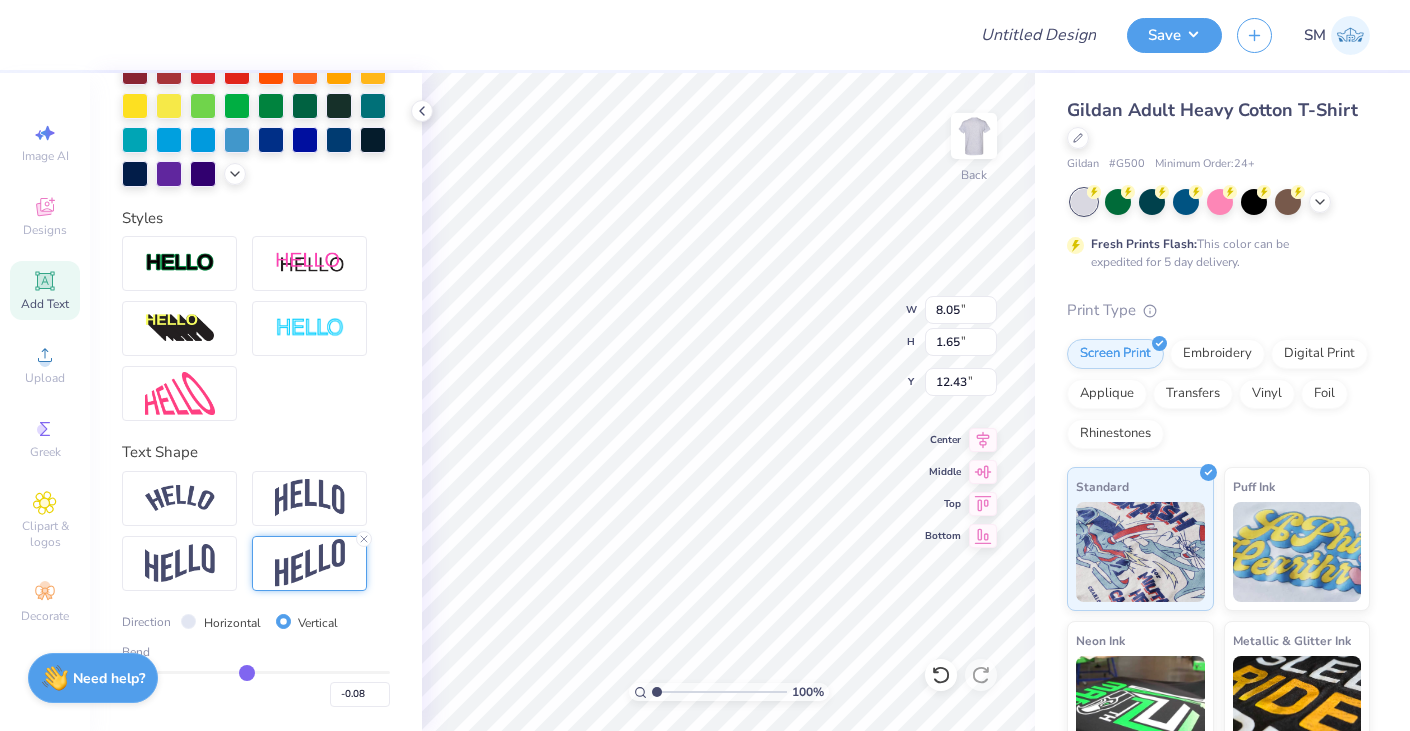type on "-0.07" 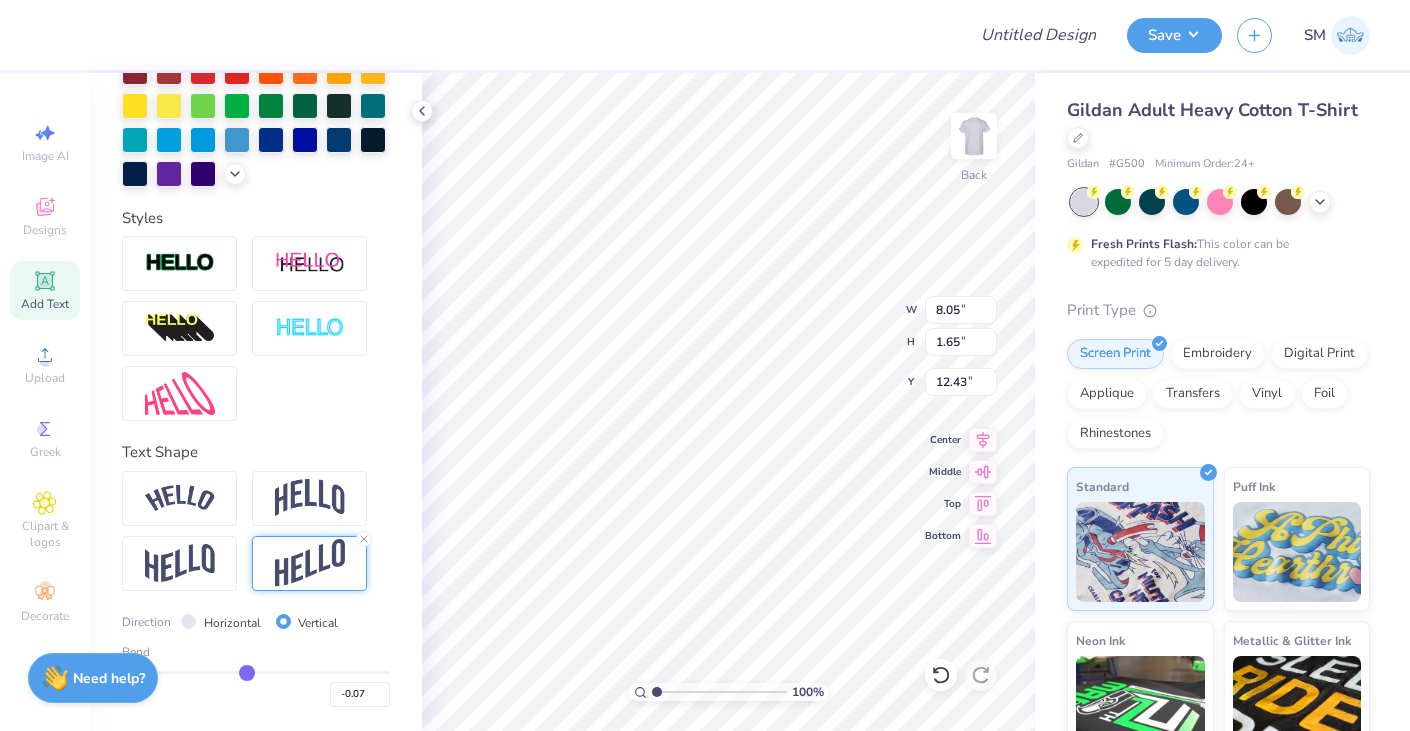 type on "-0.06" 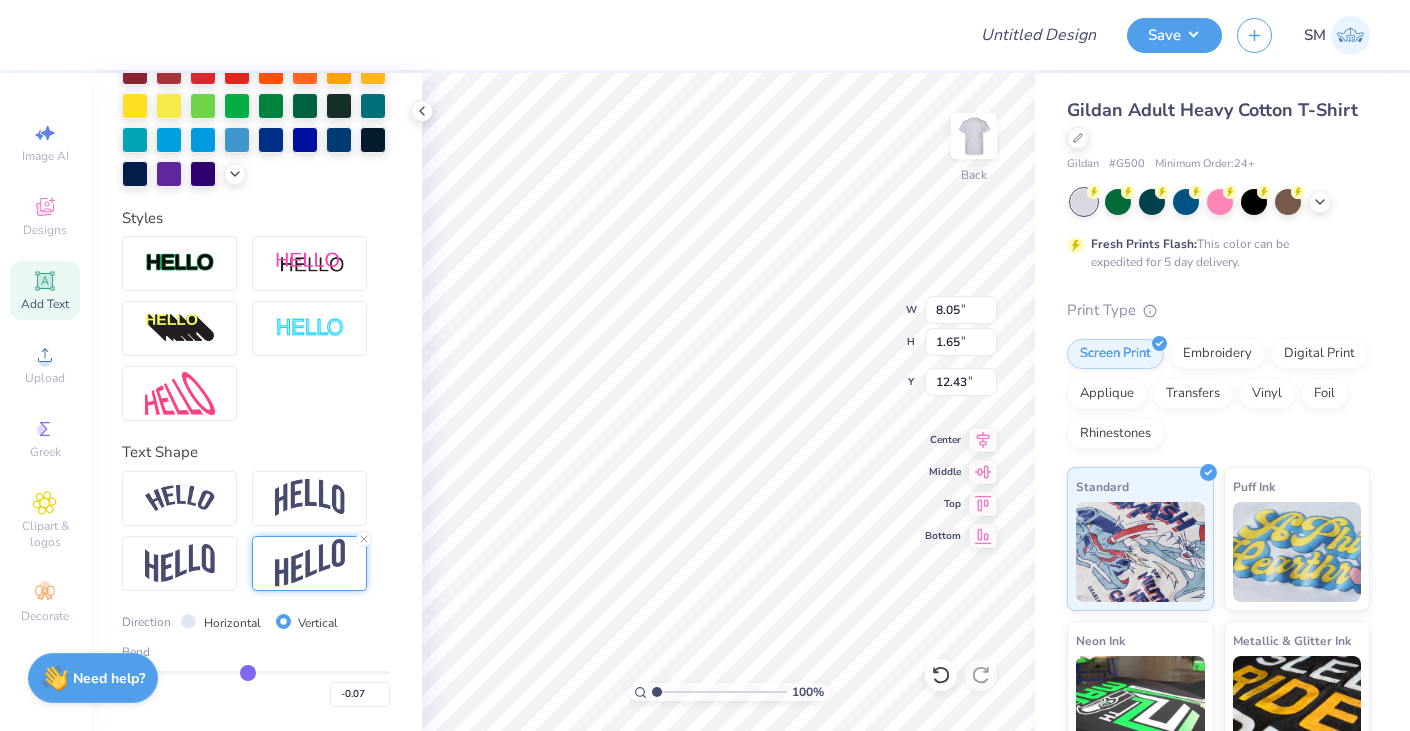 type on "-0.06" 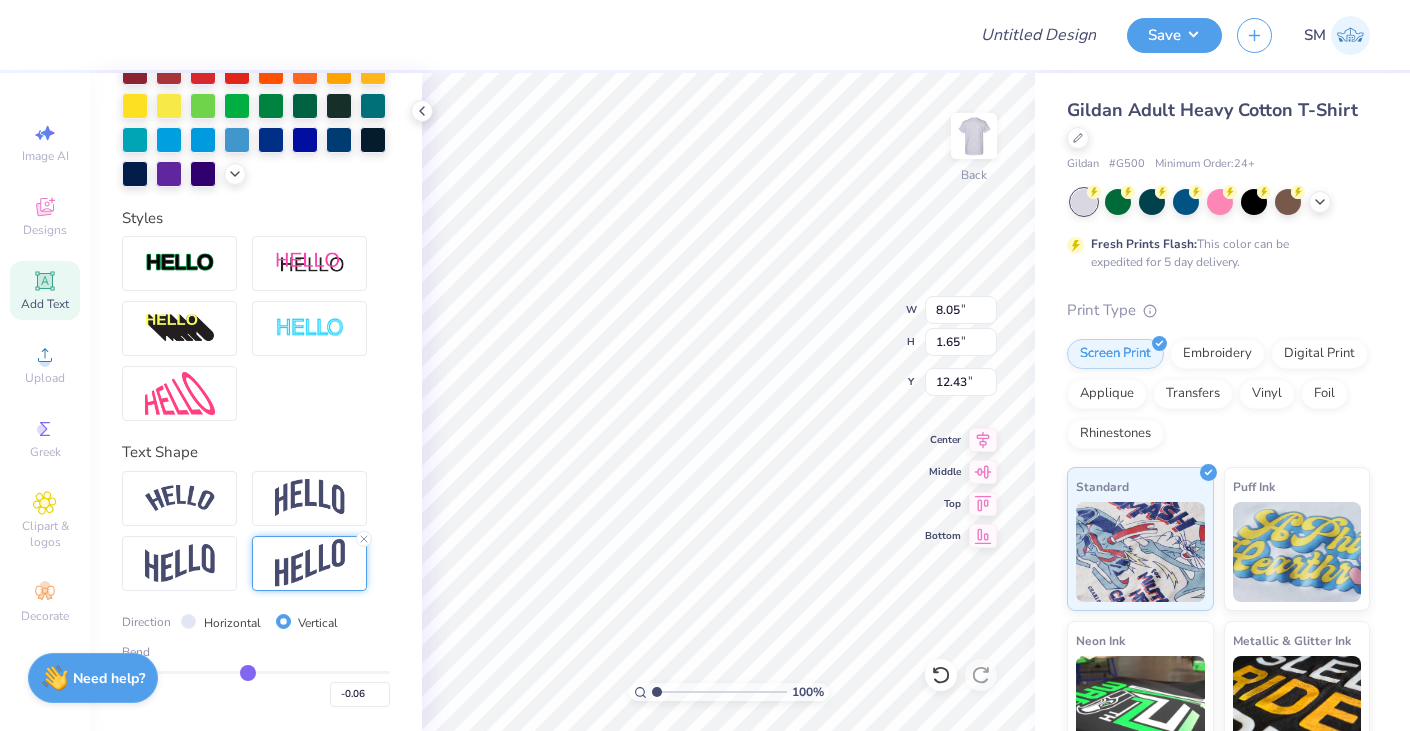 drag, startPoint x: 224, startPoint y: 670, endPoint x: 249, endPoint y: 670, distance: 25 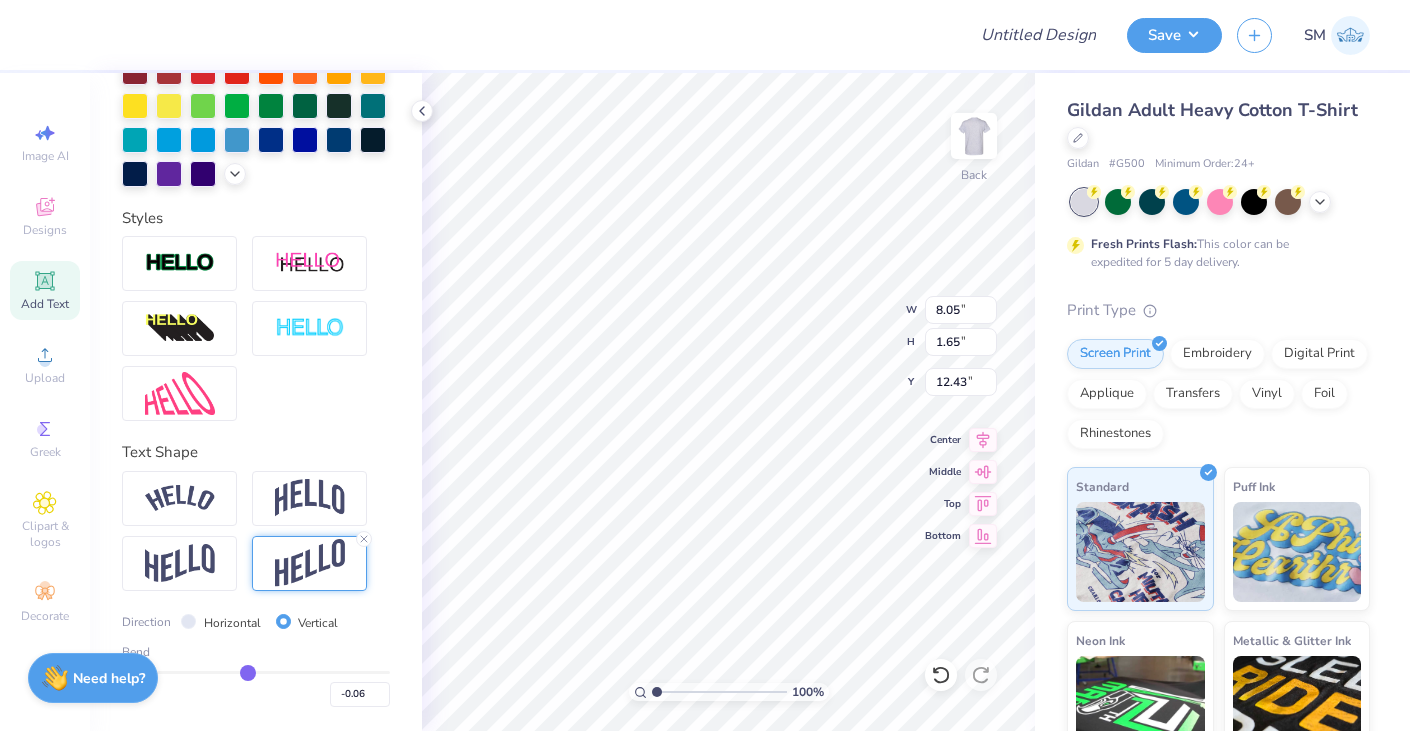 type on "5.87" 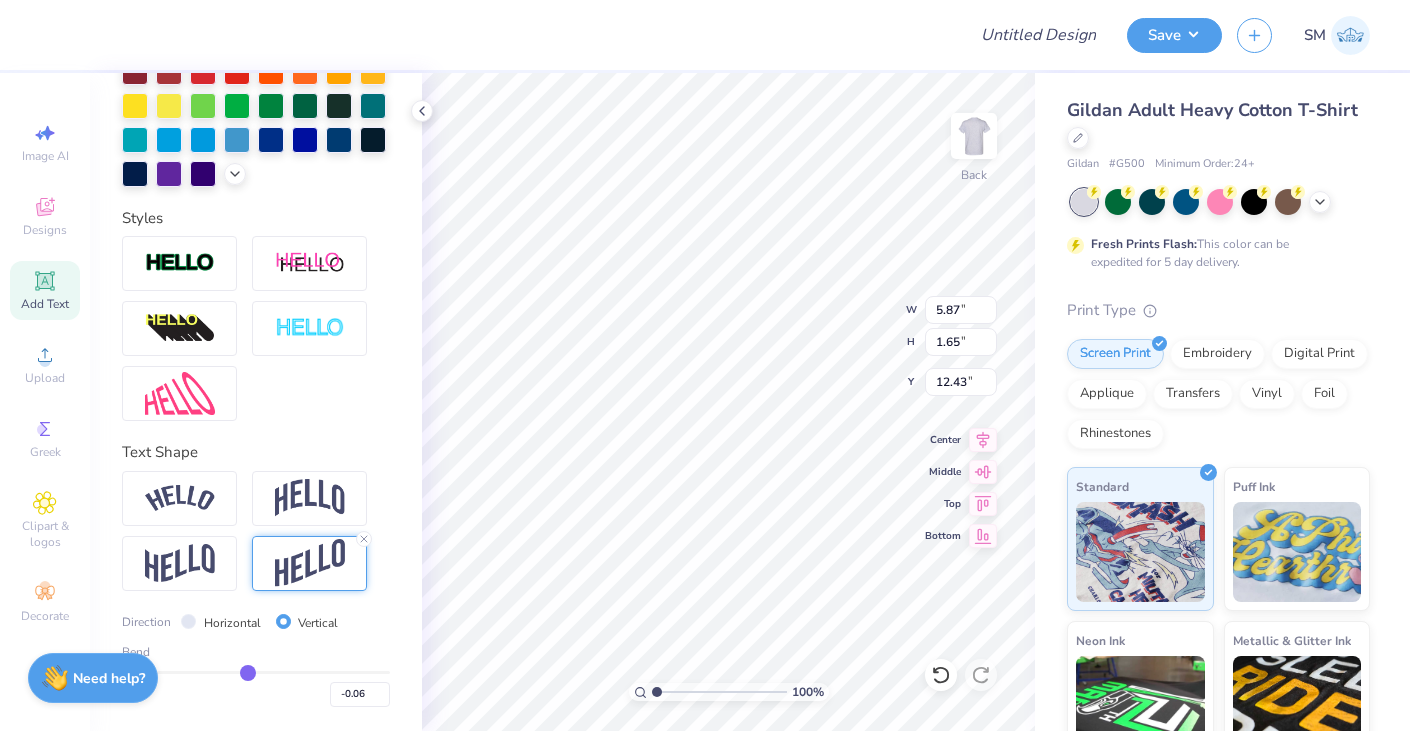 type on "4.51" 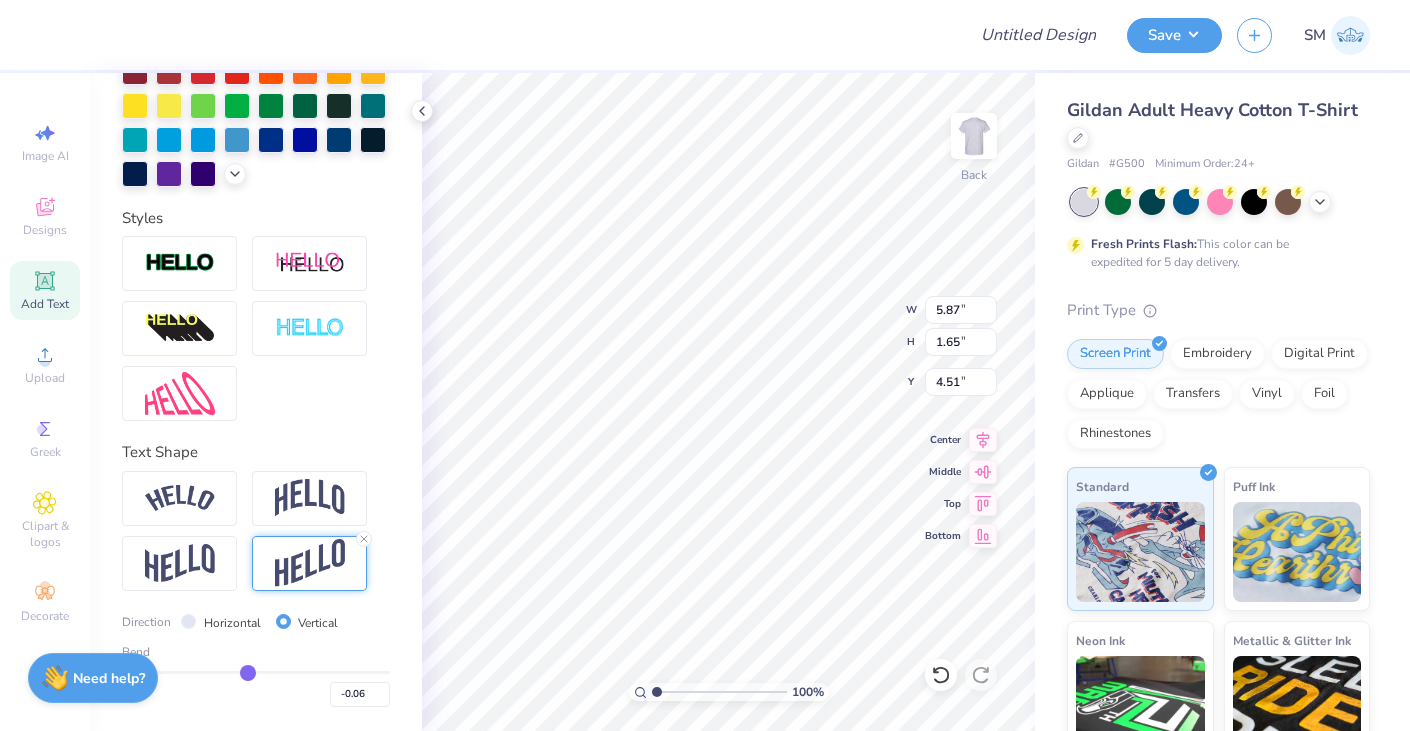 scroll, scrollTop: 0, scrollLeft: 1, axis: horizontal 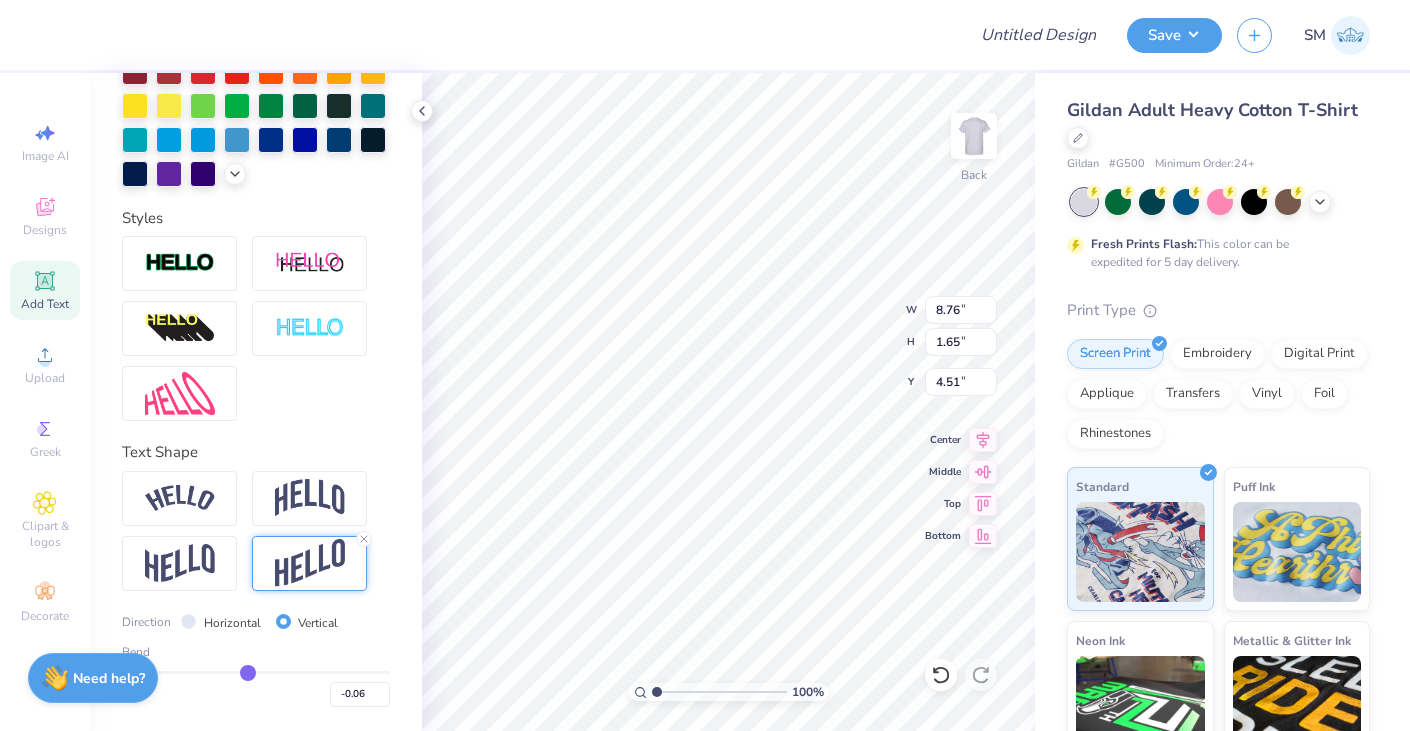 type on "4.39" 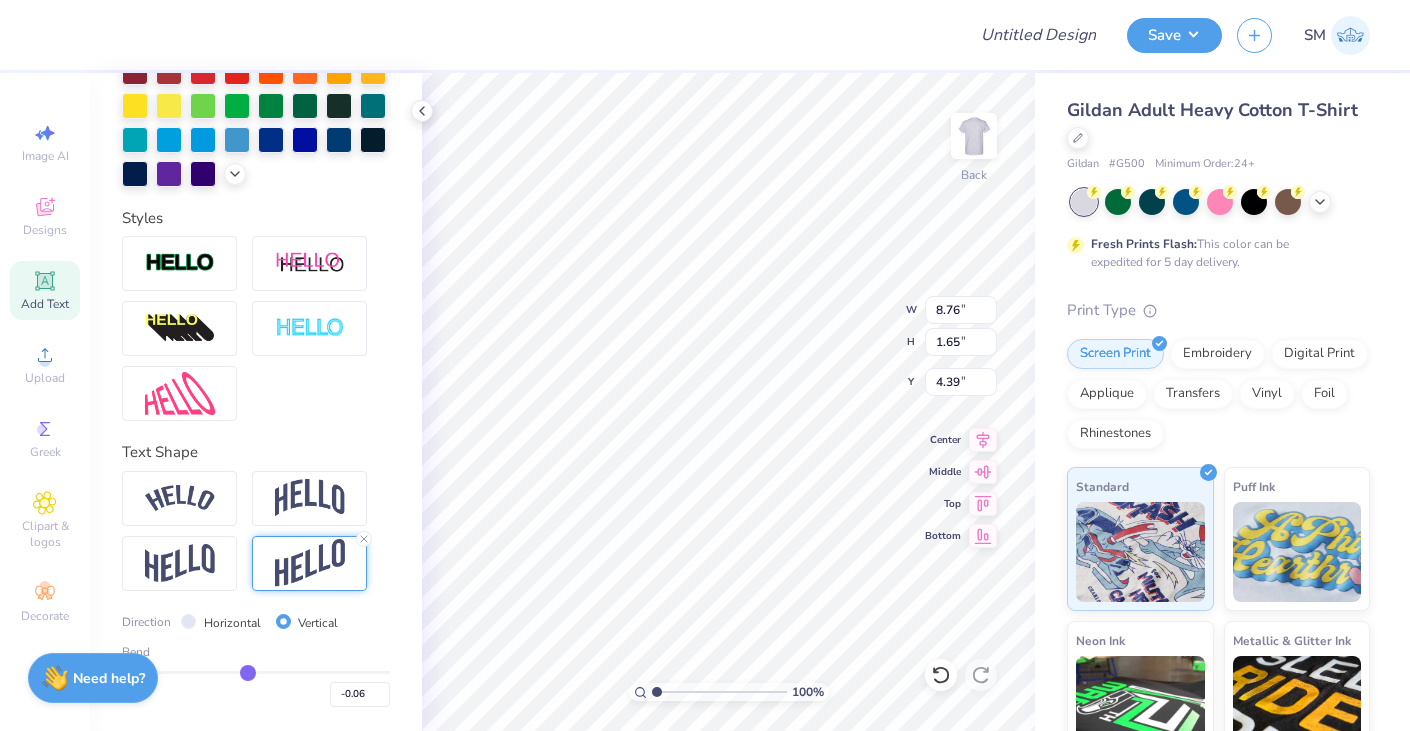 scroll, scrollTop: 0, scrollLeft: 2, axis: horizontal 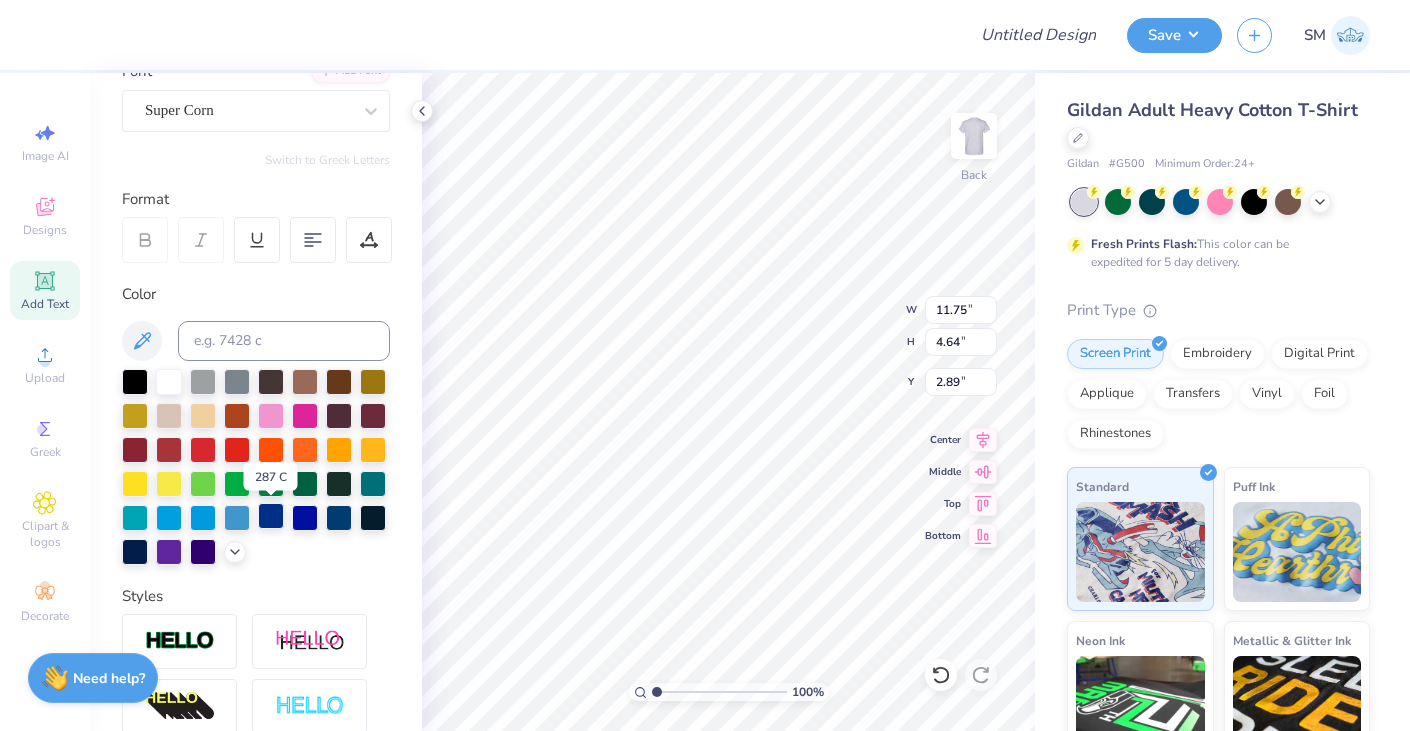 type on "Home is
Where the
Hear is" 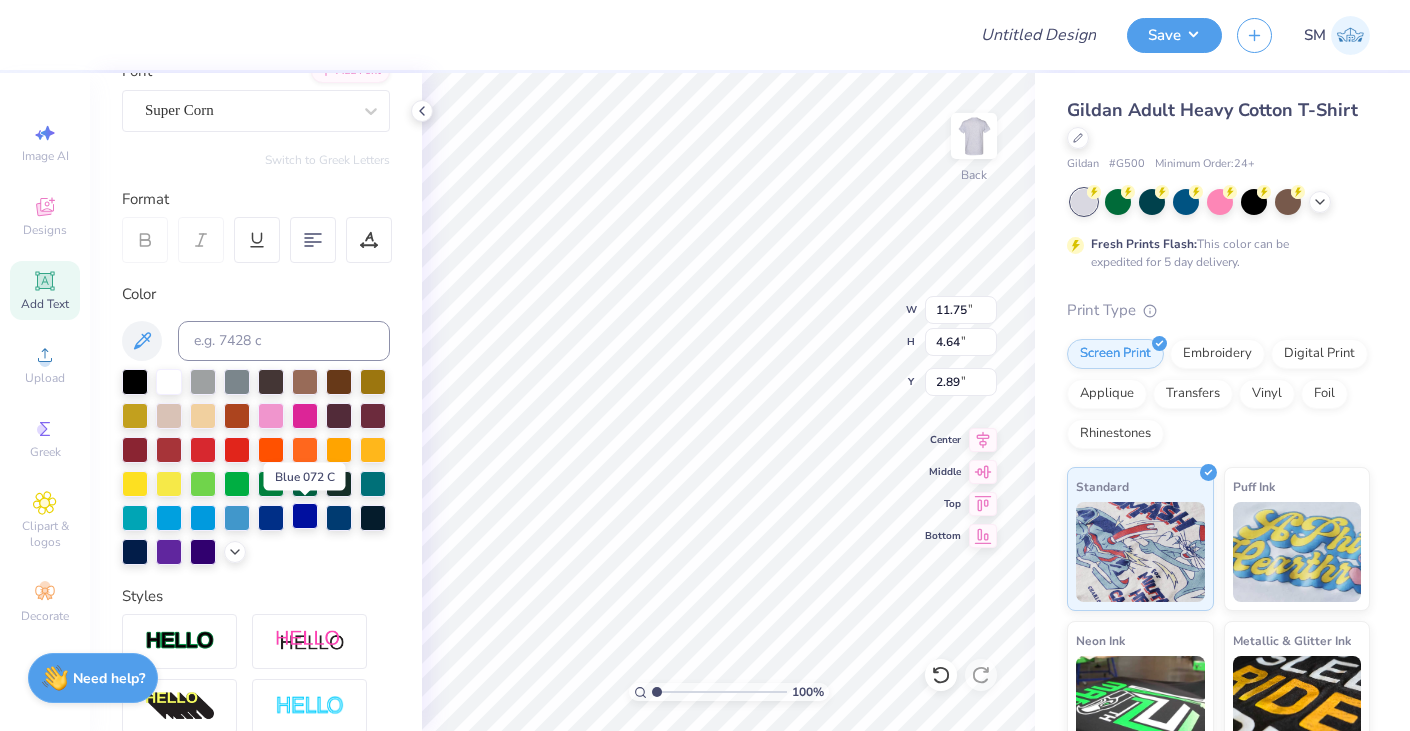 click at bounding box center [305, 516] 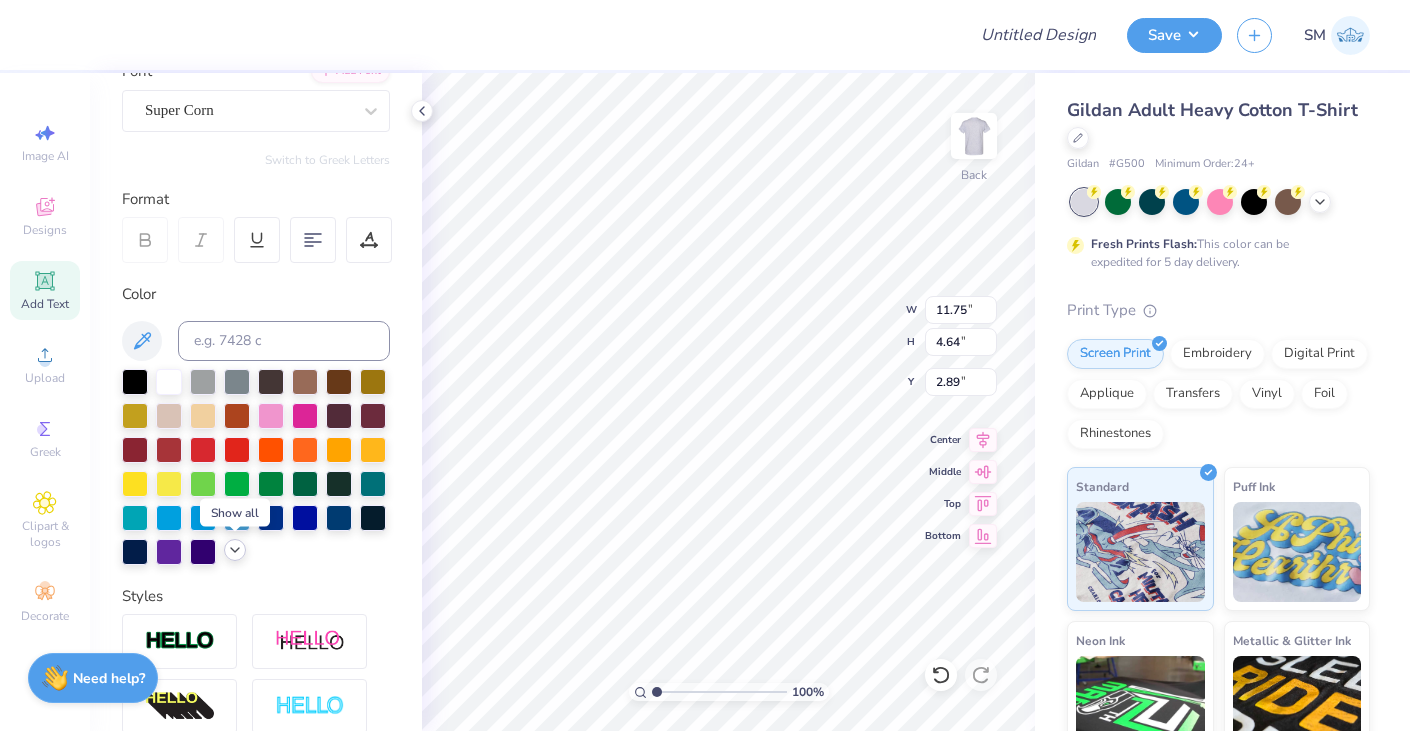 click 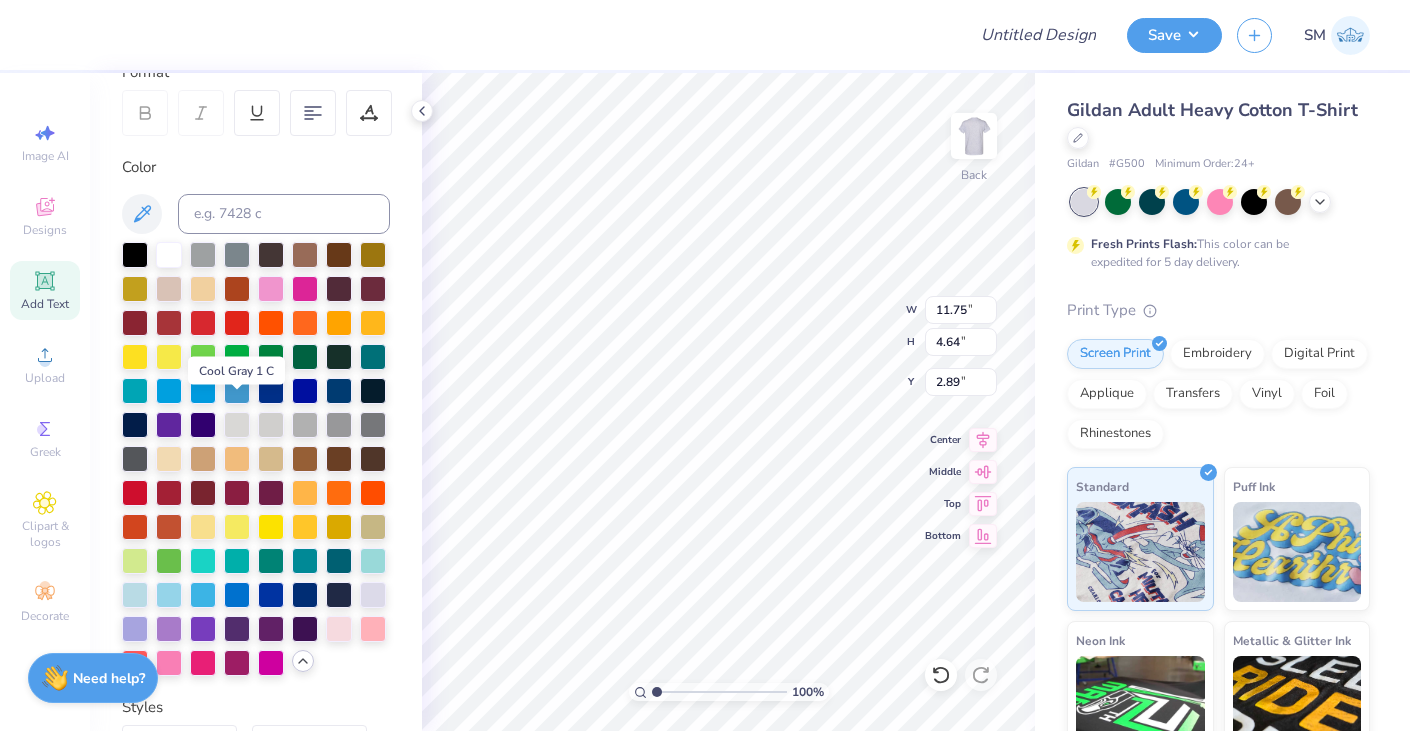 scroll, scrollTop: 315, scrollLeft: 0, axis: vertical 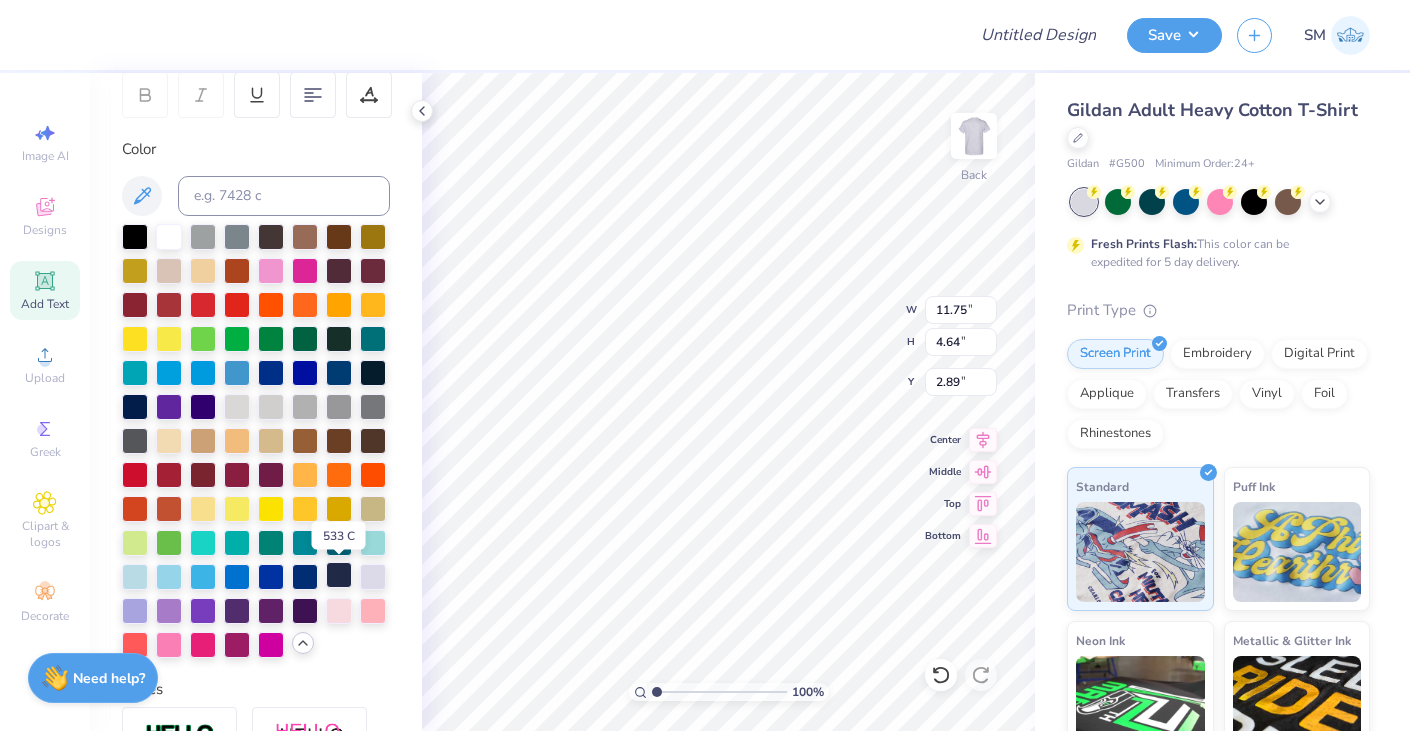 click at bounding box center (339, 575) 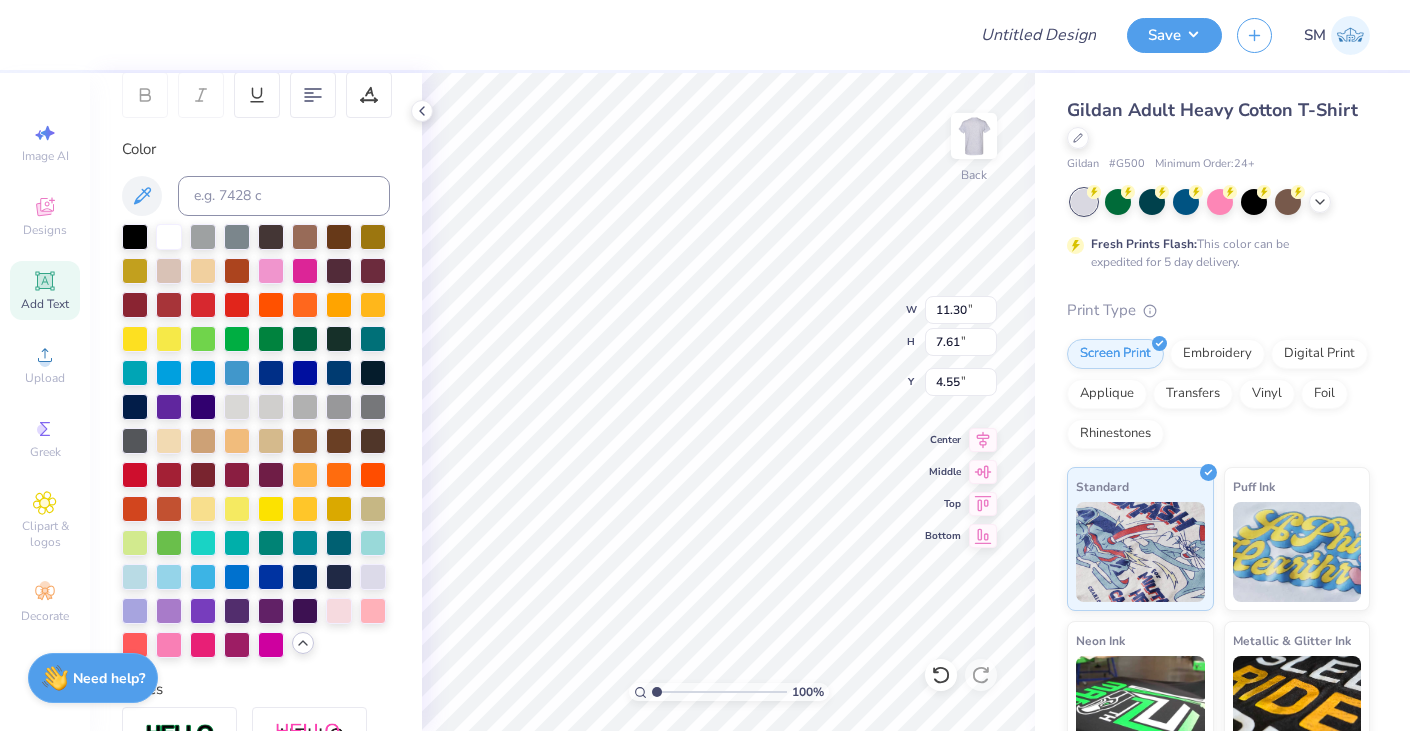 type on "4.55" 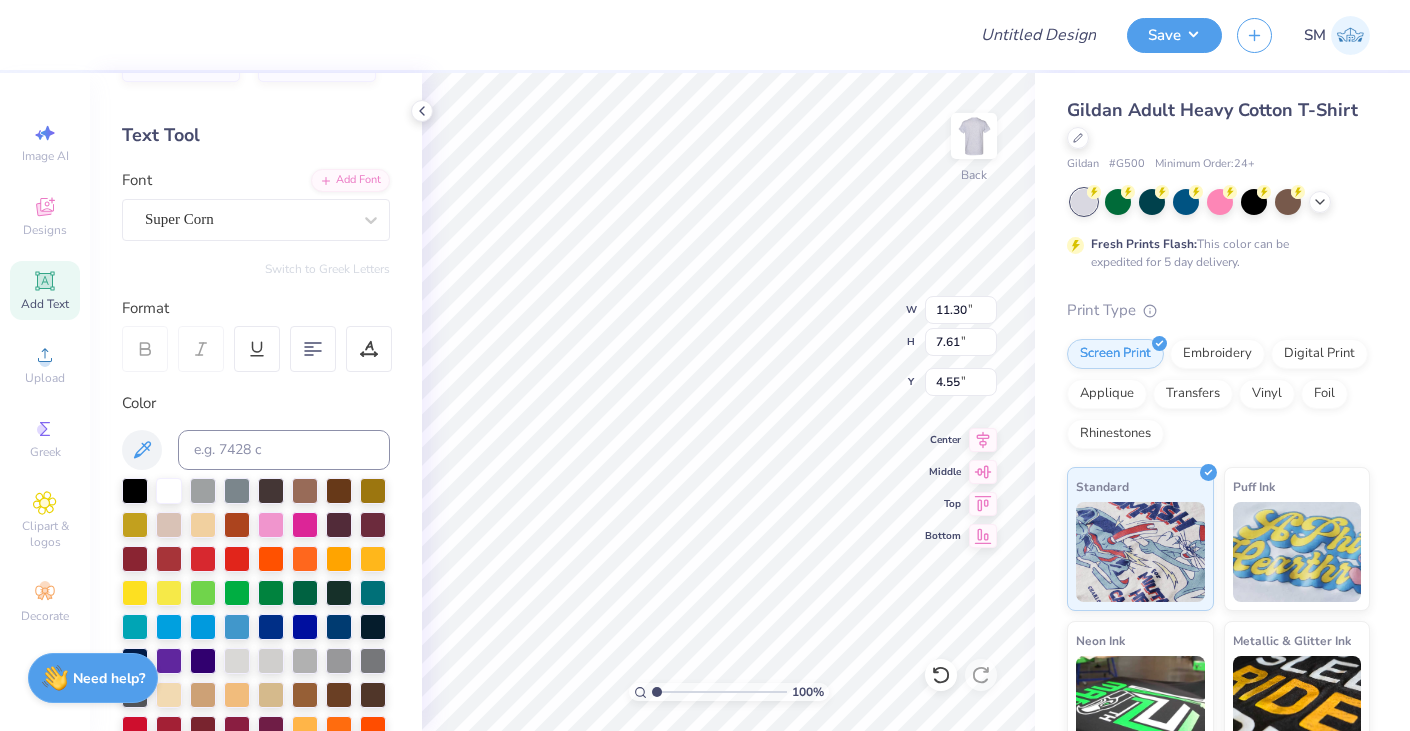 scroll, scrollTop: 0, scrollLeft: 0, axis: both 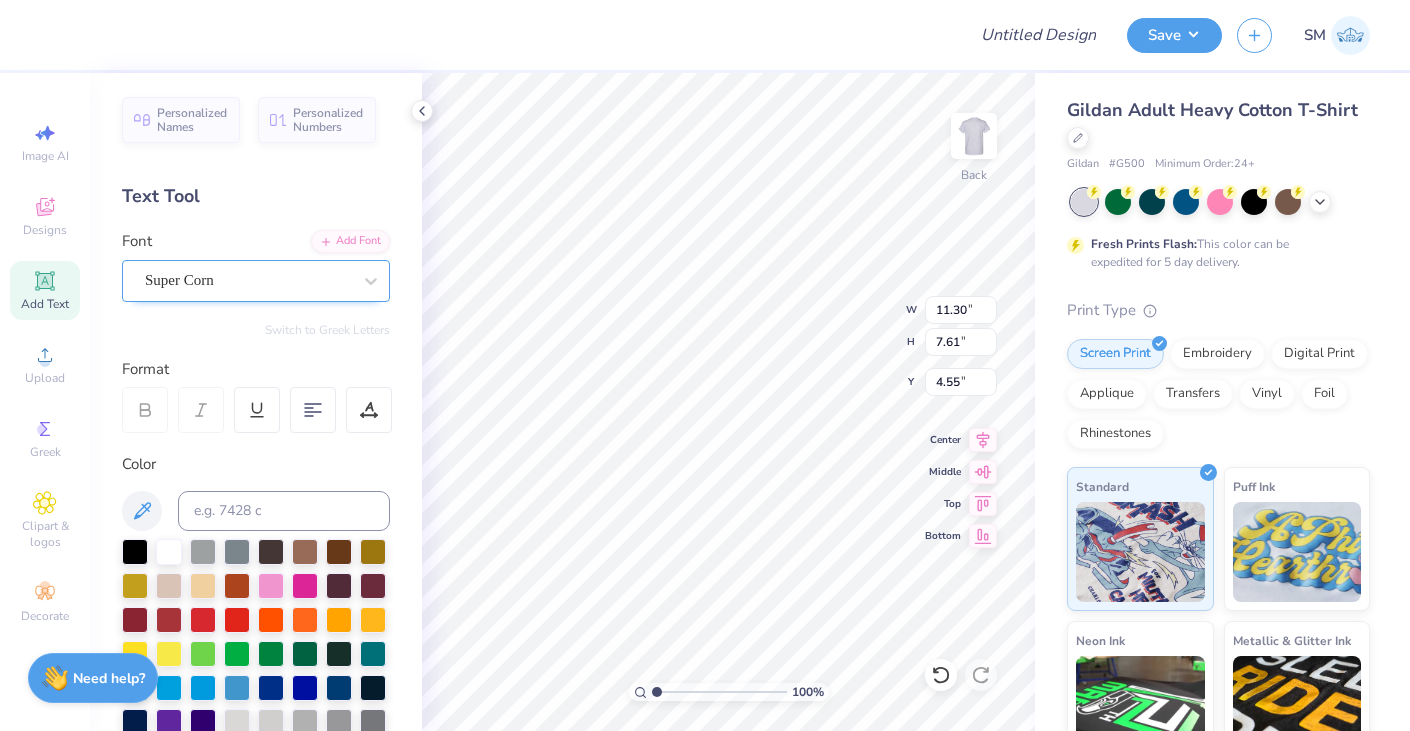 click on "Super Corn" at bounding box center (248, 280) 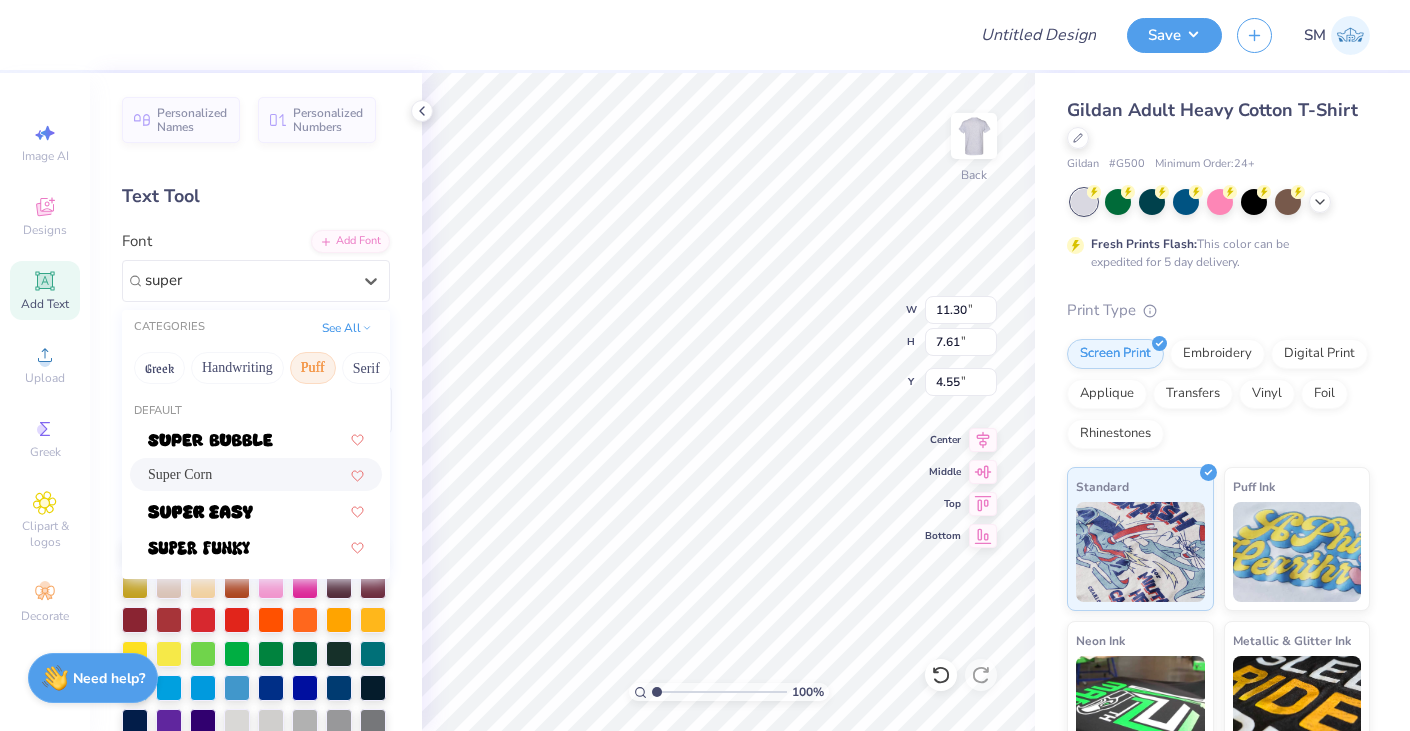 click on "Super Corn" at bounding box center [180, 474] 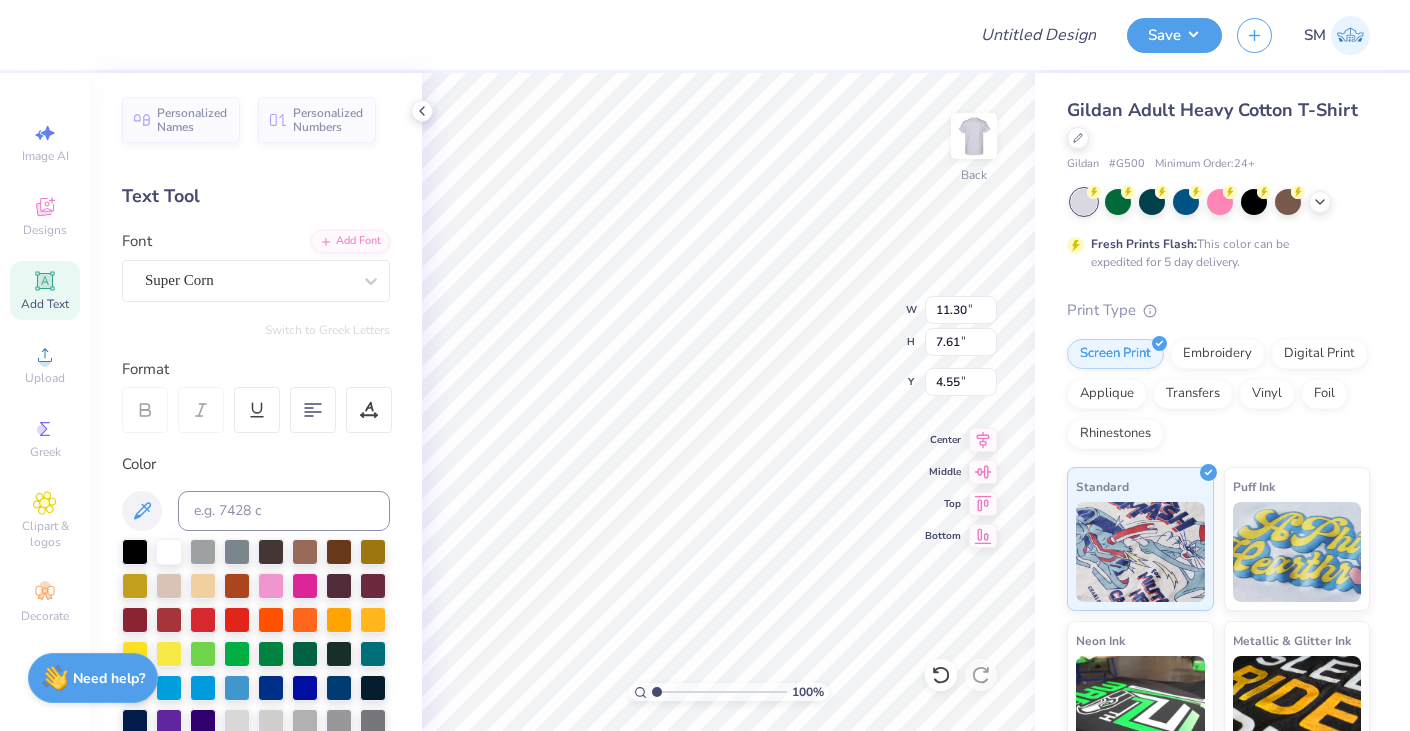 click on "Add Text" at bounding box center (45, 304) 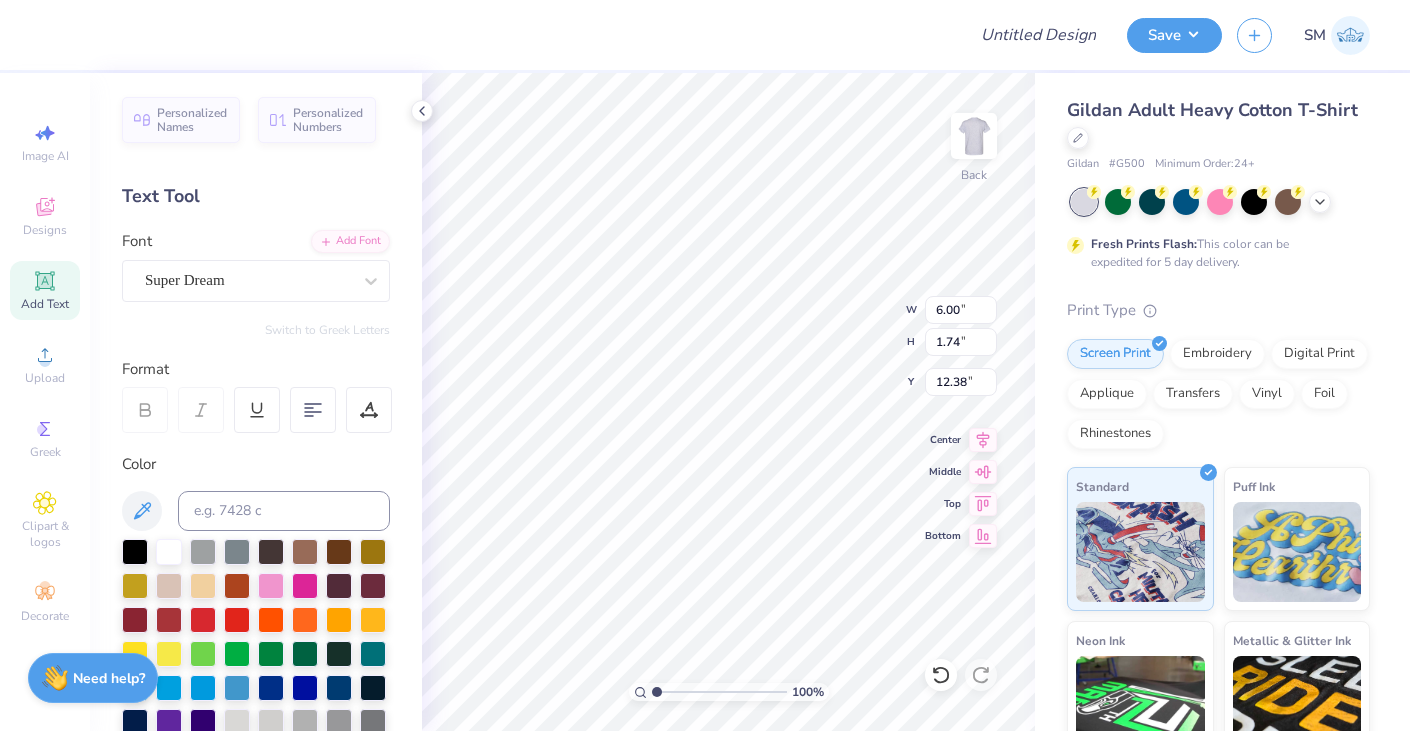 type on "16.76" 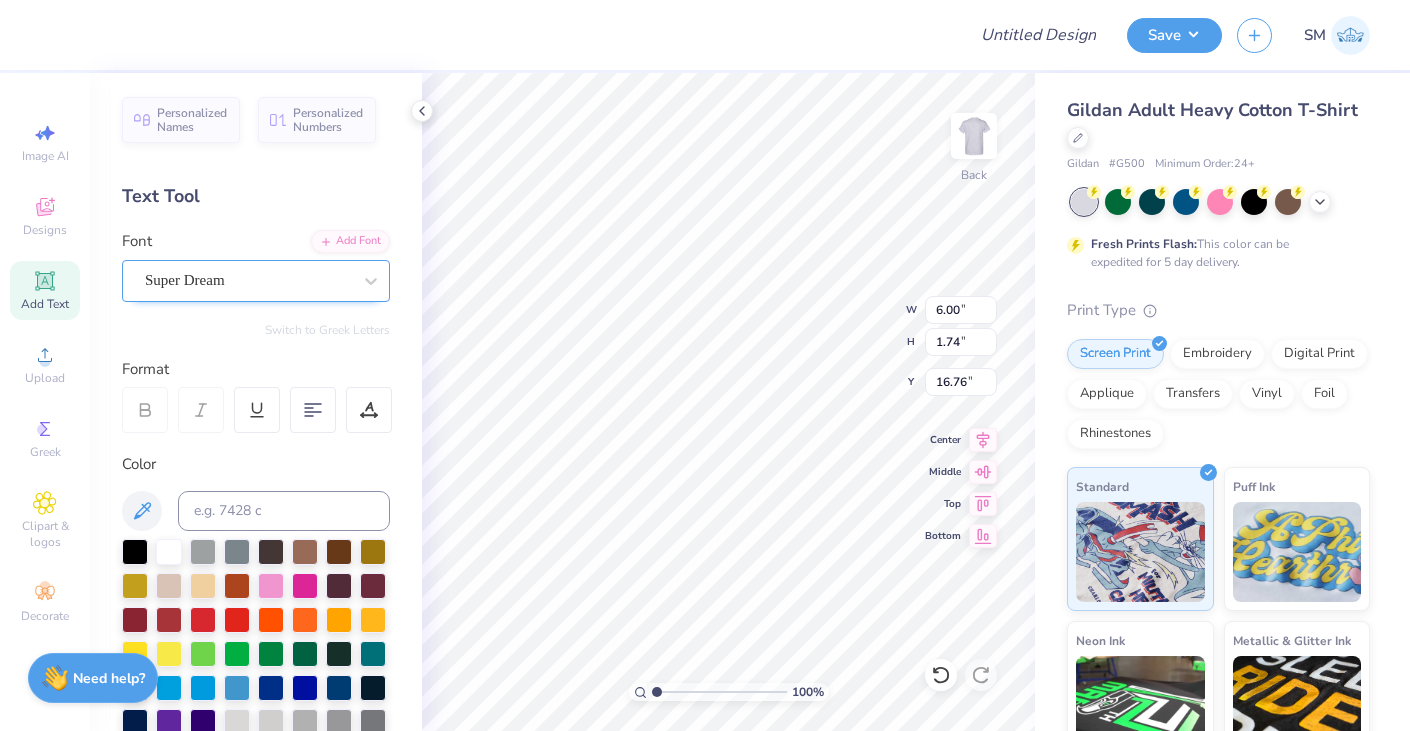 click on "Super Dream" at bounding box center (256, 281) 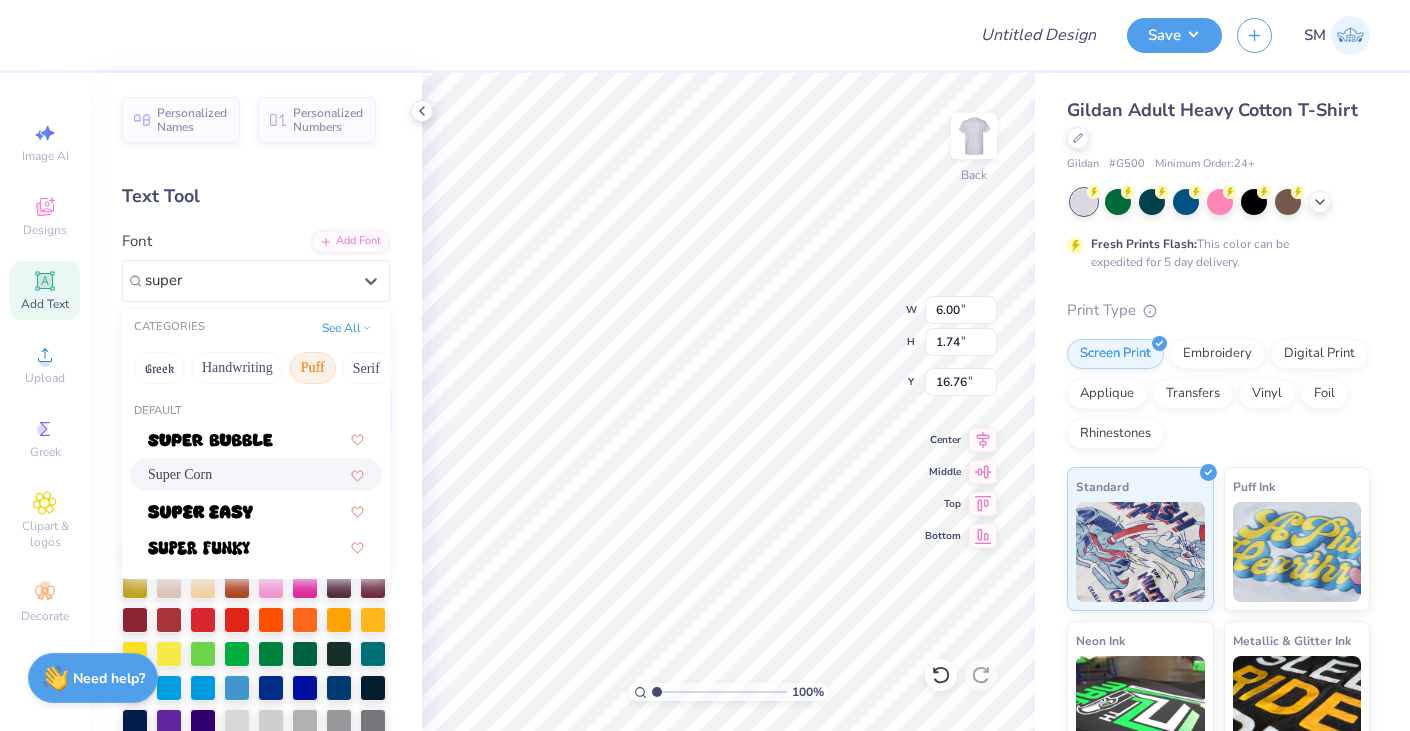 click on "Super Corn" at bounding box center (256, 474) 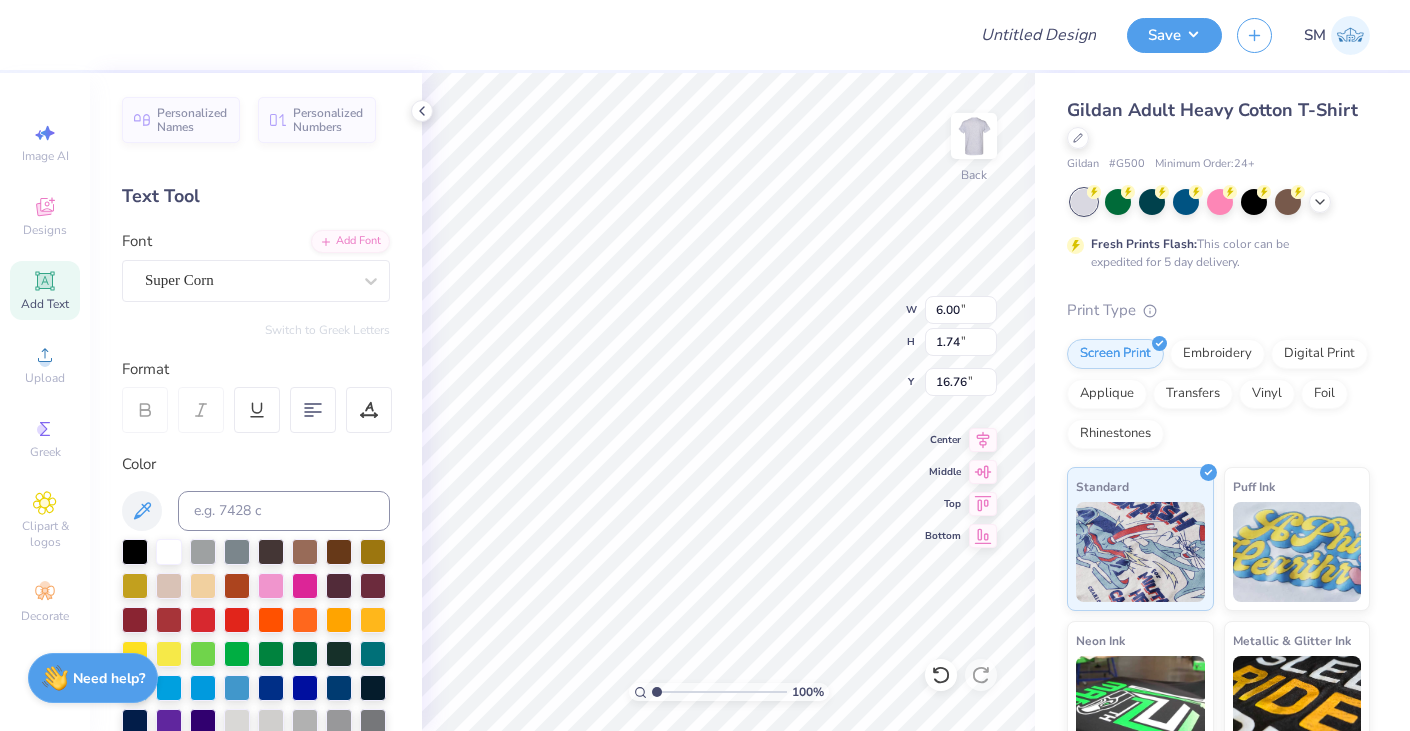 scroll, scrollTop: 0, scrollLeft: 0, axis: both 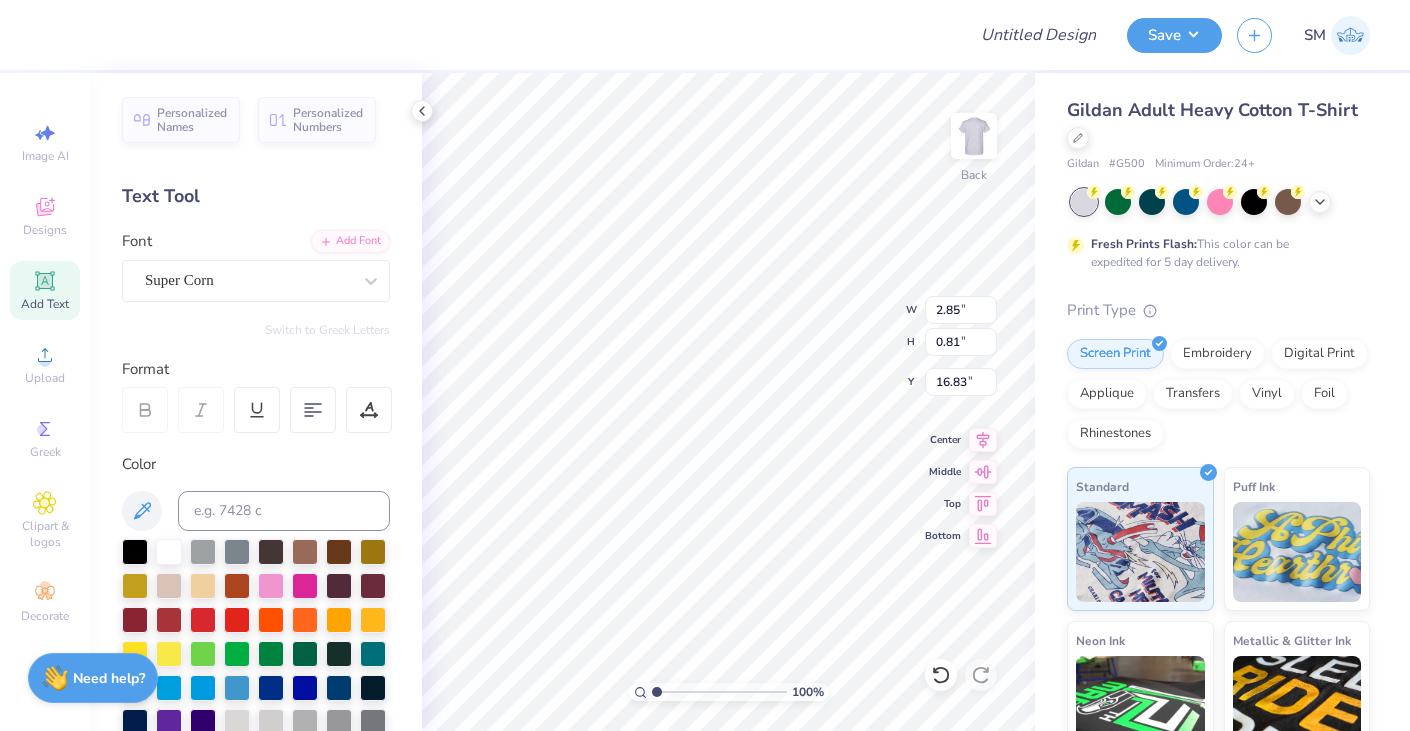 type on "2.85" 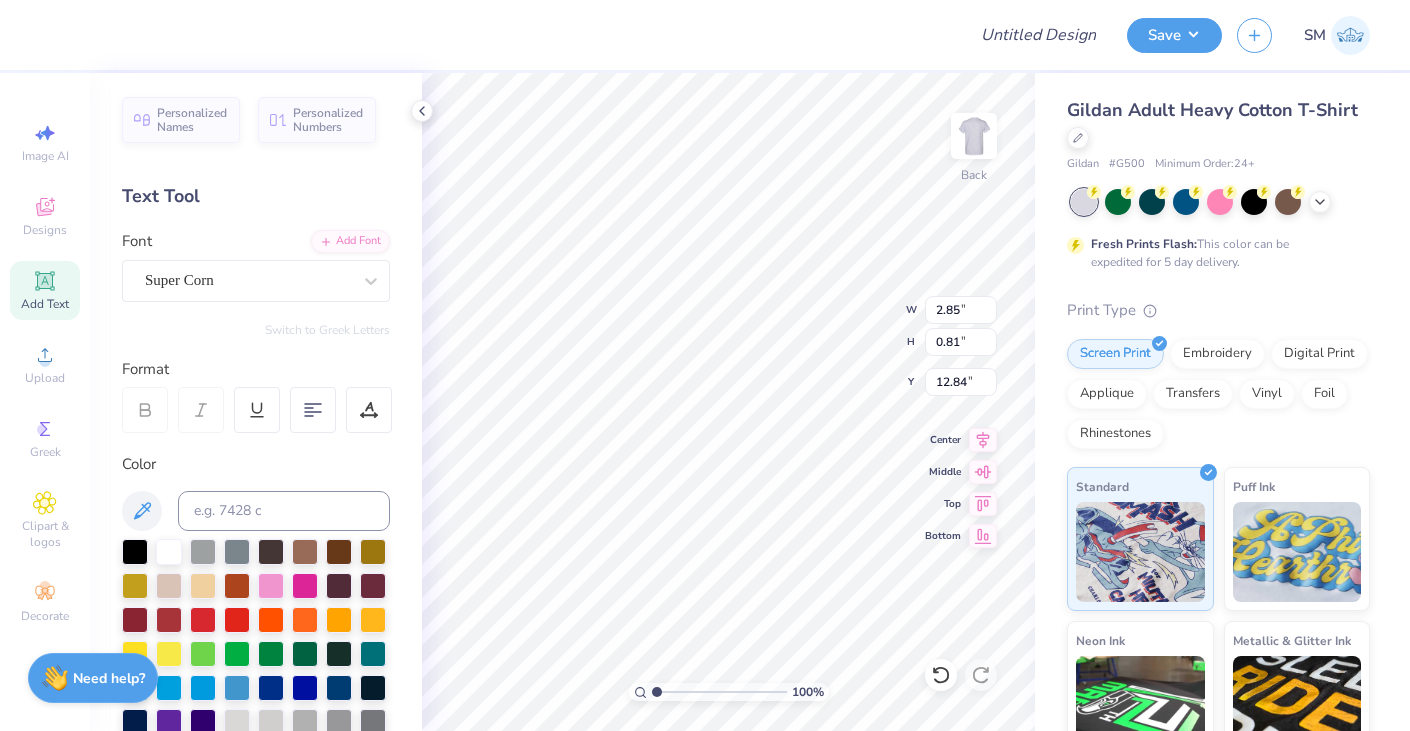 type on "14.21" 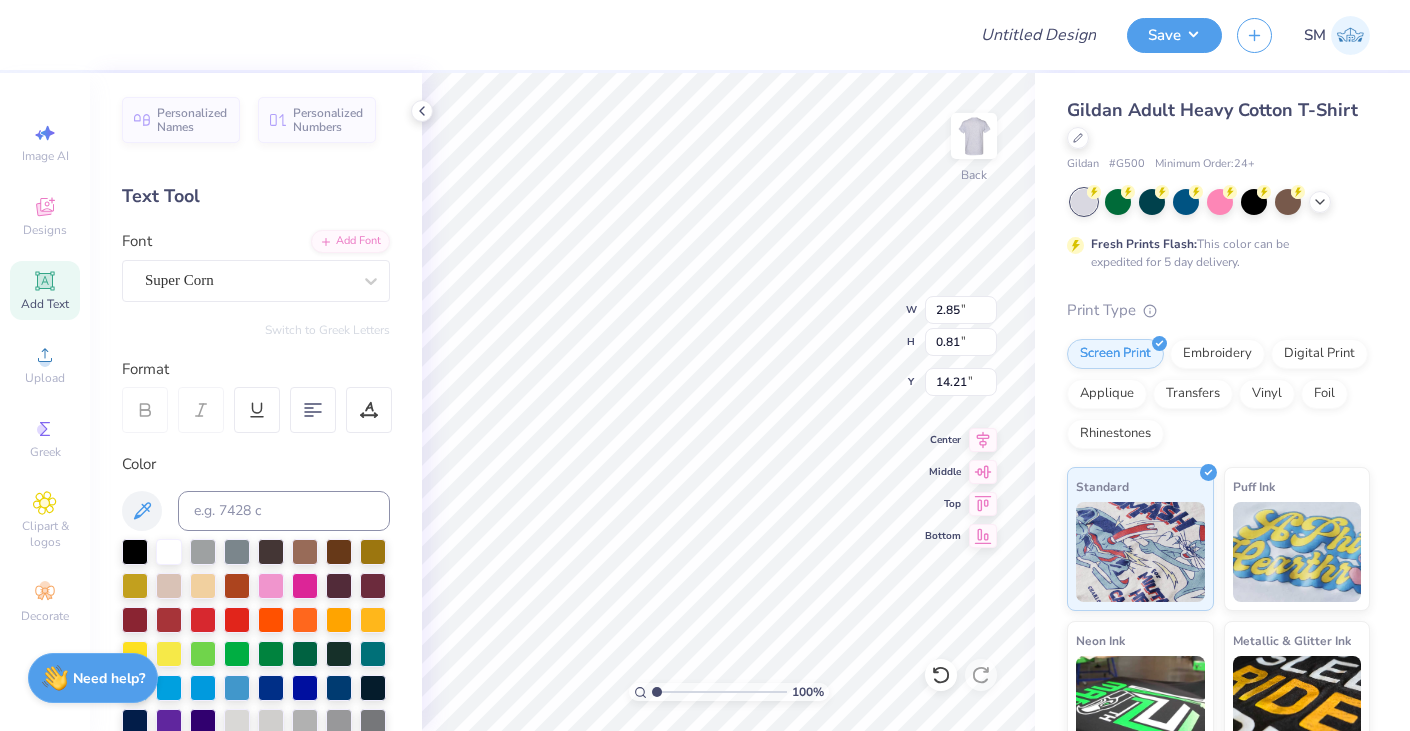scroll, scrollTop: 0, scrollLeft: 0, axis: both 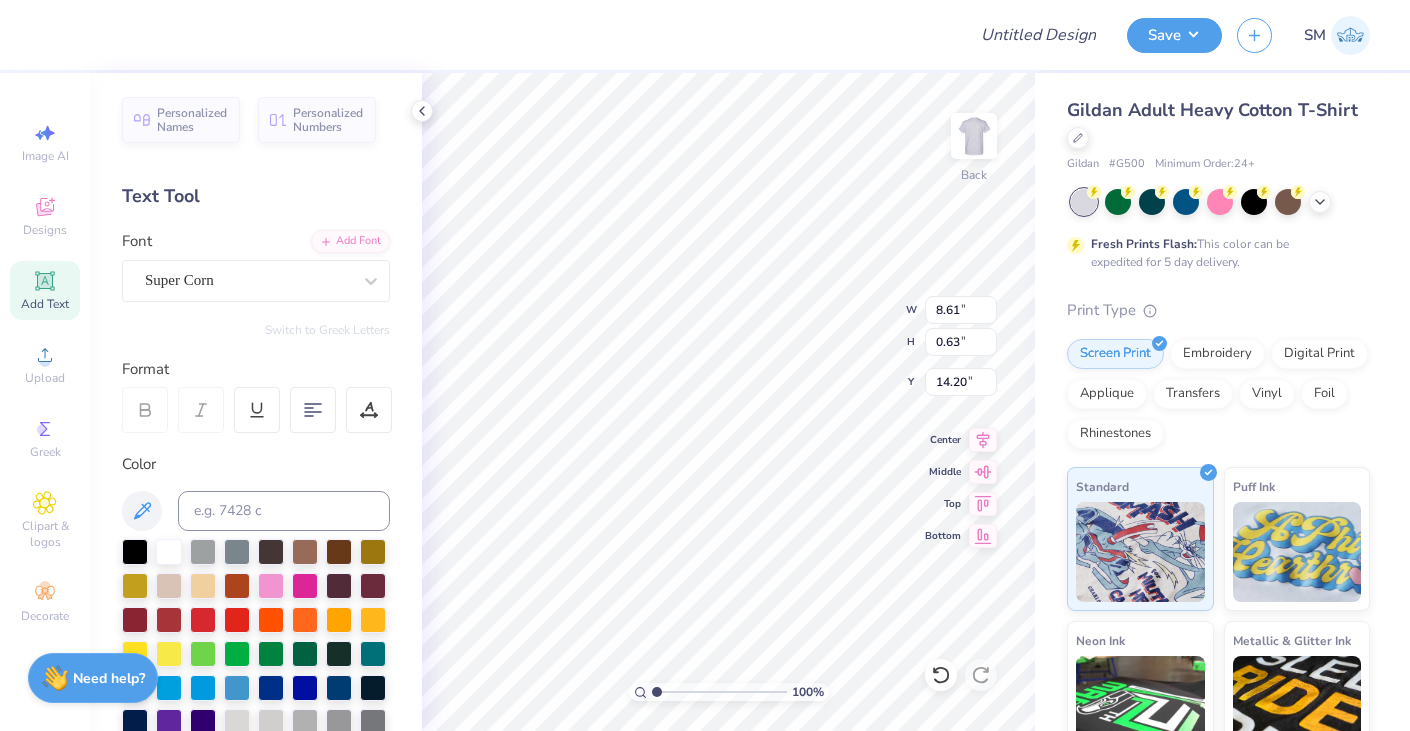 type on "8.61" 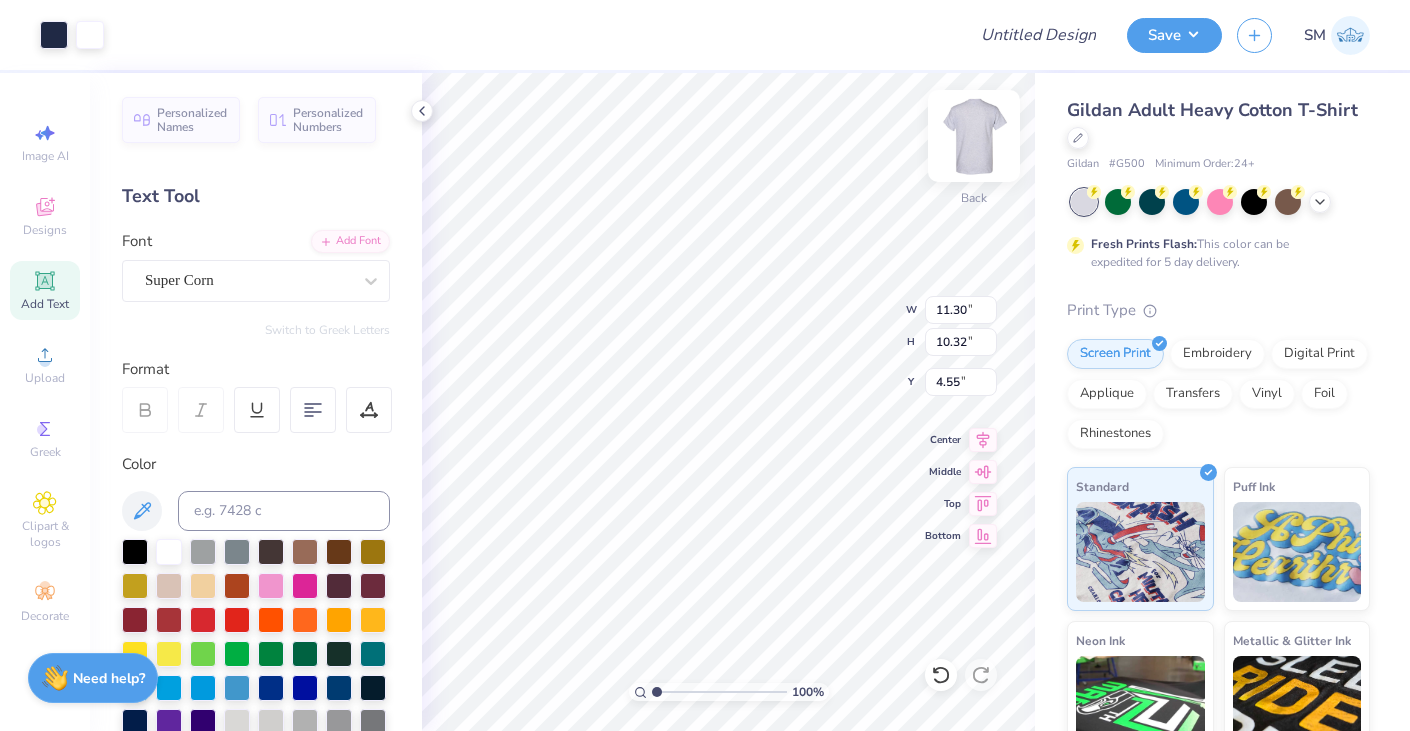click at bounding box center (974, 136) 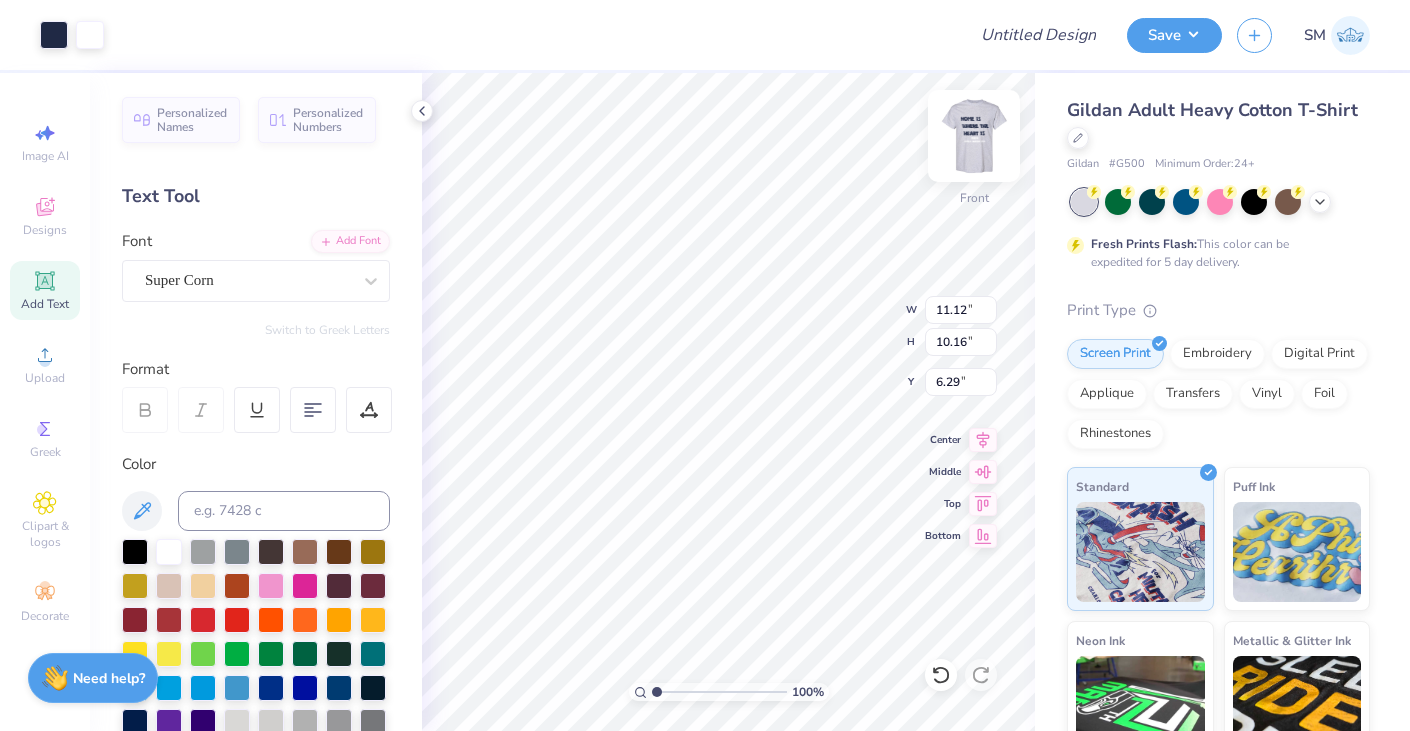 click at bounding box center (974, 136) 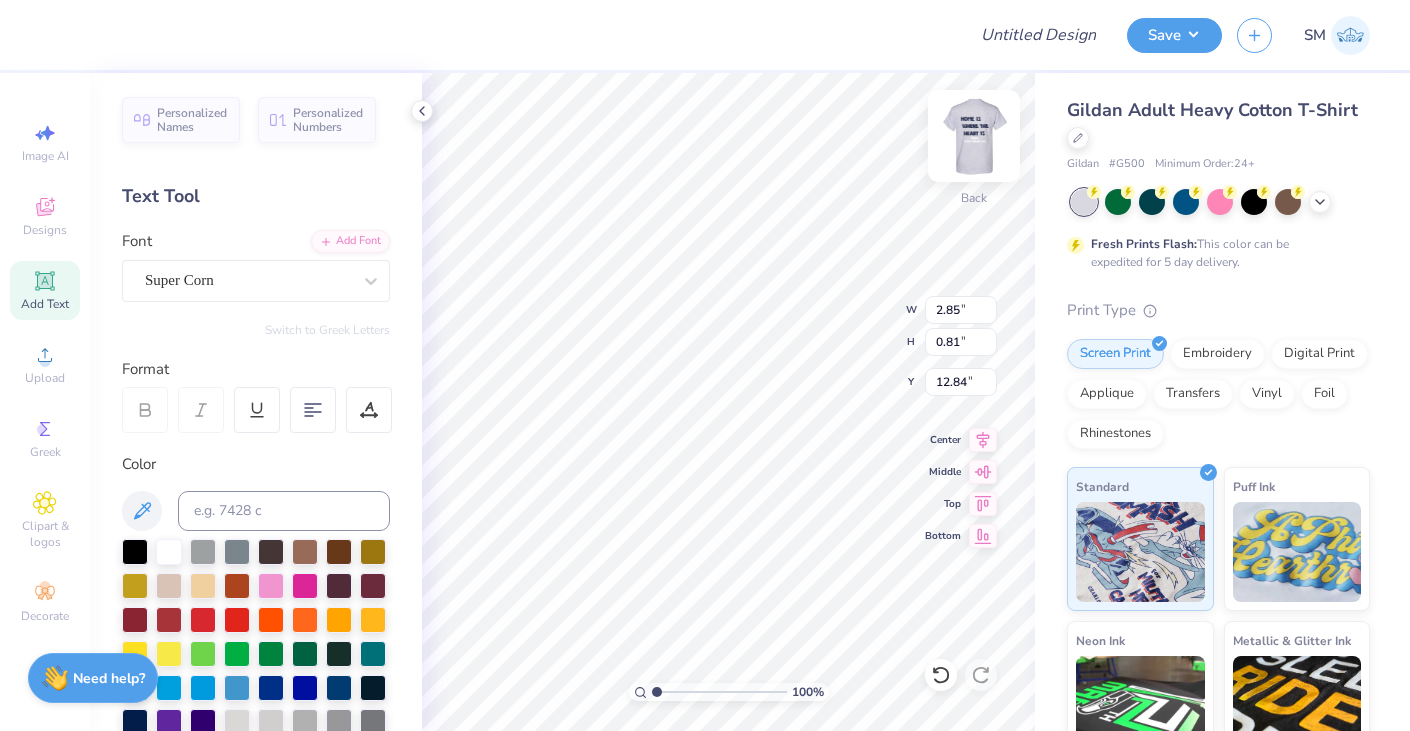 scroll, scrollTop: 0, scrollLeft: 5, axis: horizontal 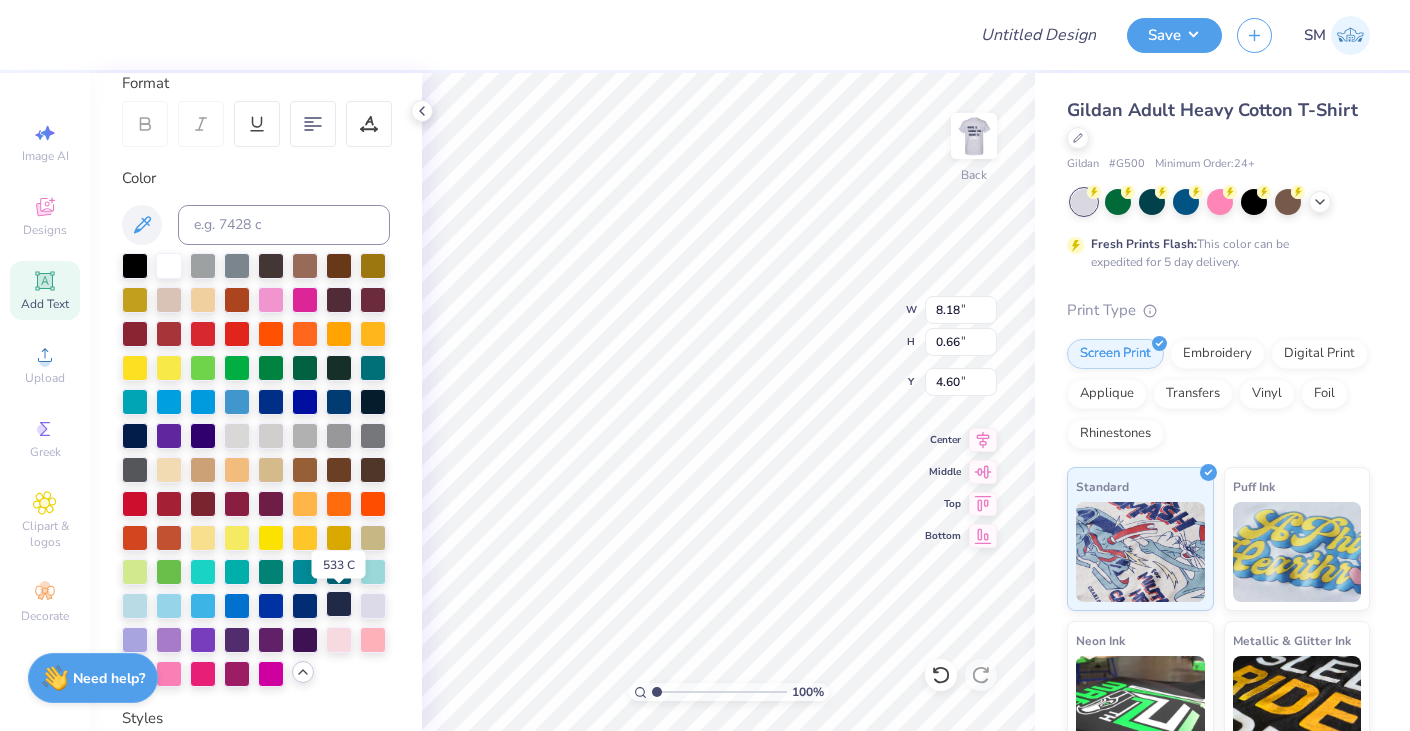 click at bounding box center (339, 604) 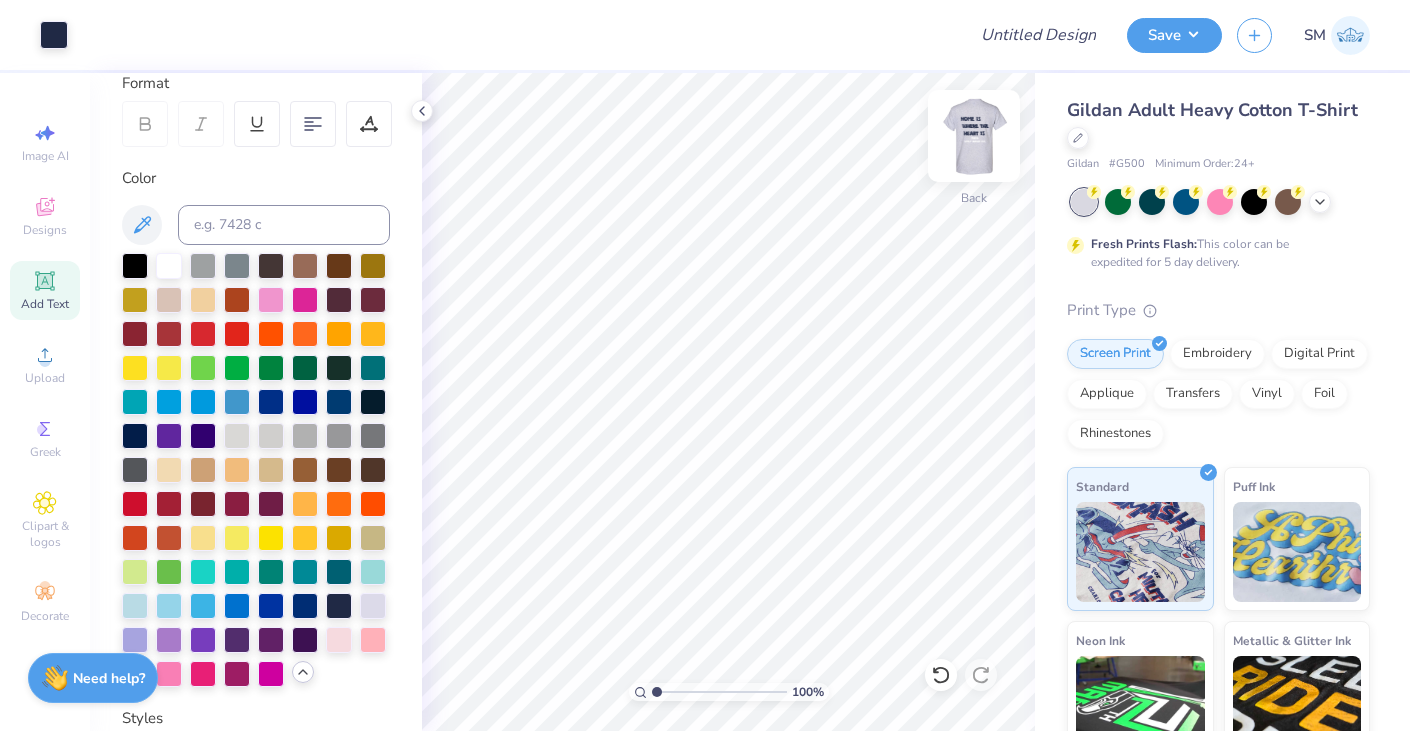 click at bounding box center [974, 136] 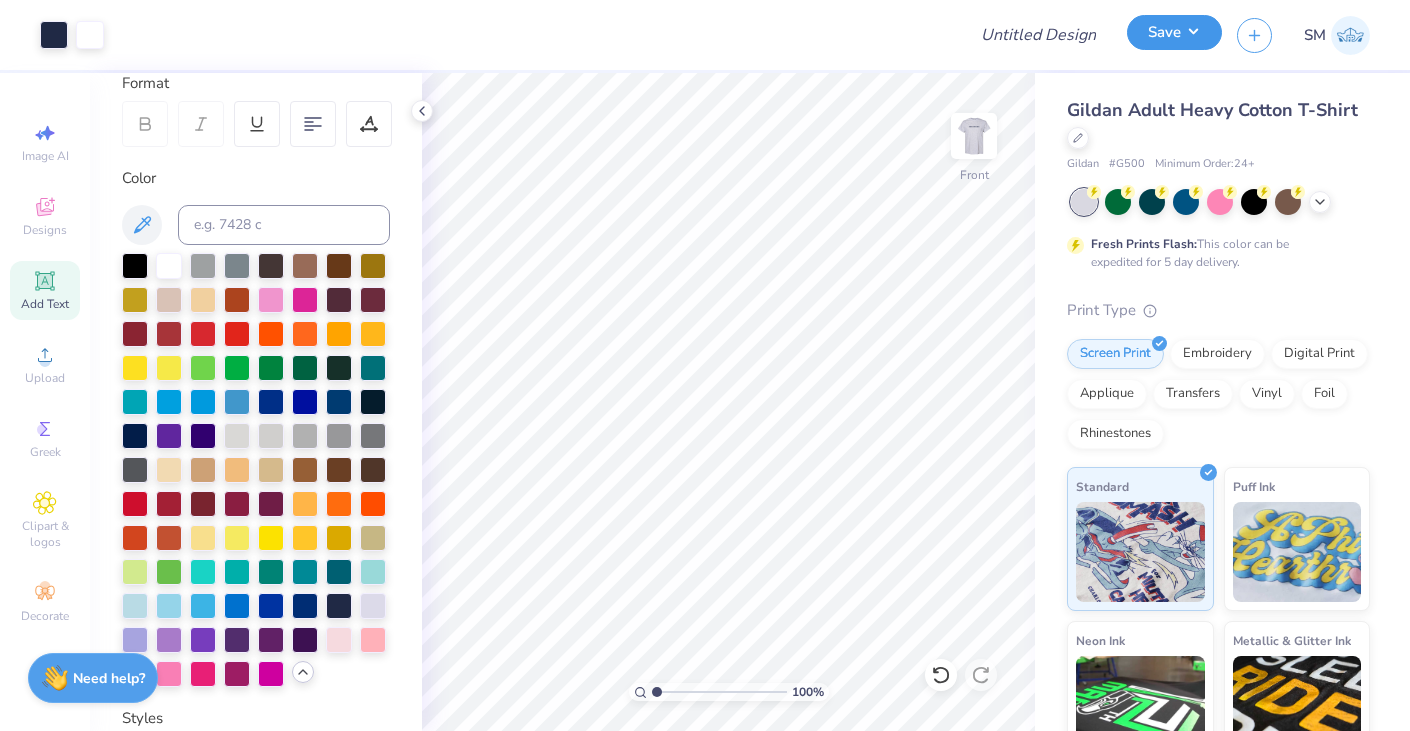 click on "Save" at bounding box center [1174, 32] 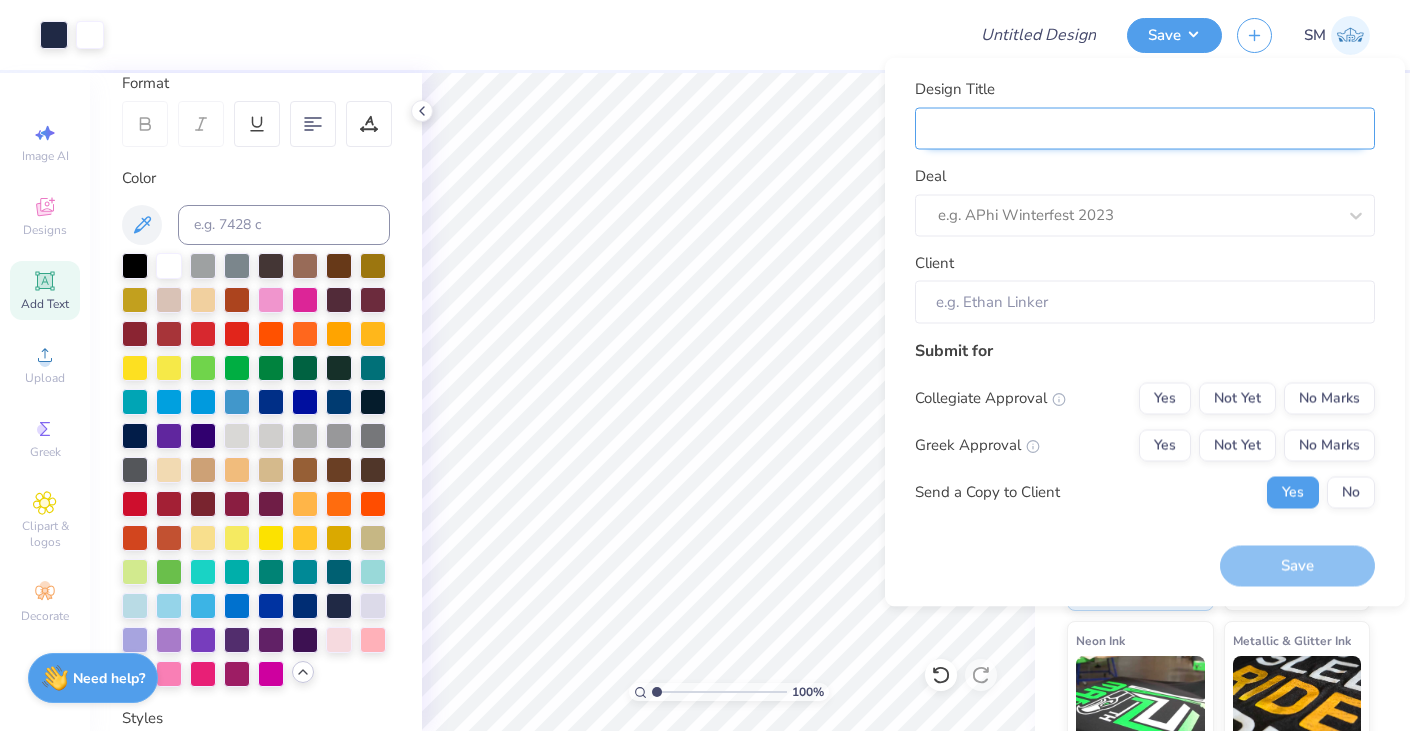 click on "Design Title" at bounding box center (1145, 128) 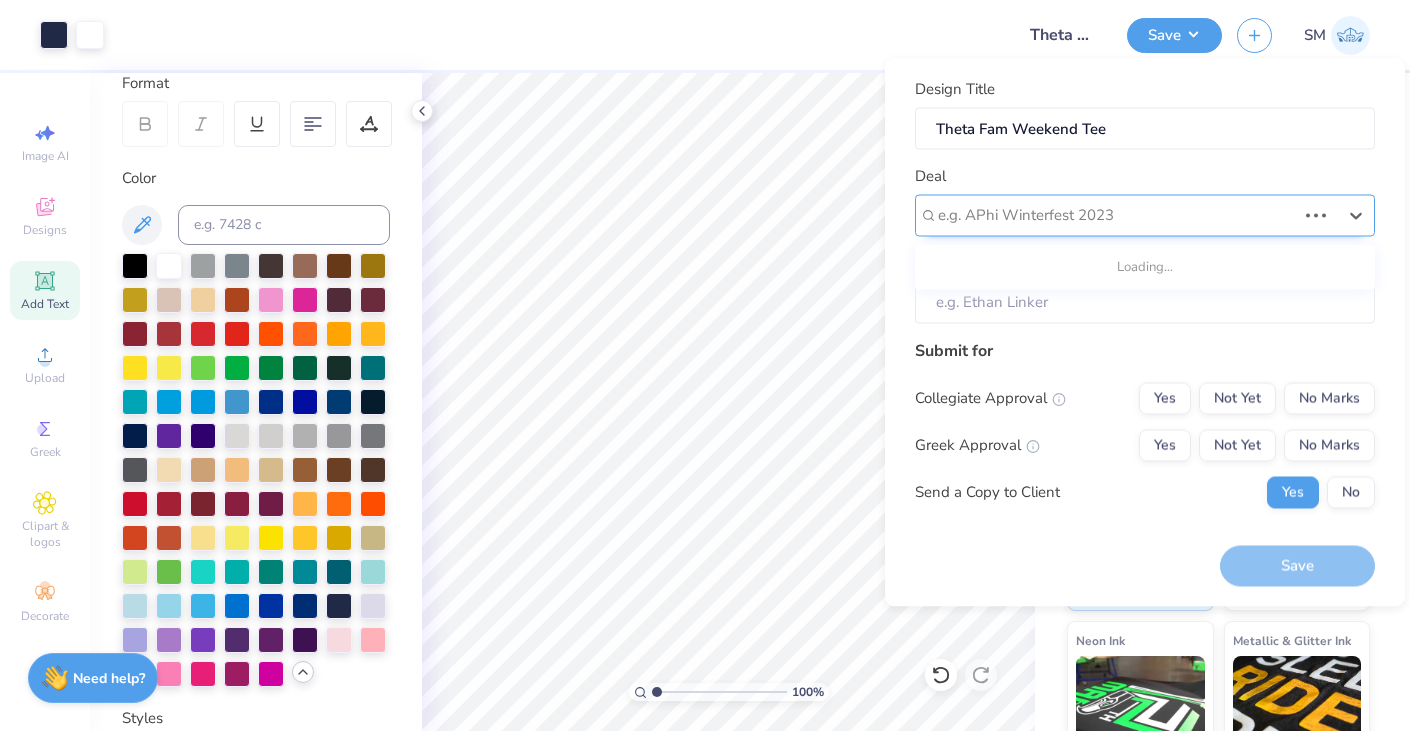 click at bounding box center (1117, 215) 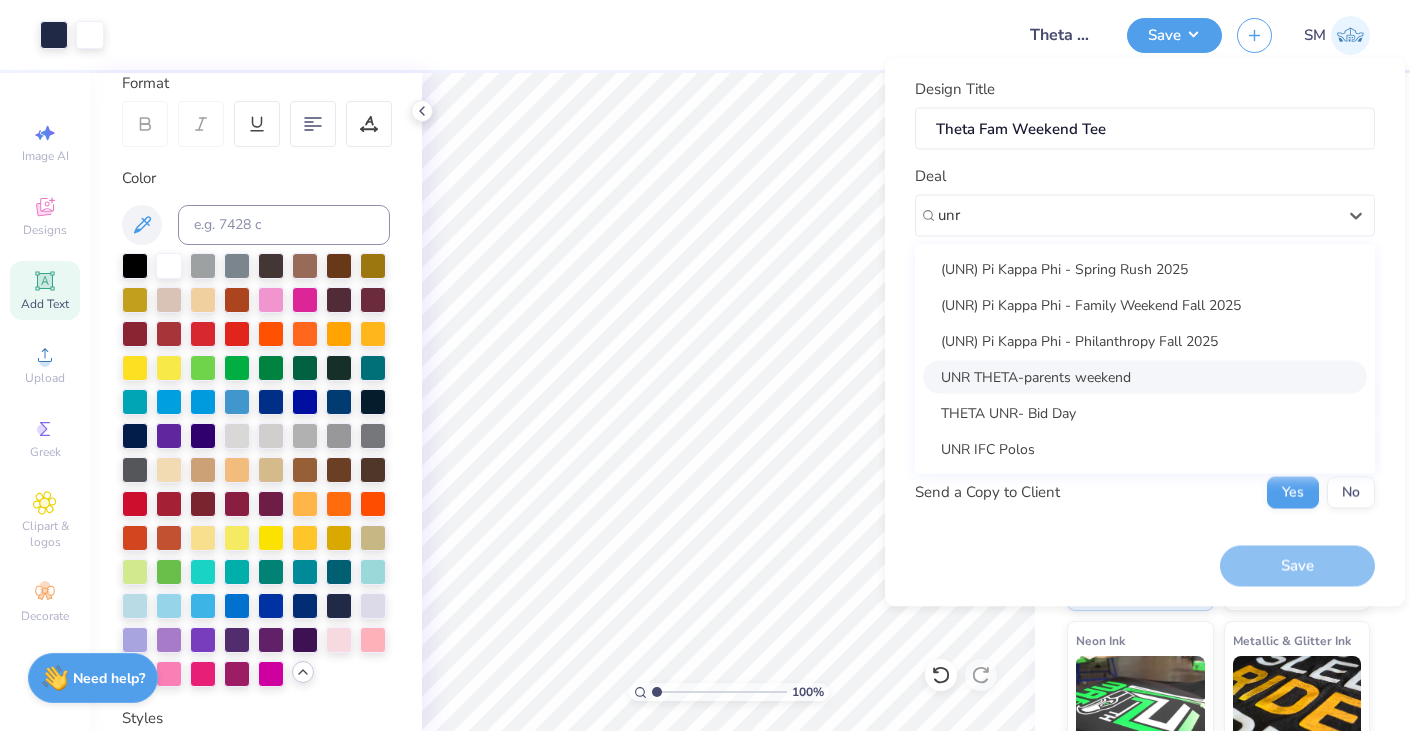 click on "UNR THETA-parents weekend" at bounding box center [1145, 376] 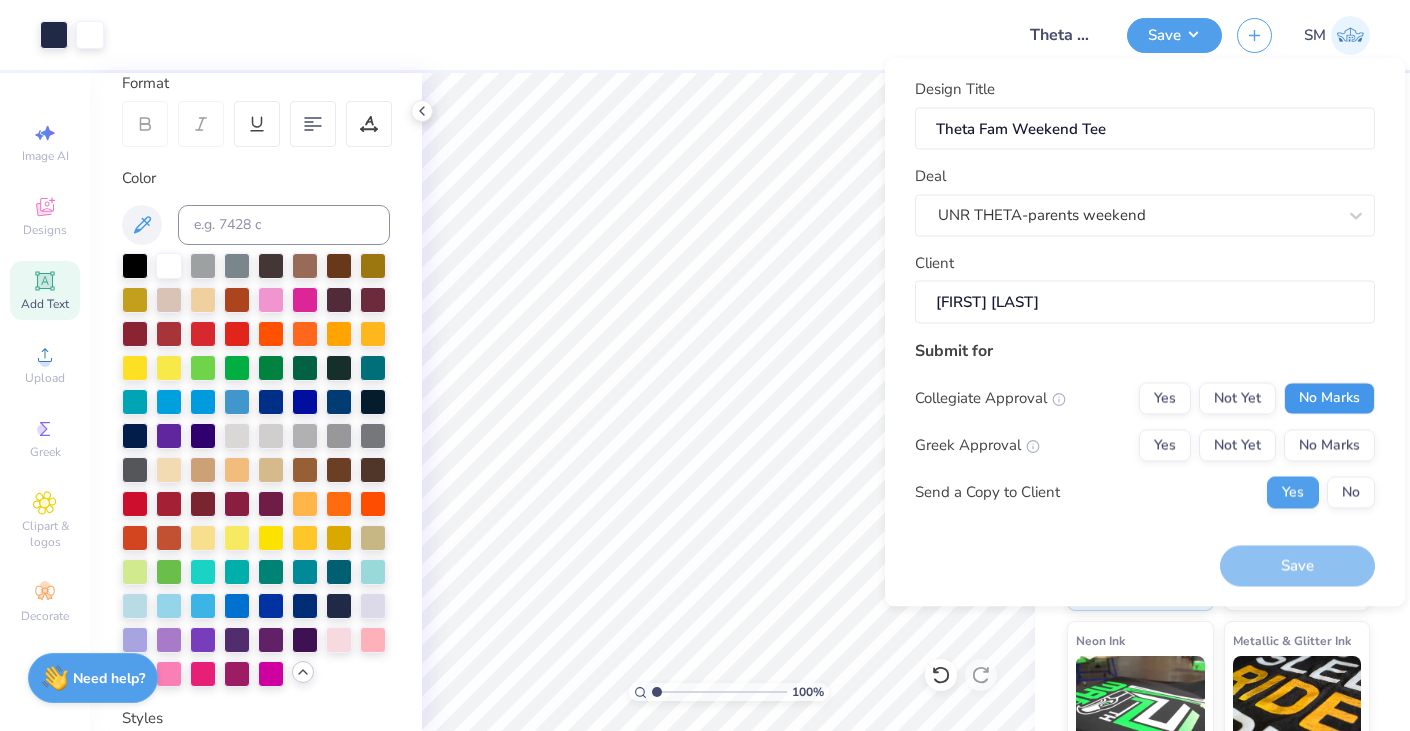 click on "No Marks" at bounding box center (1329, 398) 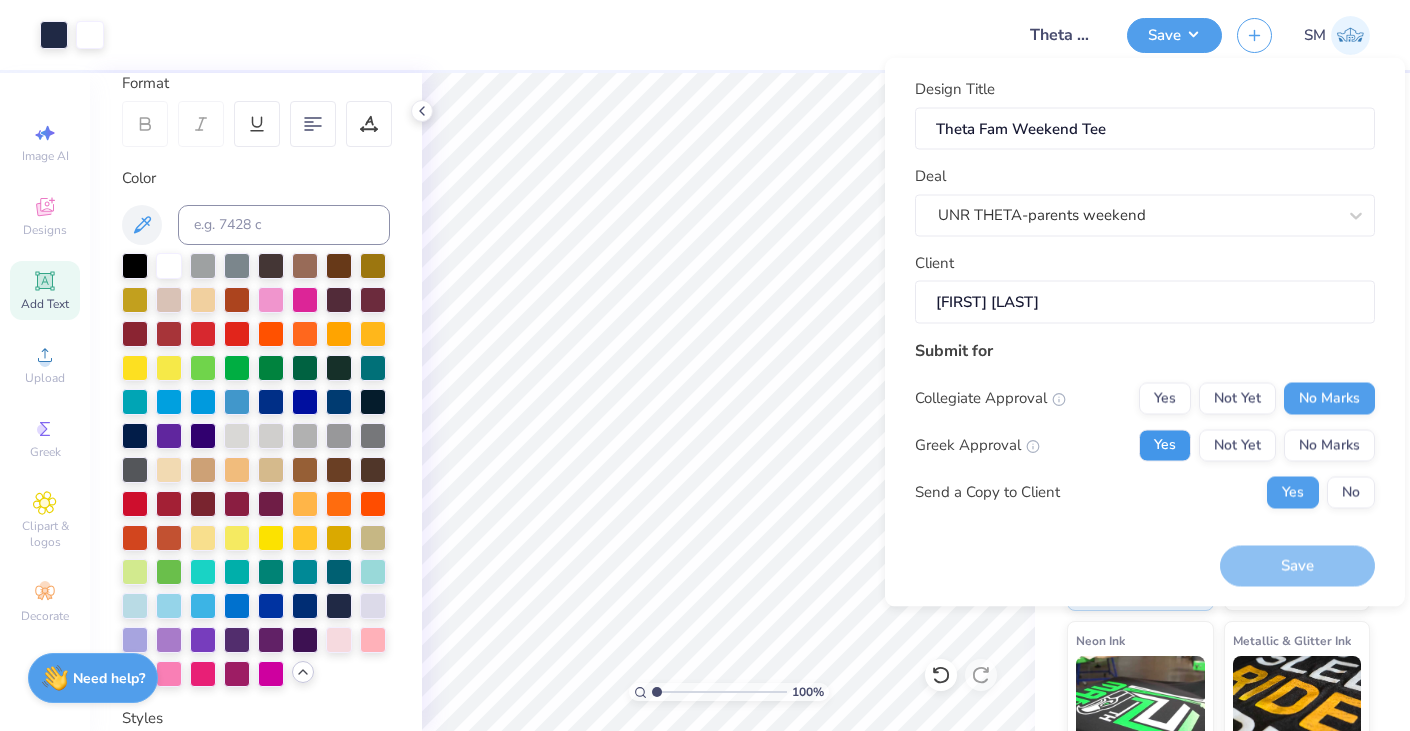 click on "Yes" at bounding box center [1165, 445] 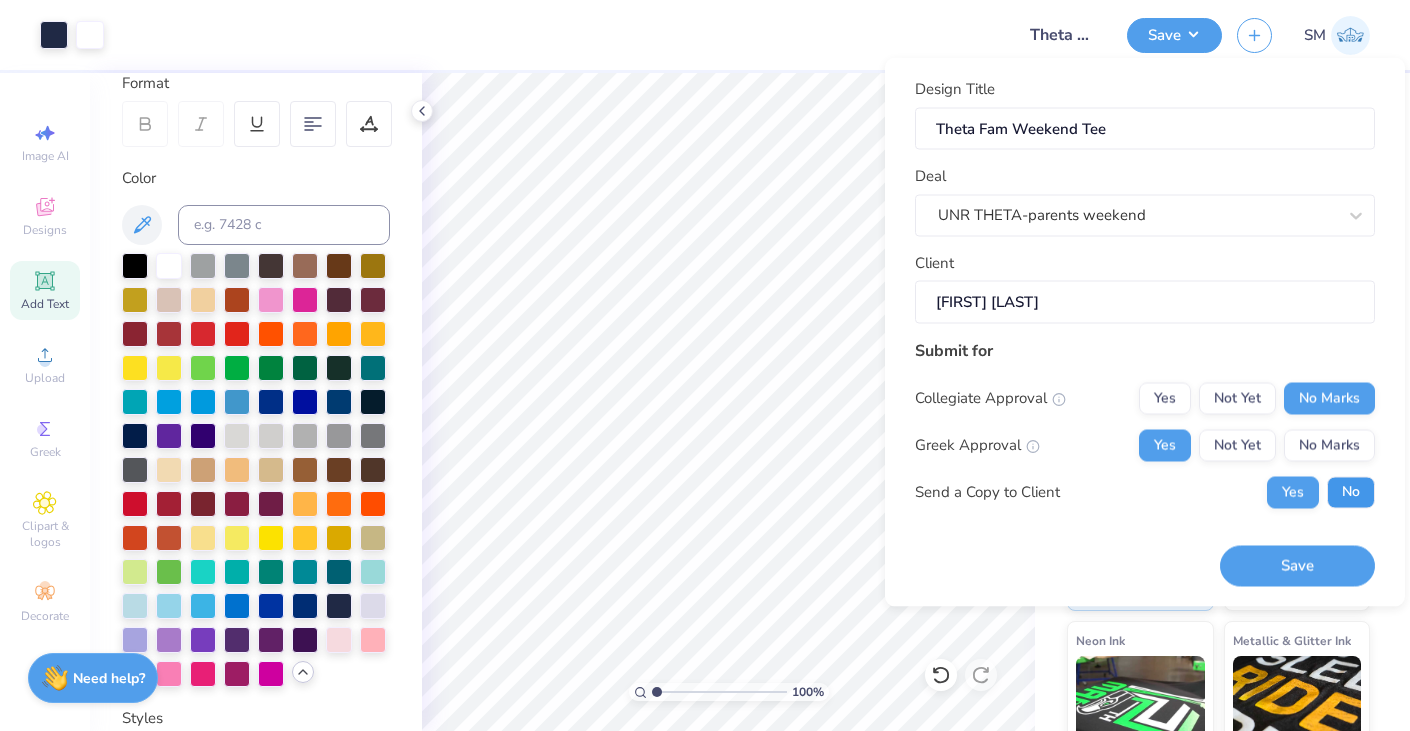 click on "No" at bounding box center [1351, 492] 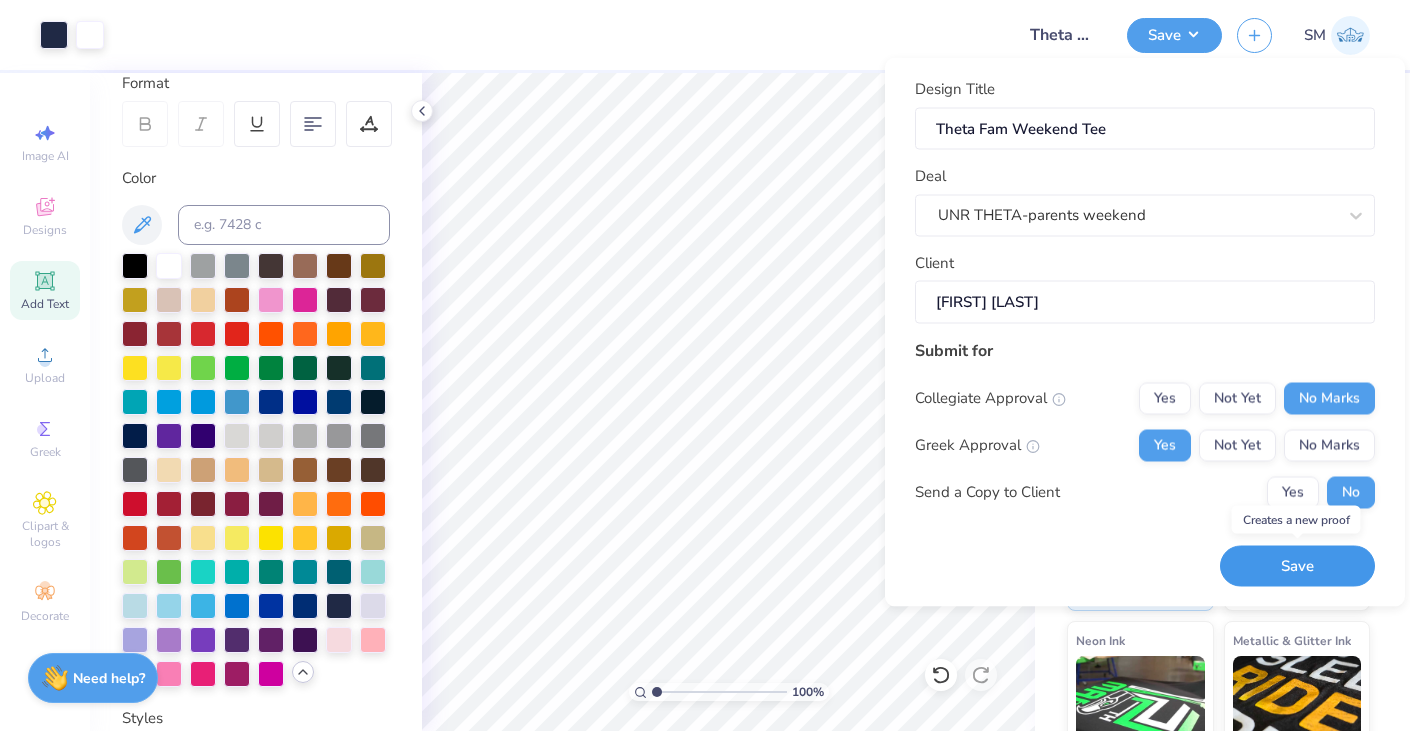 click on "Save" at bounding box center (1297, 566) 